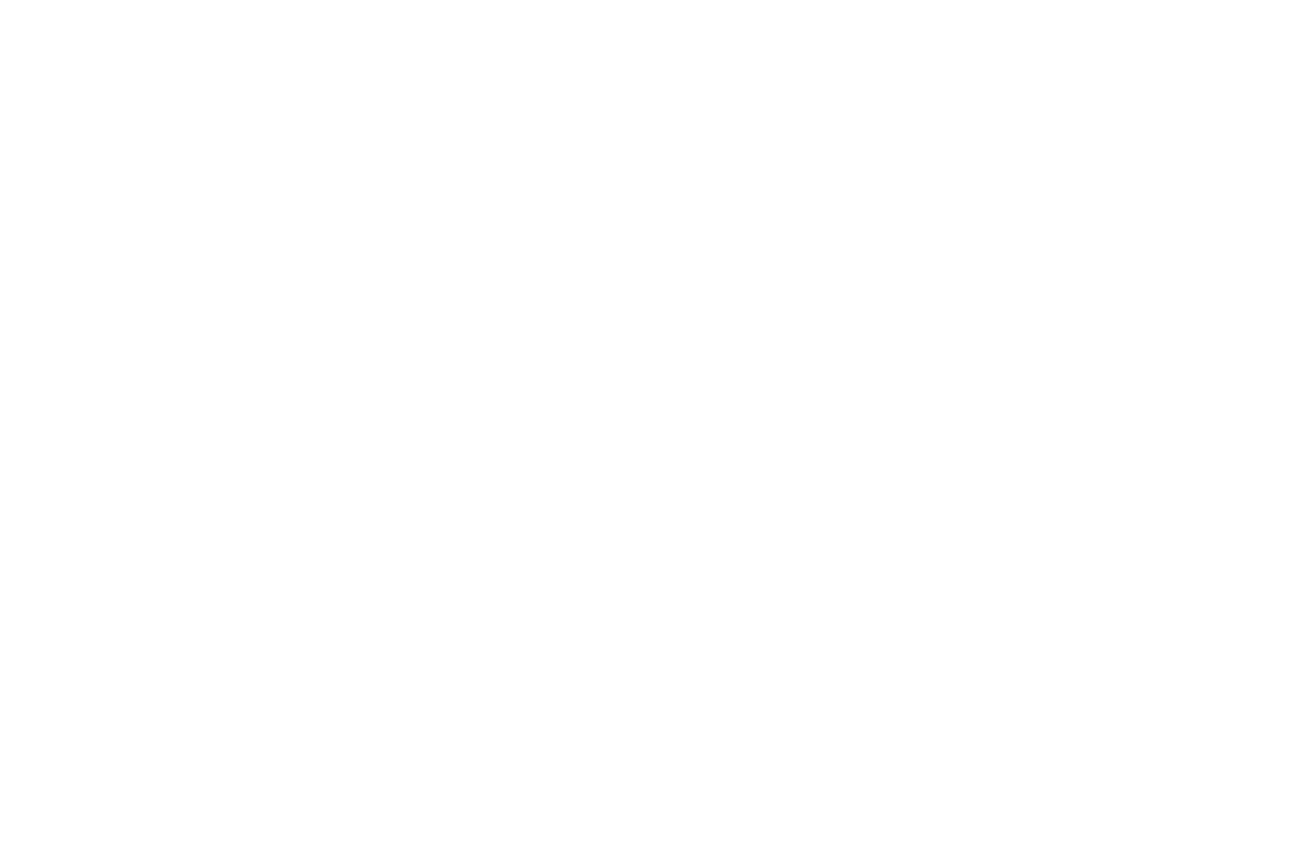 scroll, scrollTop: 0, scrollLeft: 0, axis: both 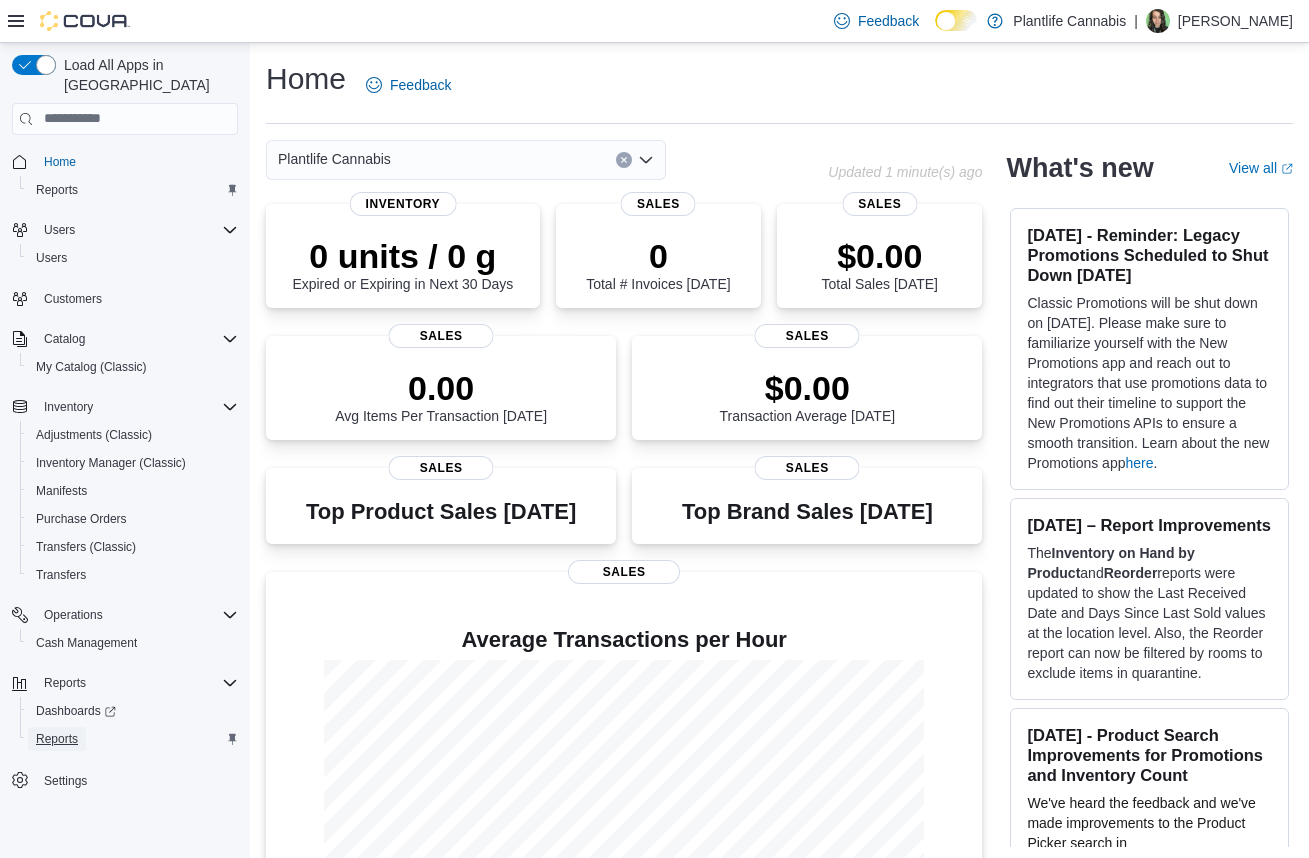 click on "Reports" at bounding box center [57, 739] 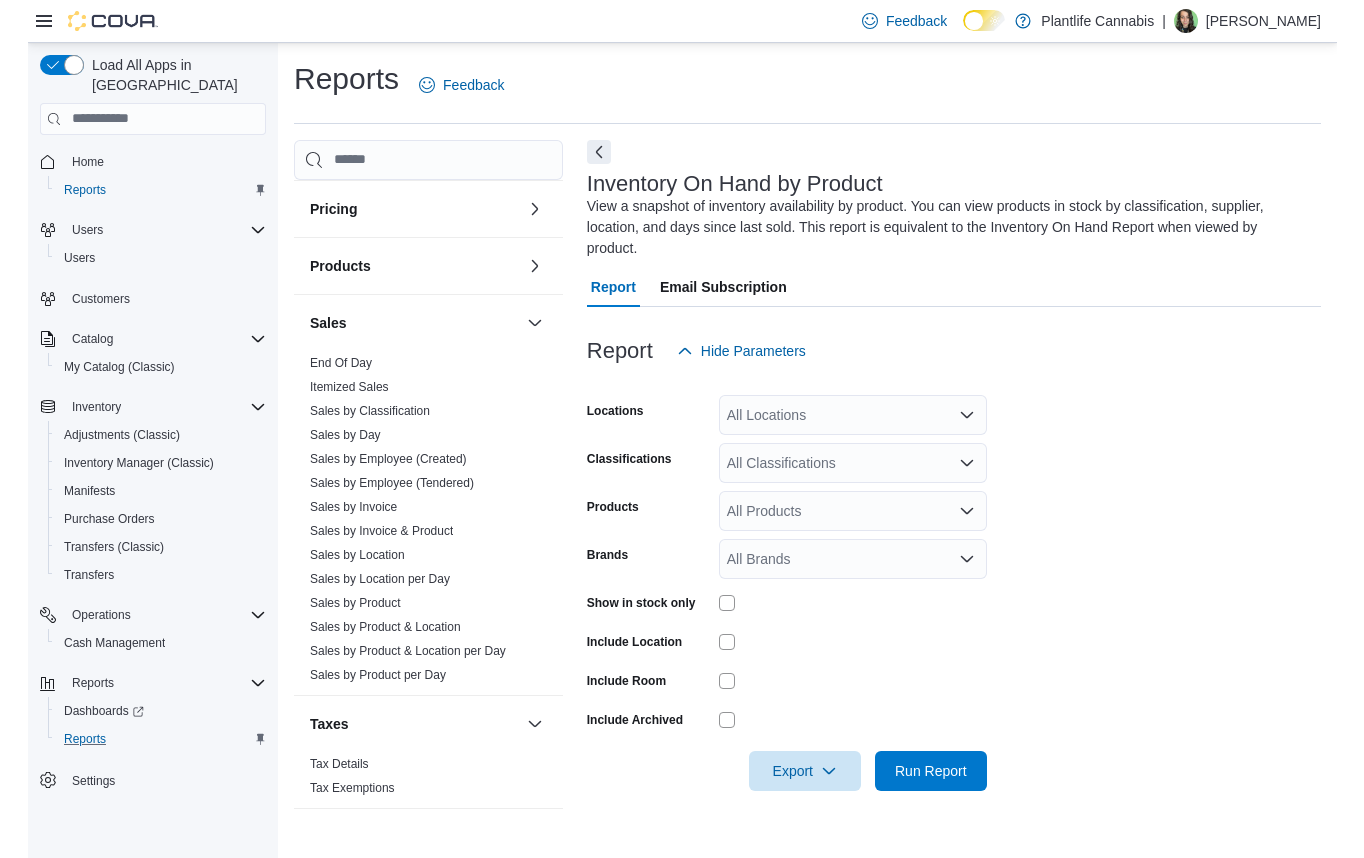 scroll, scrollTop: 938, scrollLeft: 0, axis: vertical 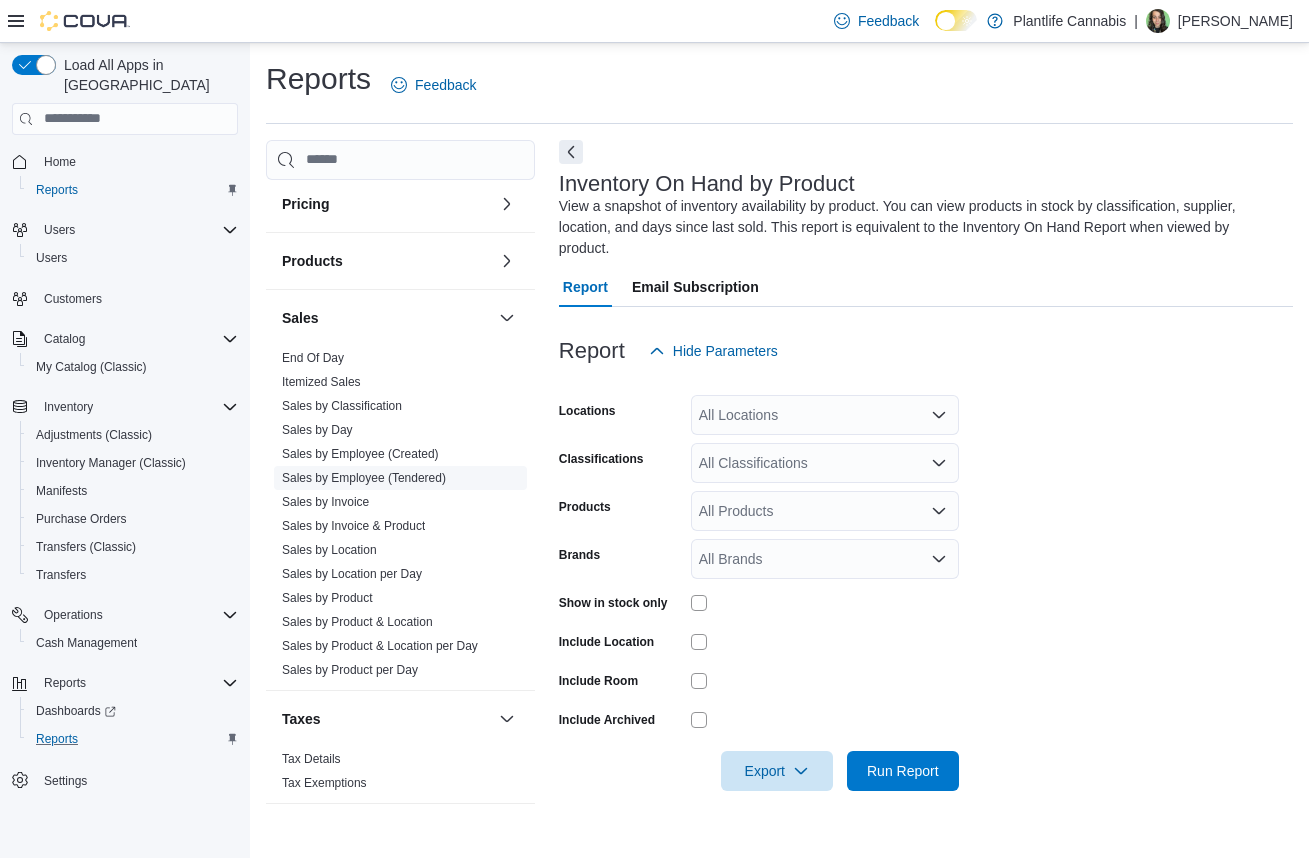 click on "Sales by Employee (Tendered)" at bounding box center (364, 478) 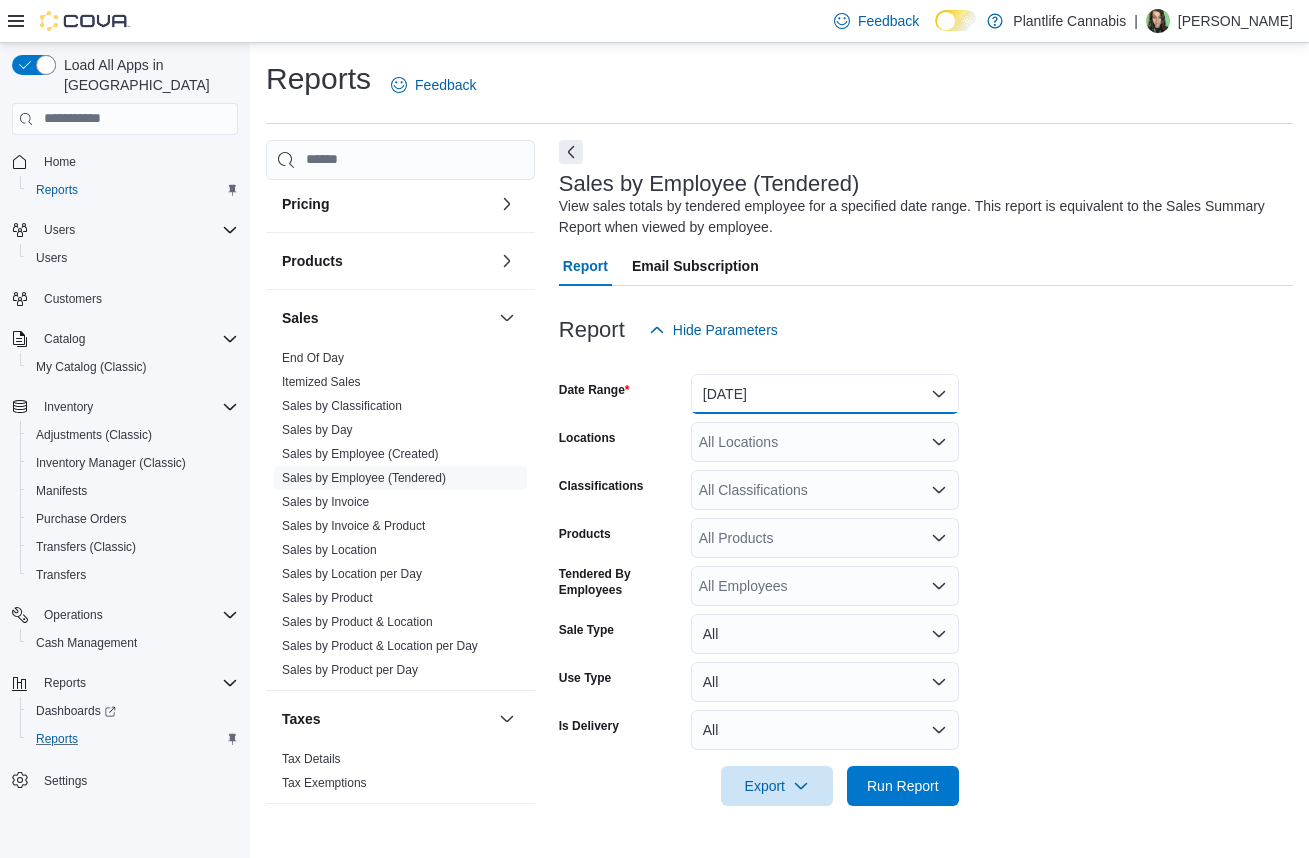 click on "[DATE]" at bounding box center (825, 394) 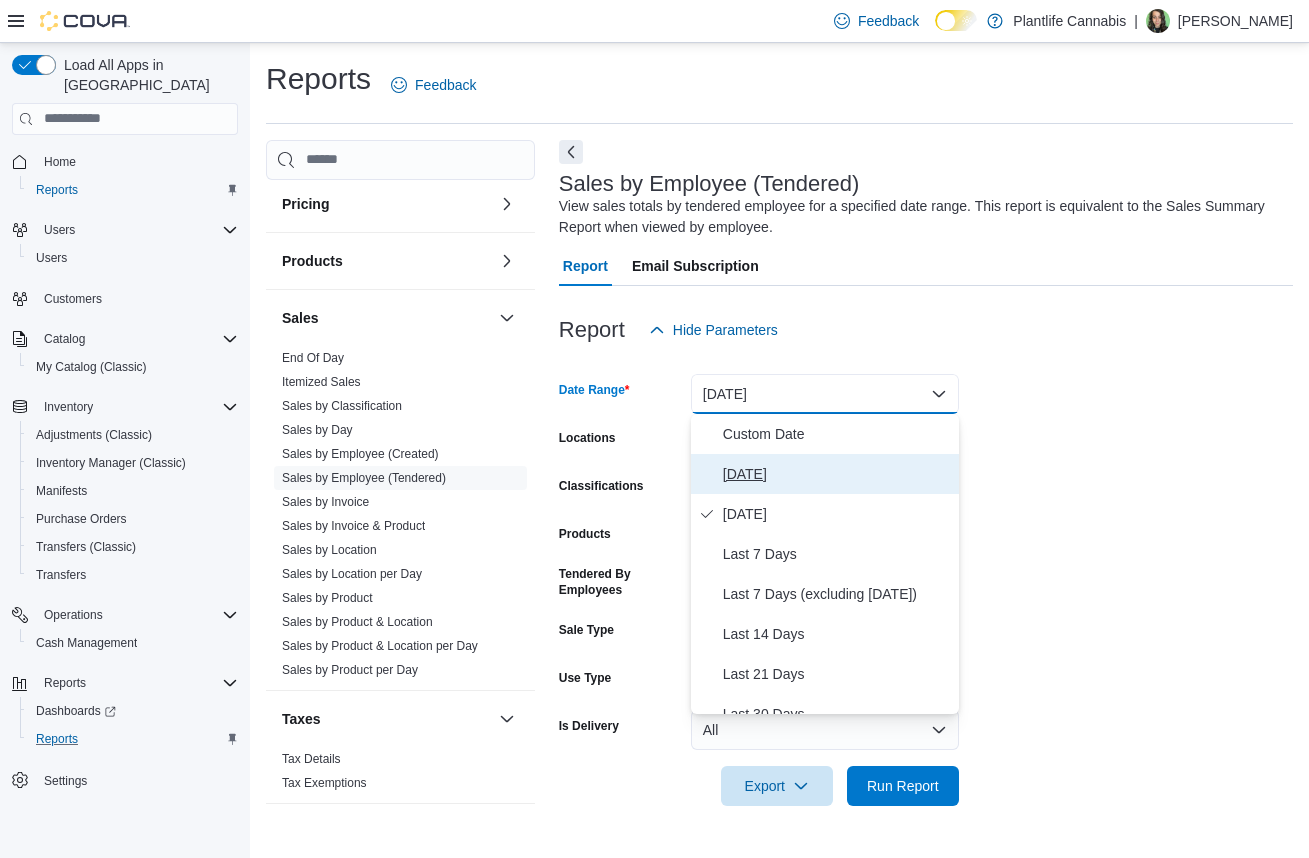 click on "[DATE]" at bounding box center (837, 474) 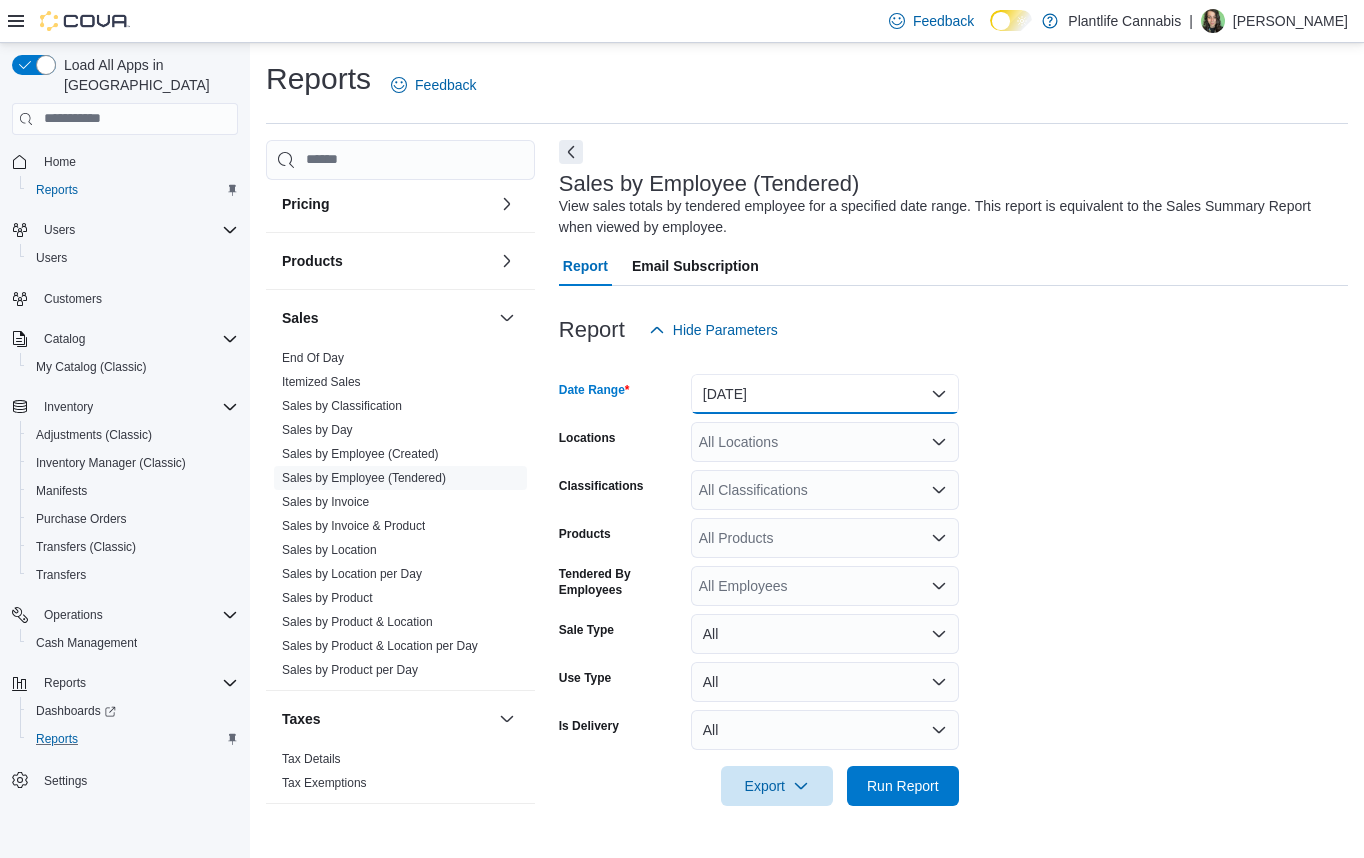 click on "[DATE]" at bounding box center (825, 394) 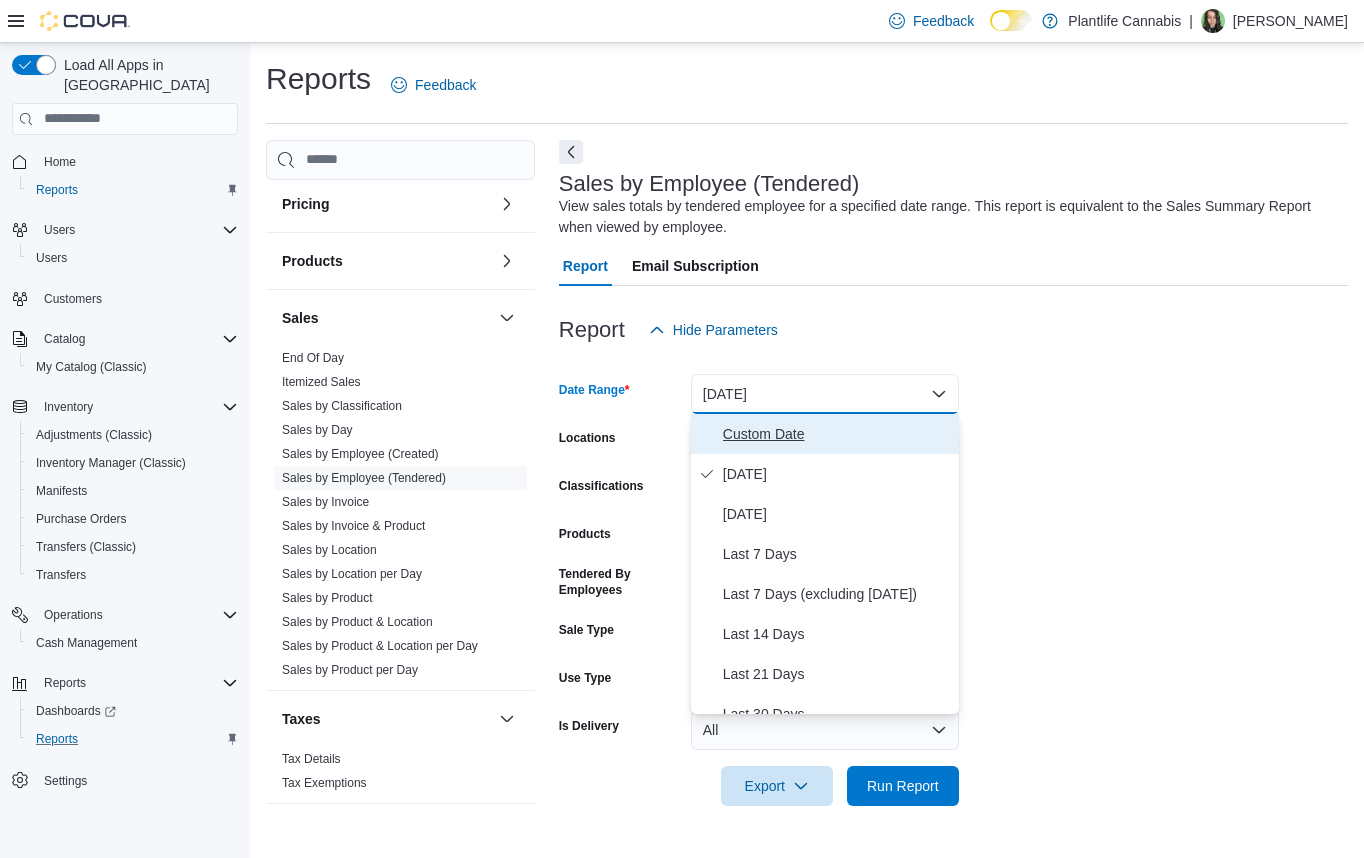 click on "Custom Date" at bounding box center (837, 434) 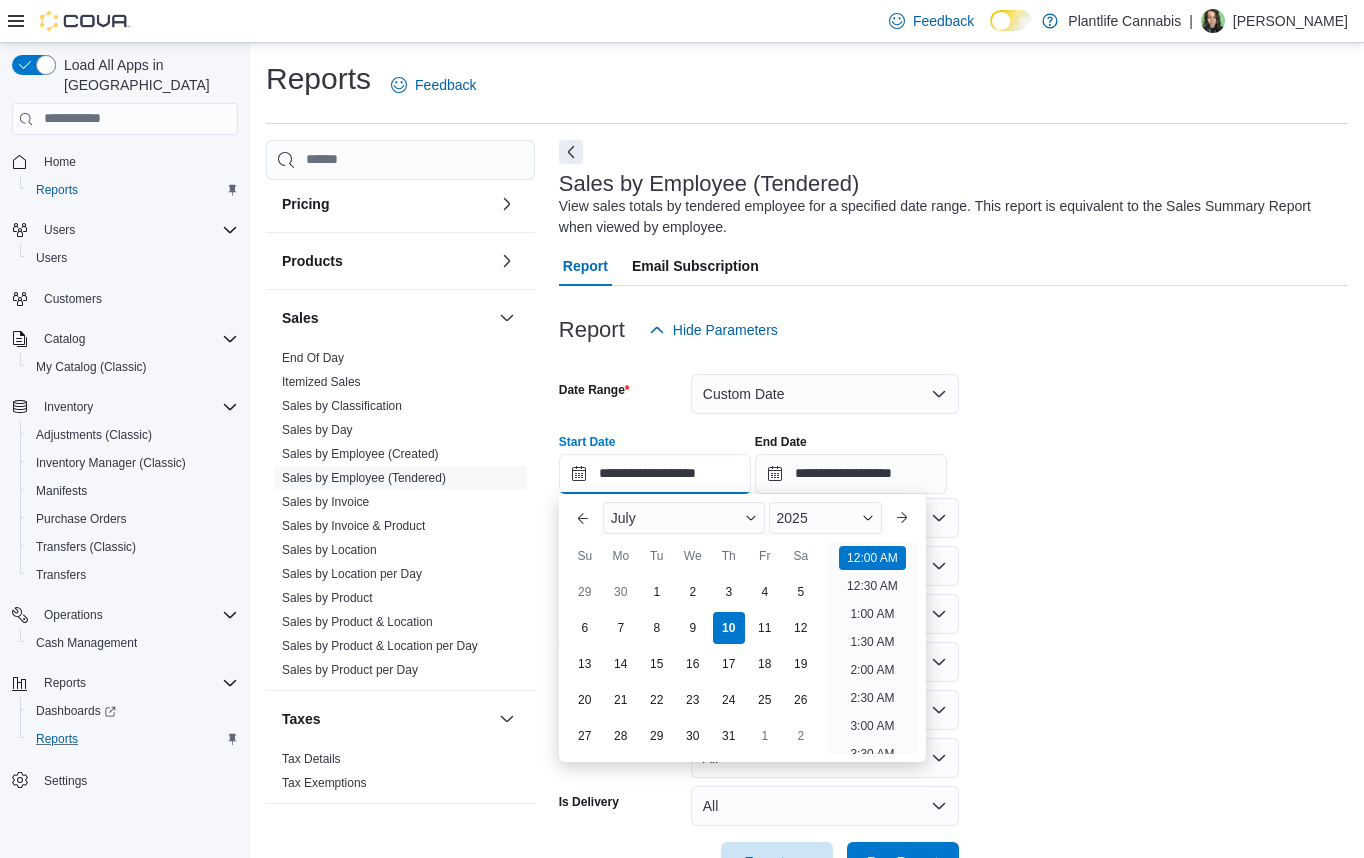 click on "**********" at bounding box center (655, 474) 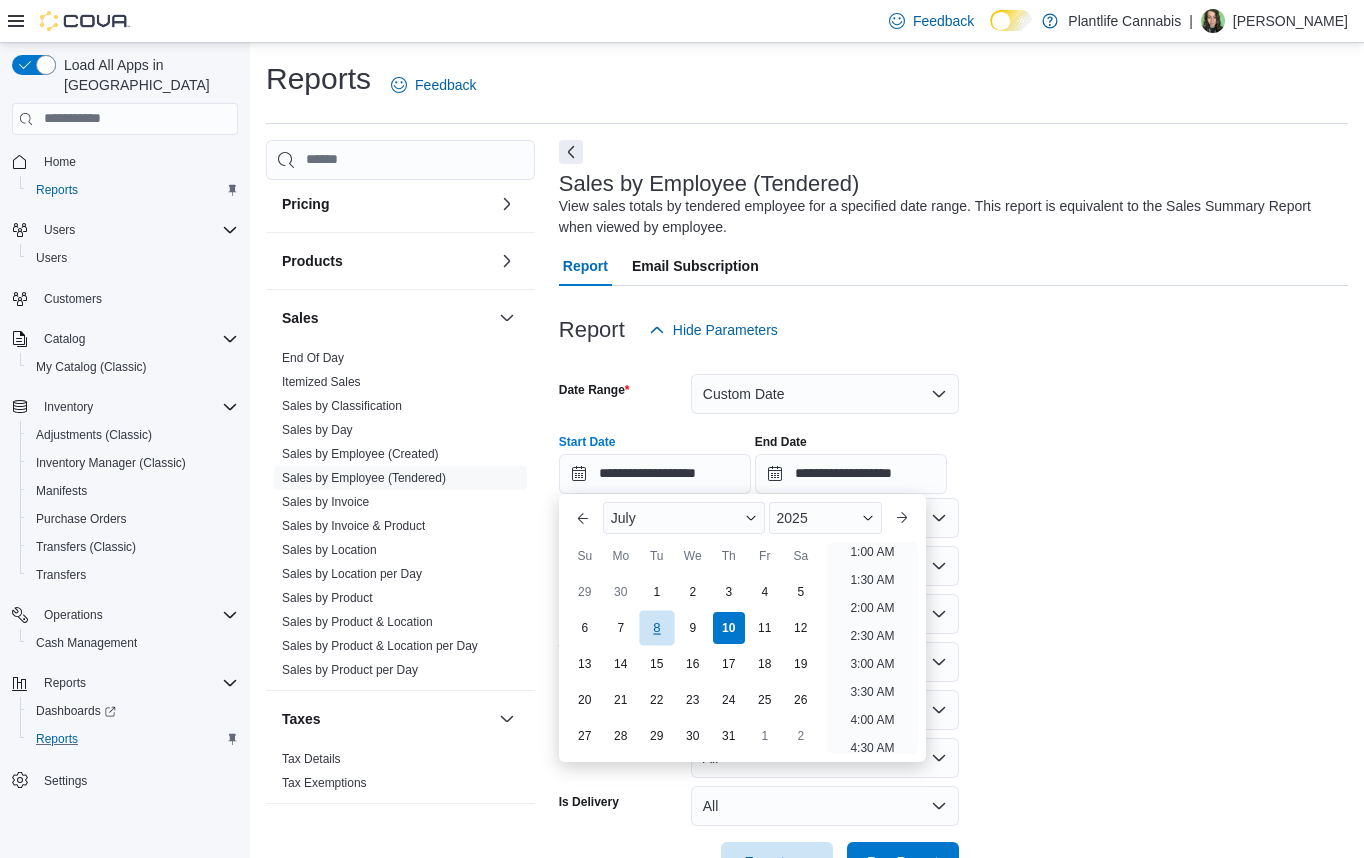 click on "8" at bounding box center [656, 627] 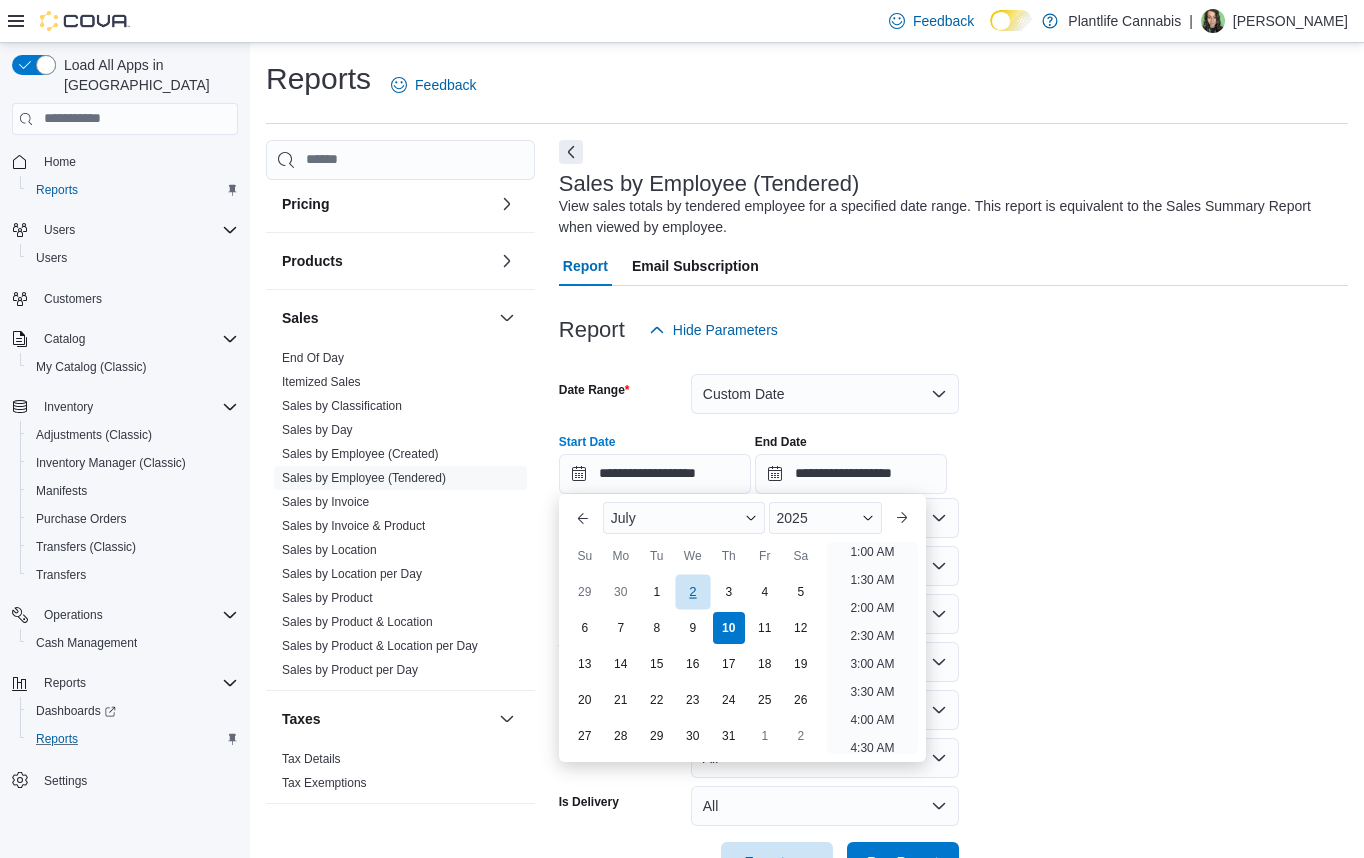 type on "**********" 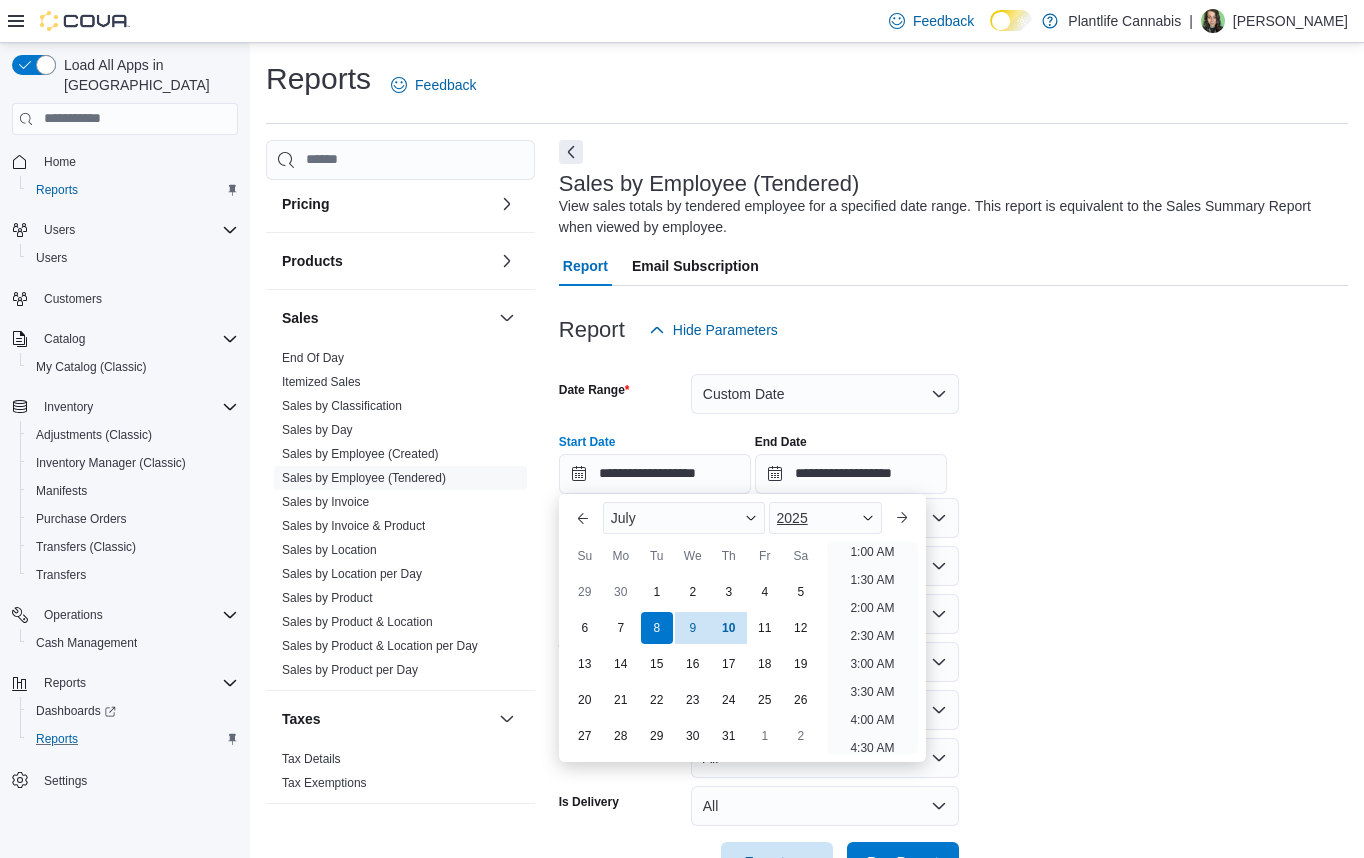 scroll, scrollTop: 4, scrollLeft: 0, axis: vertical 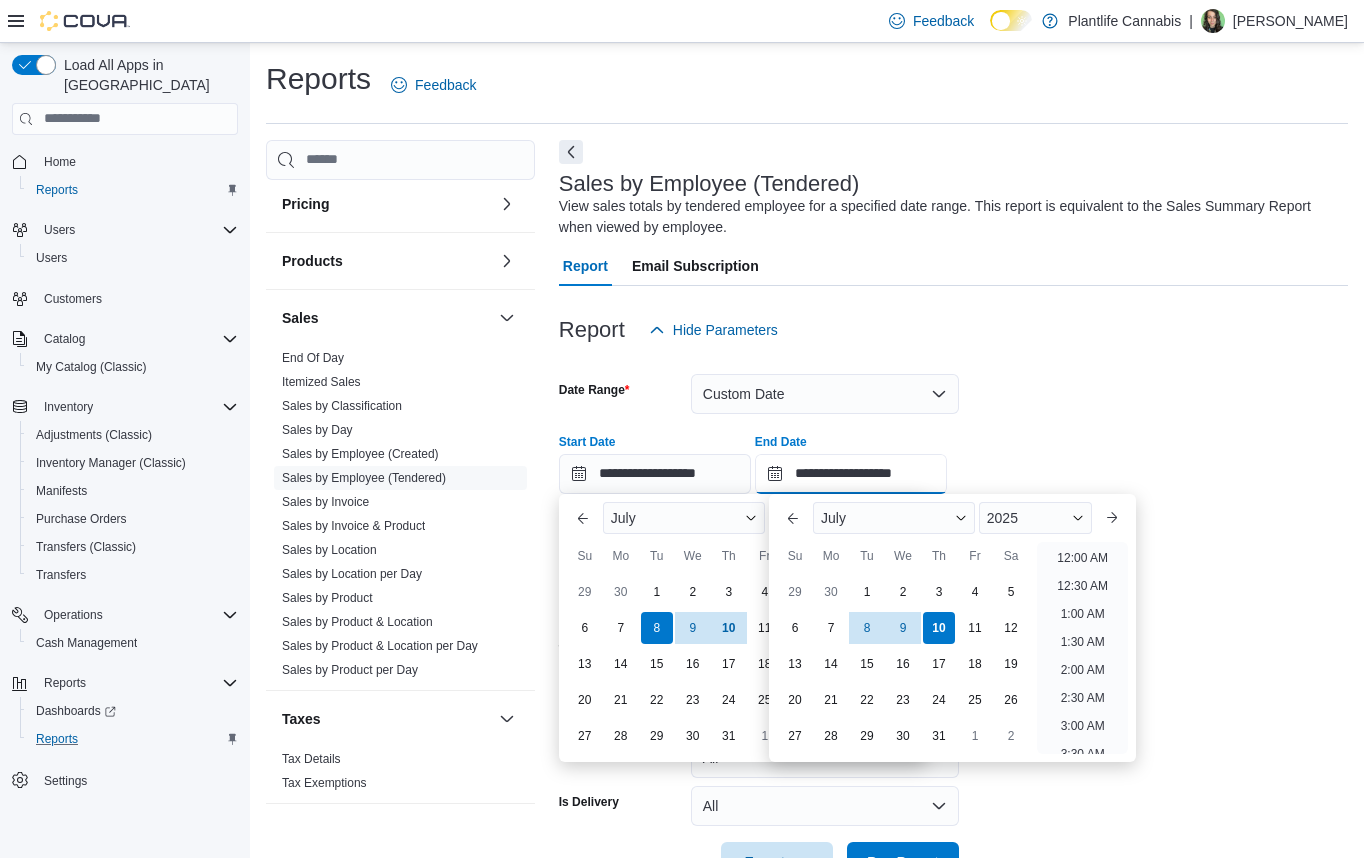 click on "**********" at bounding box center [851, 474] 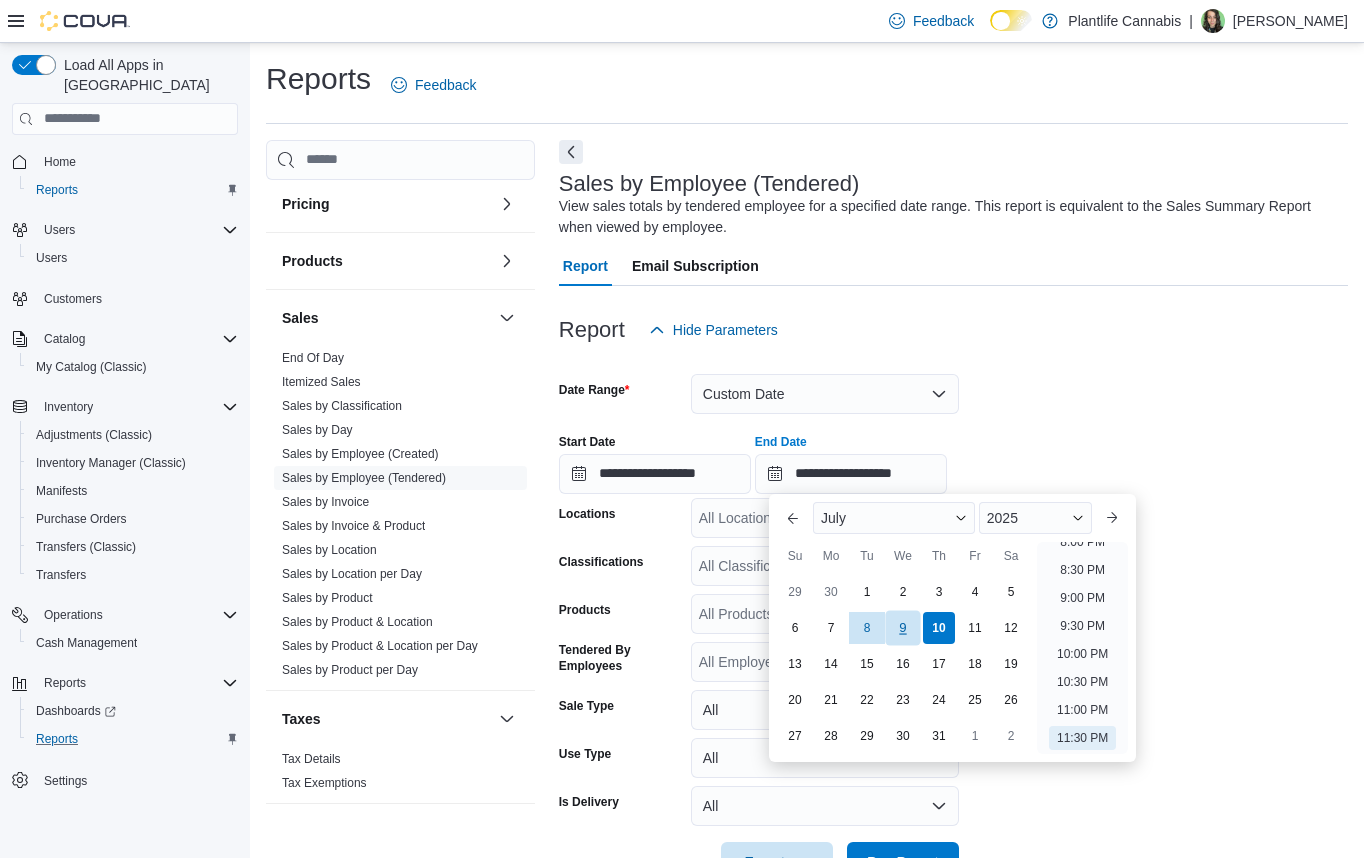click on "9" at bounding box center [902, 627] 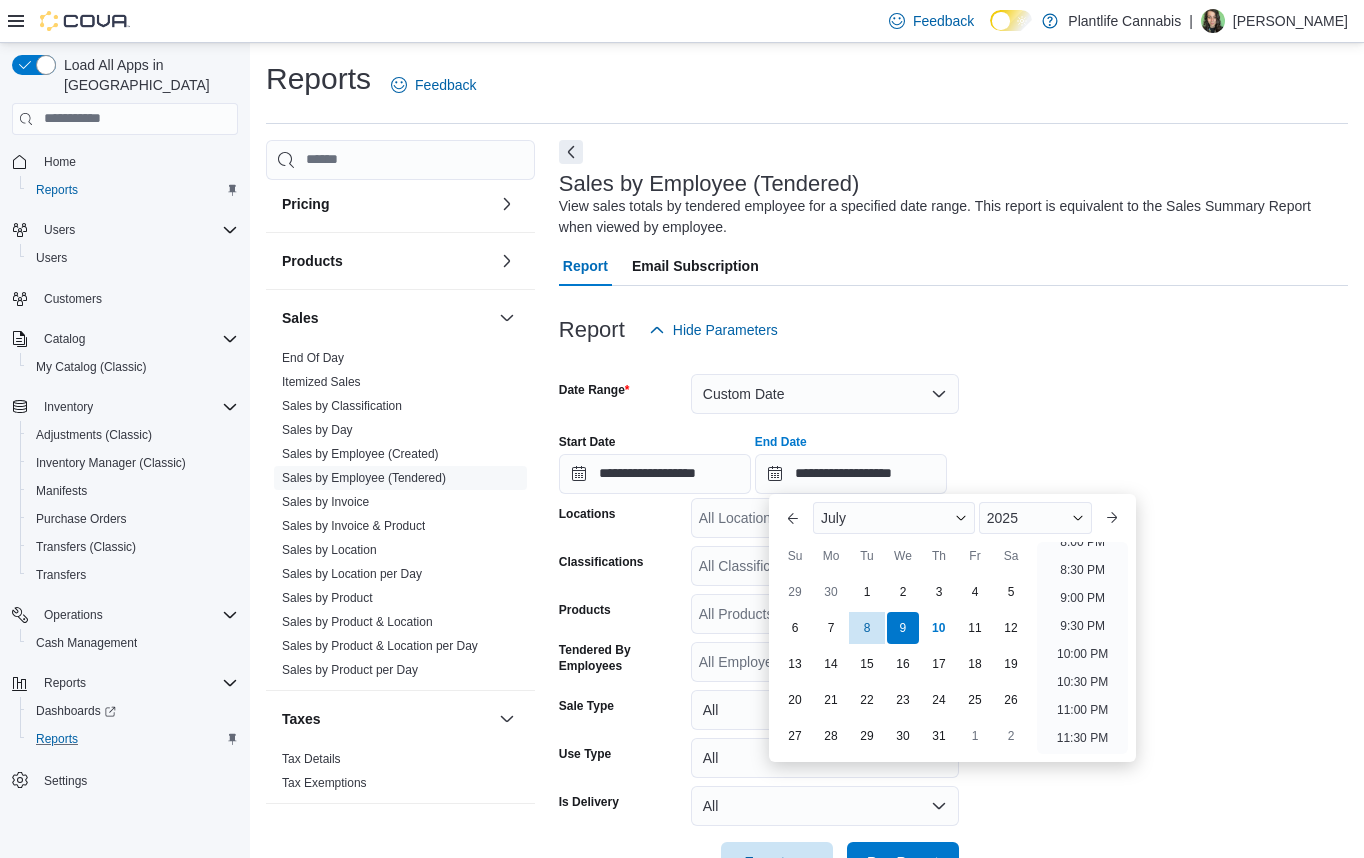 click on "**********" at bounding box center (953, 456) 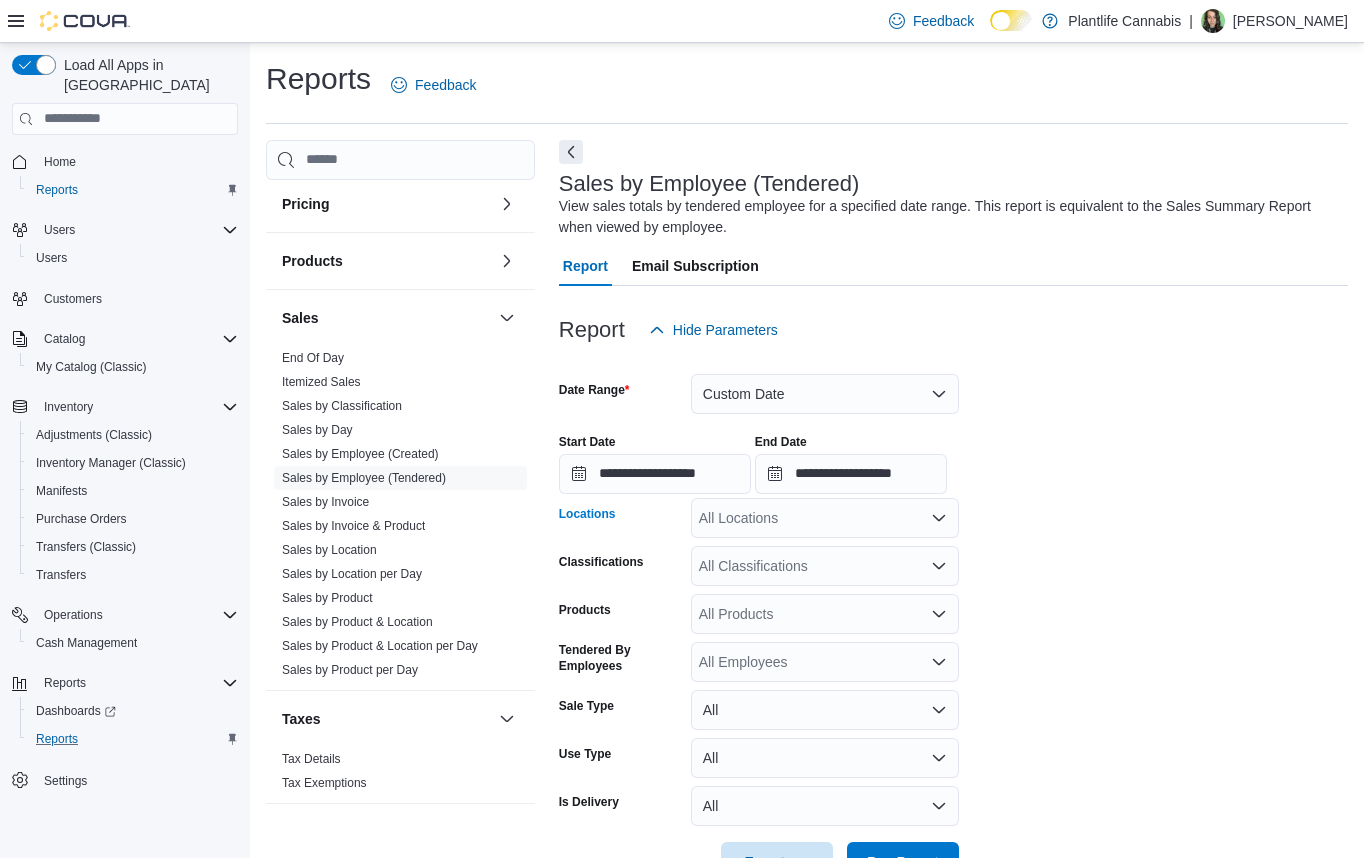 click on "All Locations" at bounding box center [825, 518] 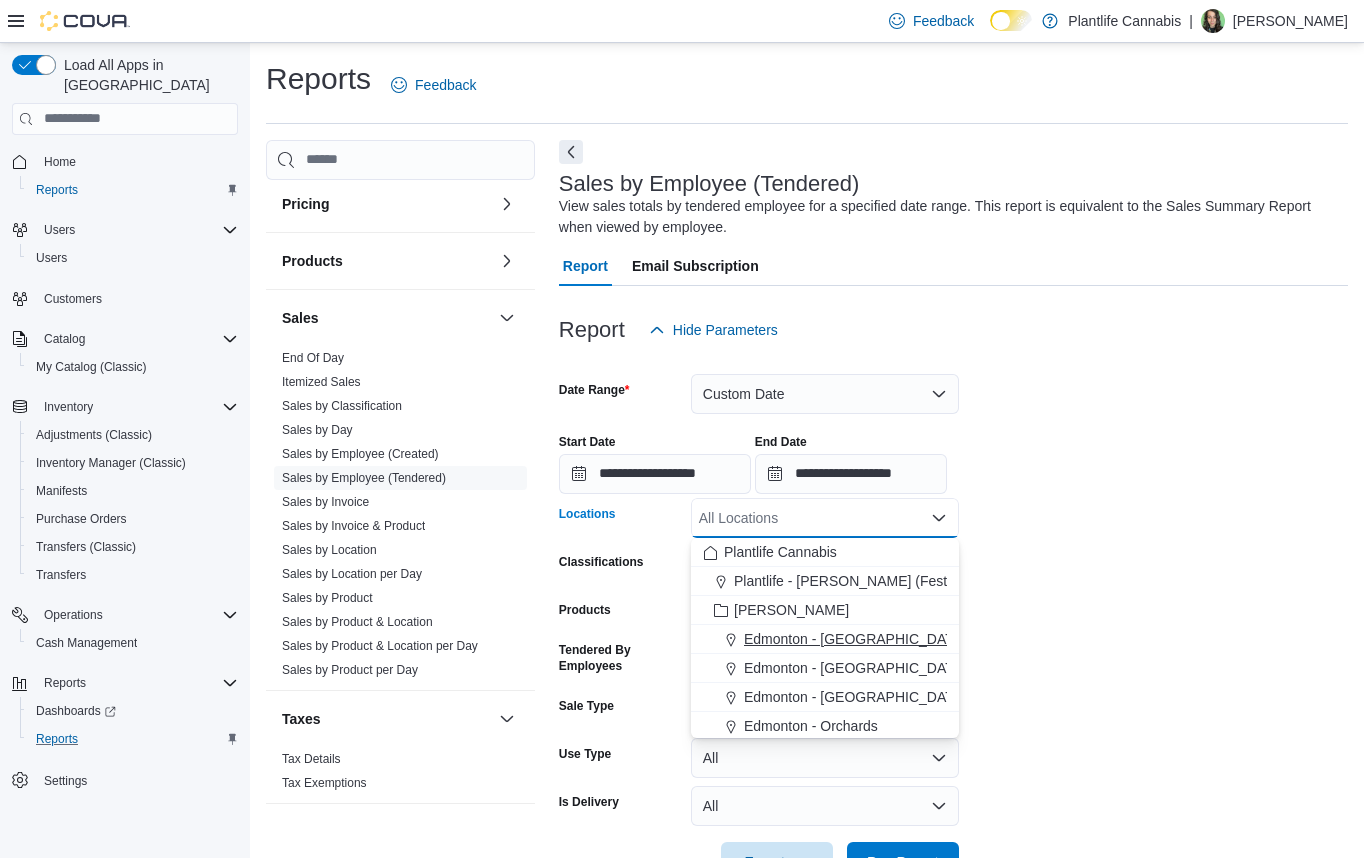 click on "Edmonton - Harvest Pointe" at bounding box center (855, 639) 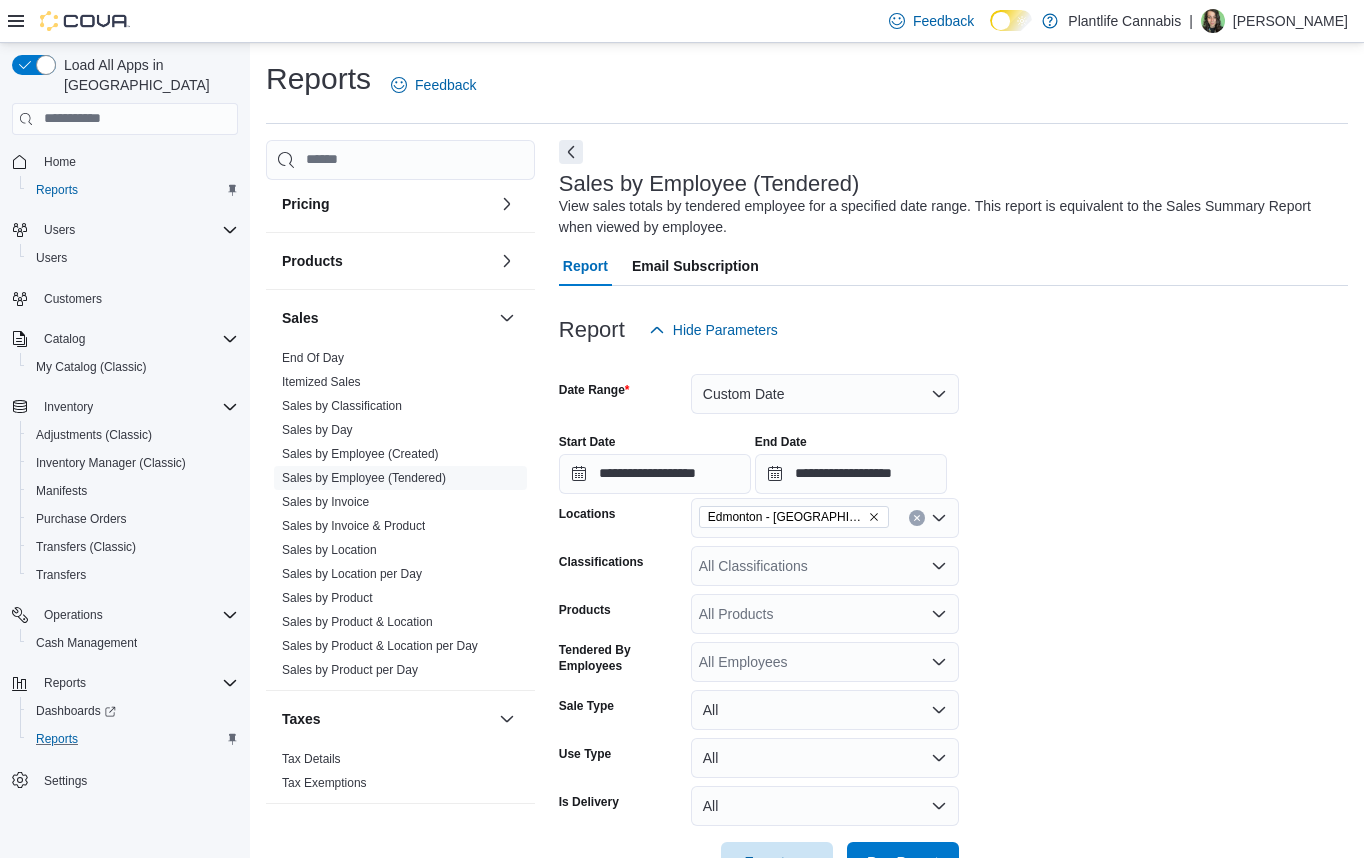 click on "**********" at bounding box center (953, 456) 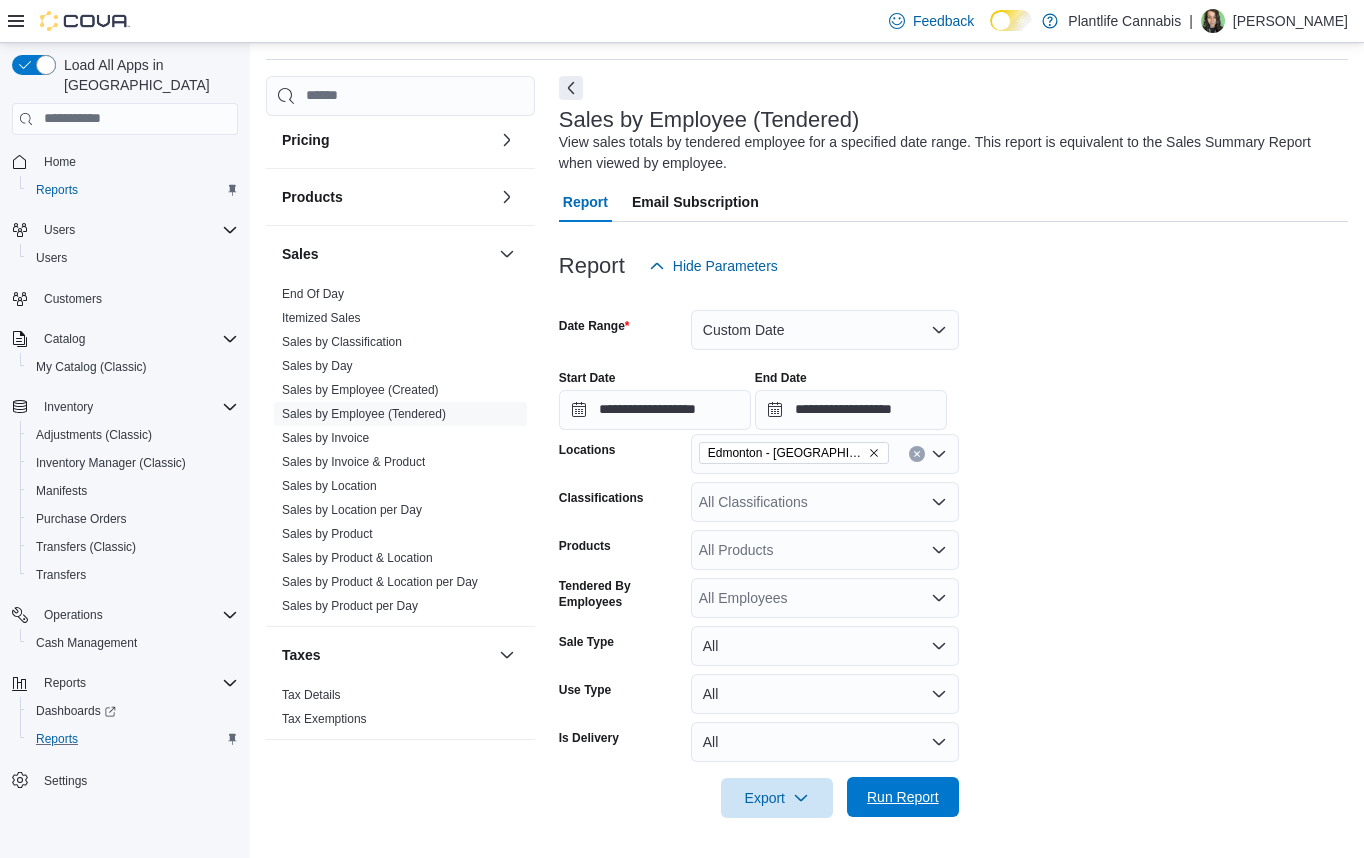 click on "Run Report" at bounding box center [903, 797] 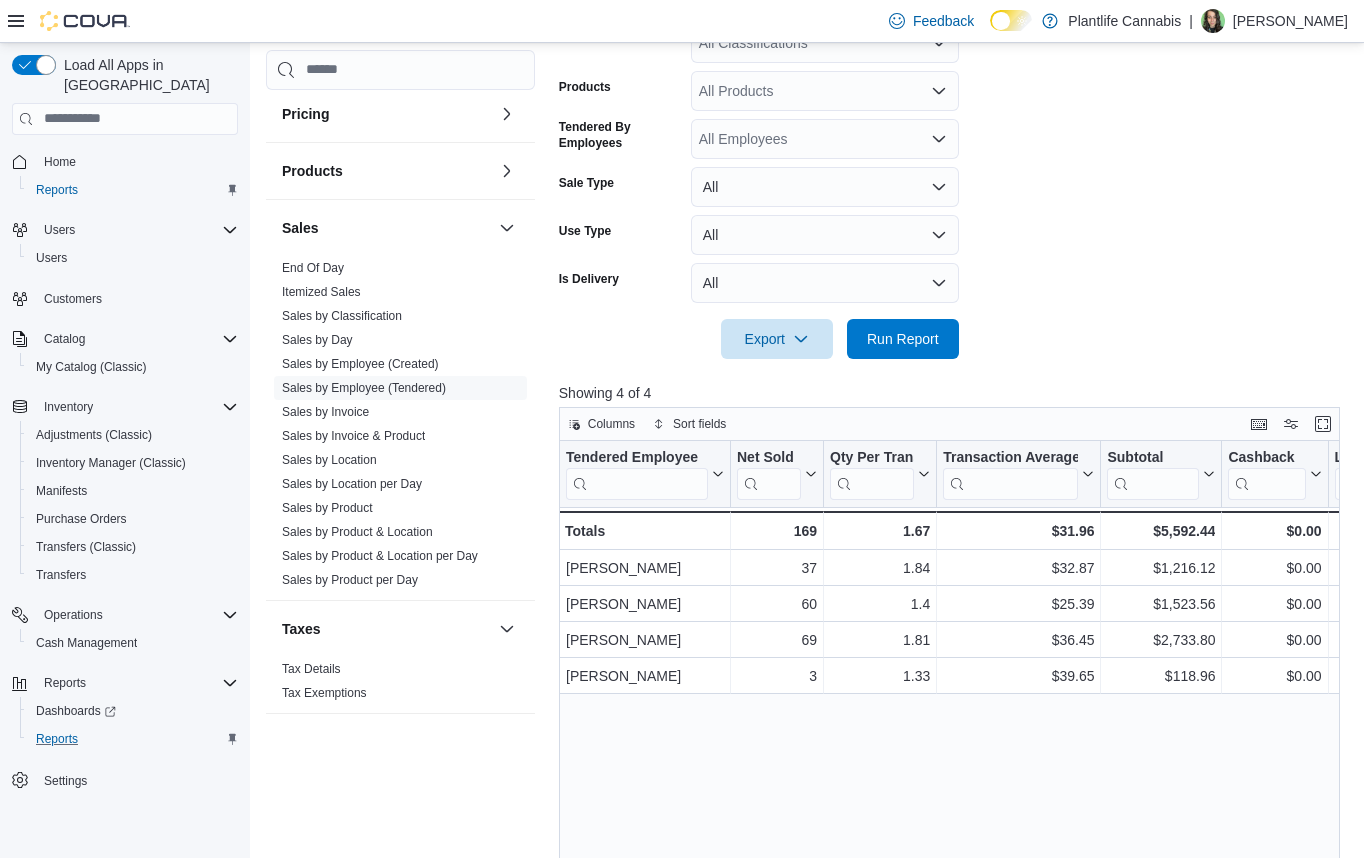 scroll, scrollTop: 509, scrollLeft: 0, axis: vertical 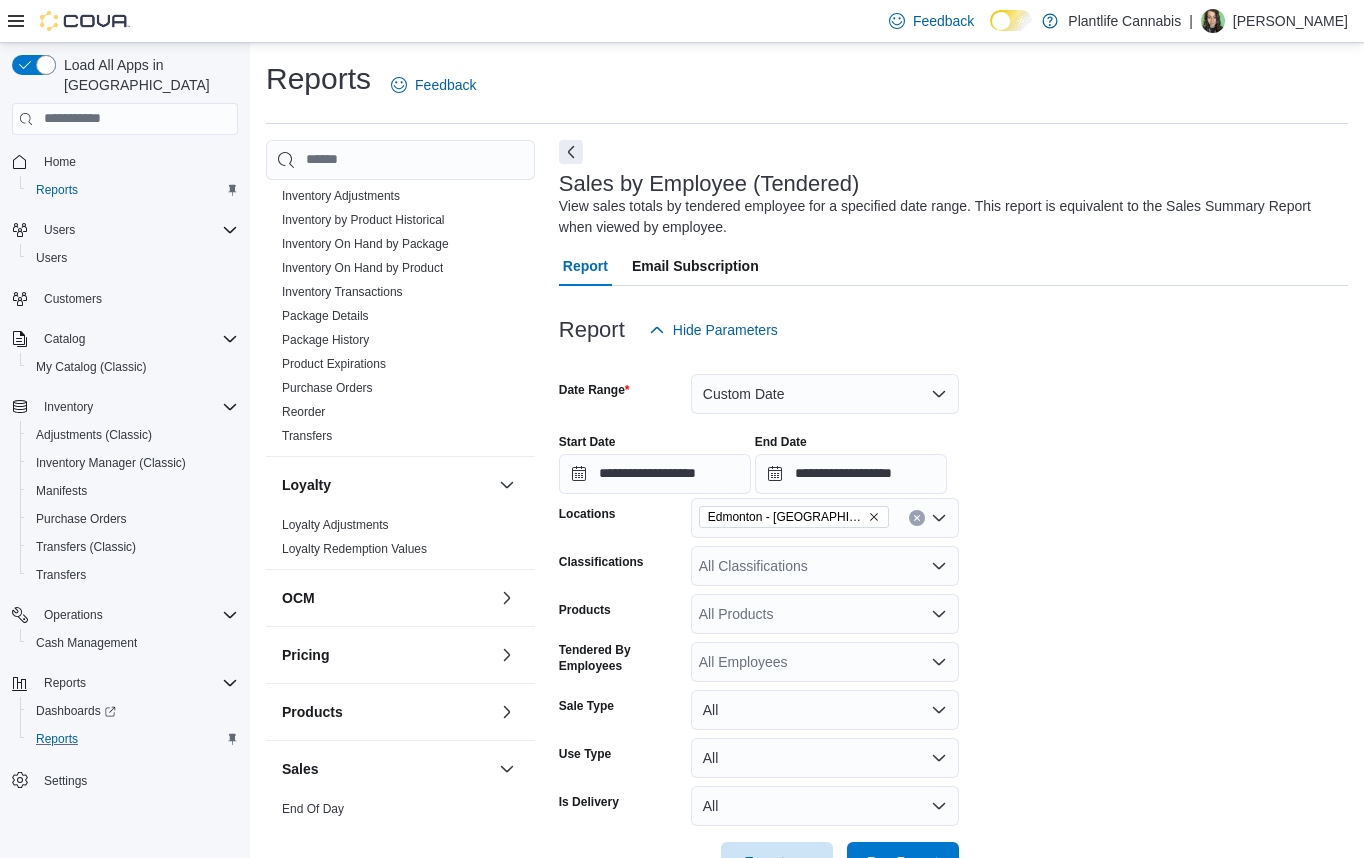 drag, startPoint x: 574, startPoint y: 149, endPoint x: 610, endPoint y: 182, distance: 48.83646 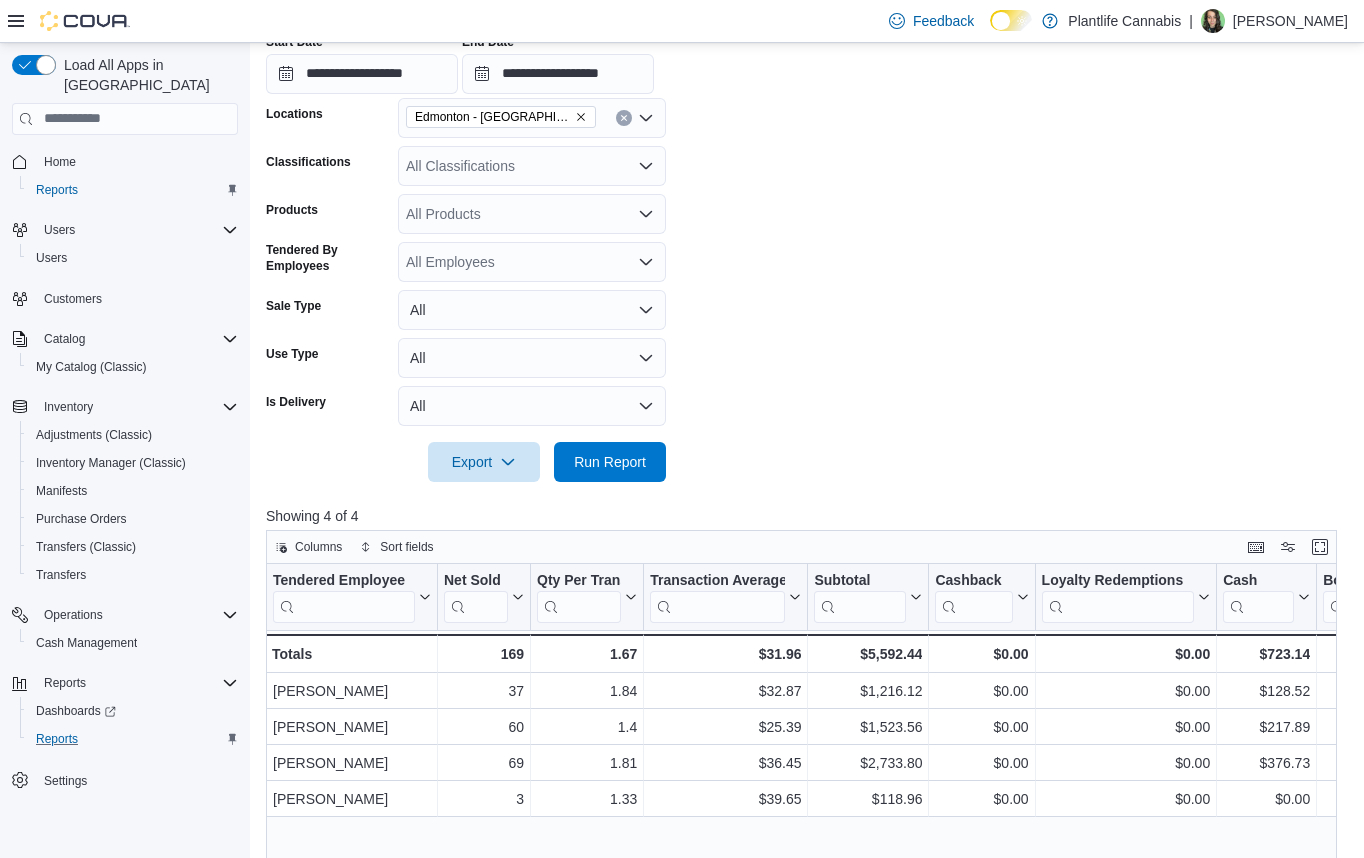 scroll, scrollTop: 383, scrollLeft: 0, axis: vertical 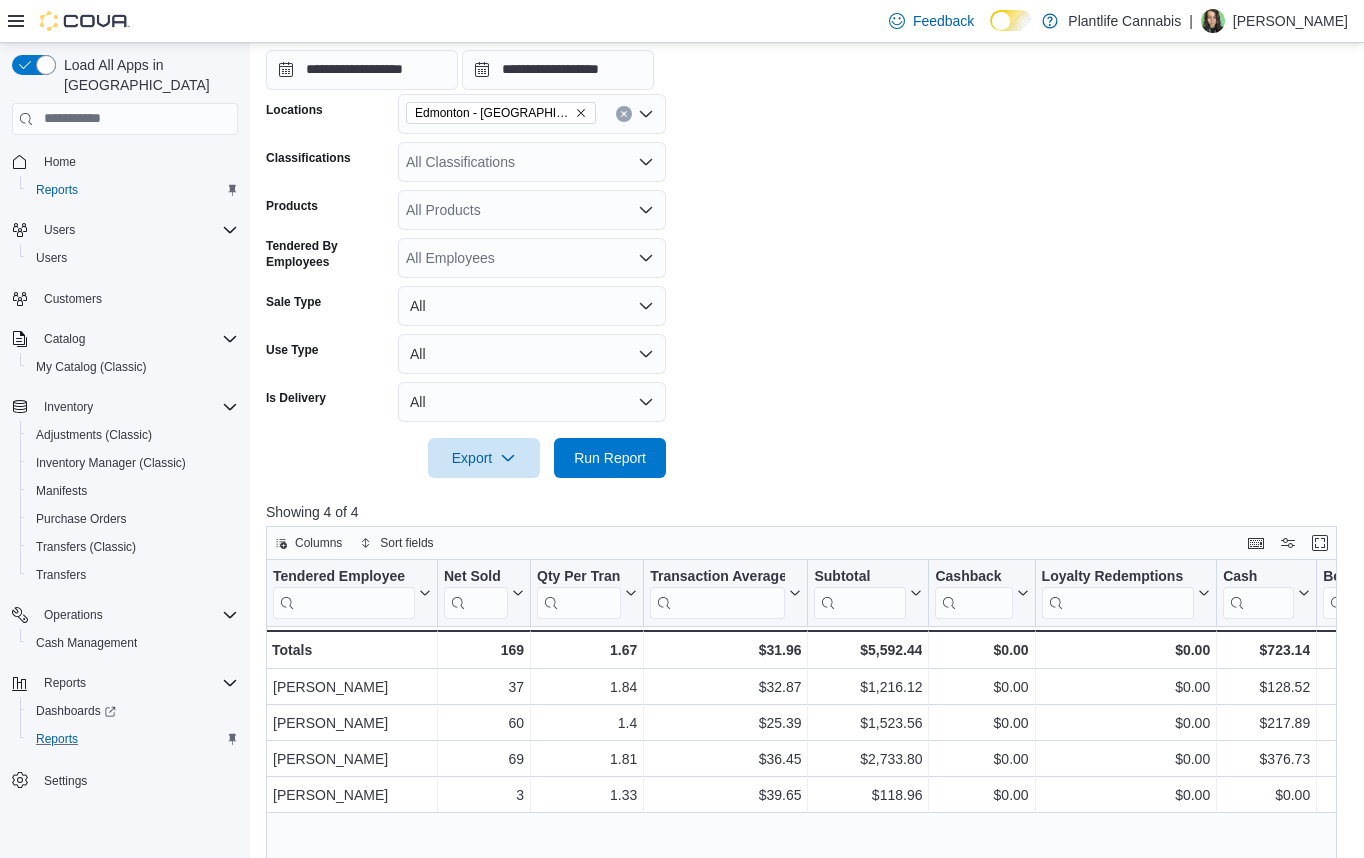 click on "All Classifications" at bounding box center (532, 162) 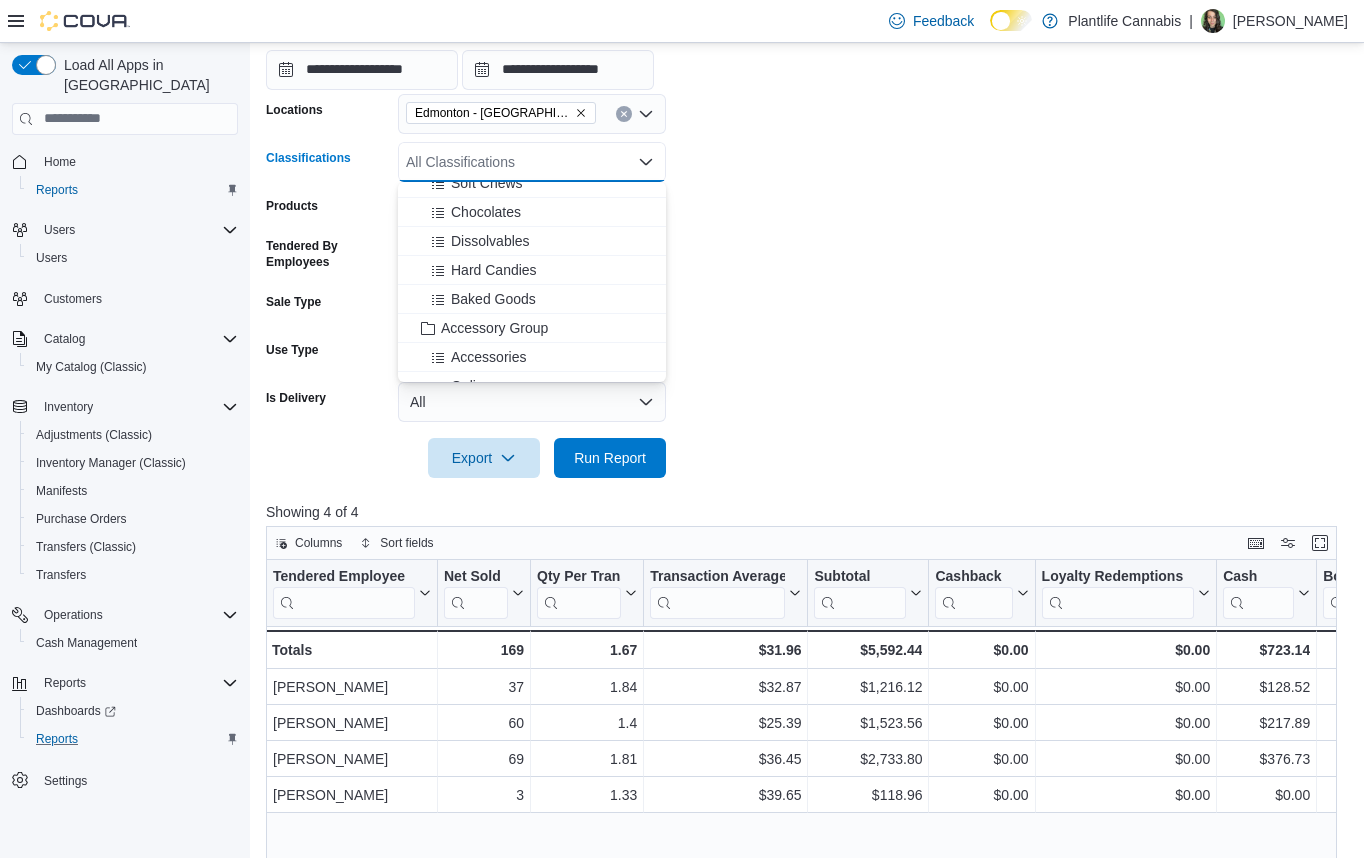 scroll, scrollTop: 175, scrollLeft: 0, axis: vertical 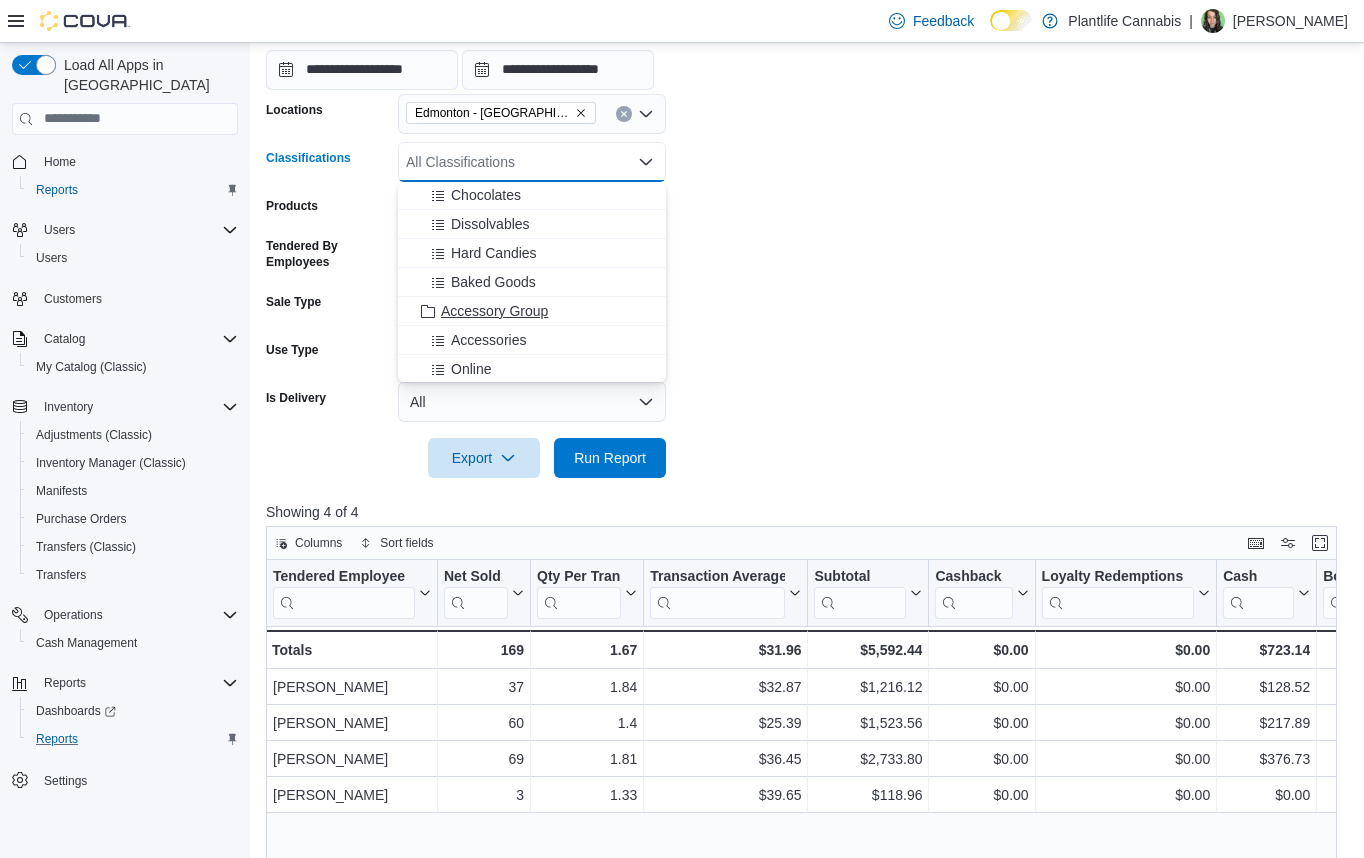 click on "Accessory Group" at bounding box center (494, 311) 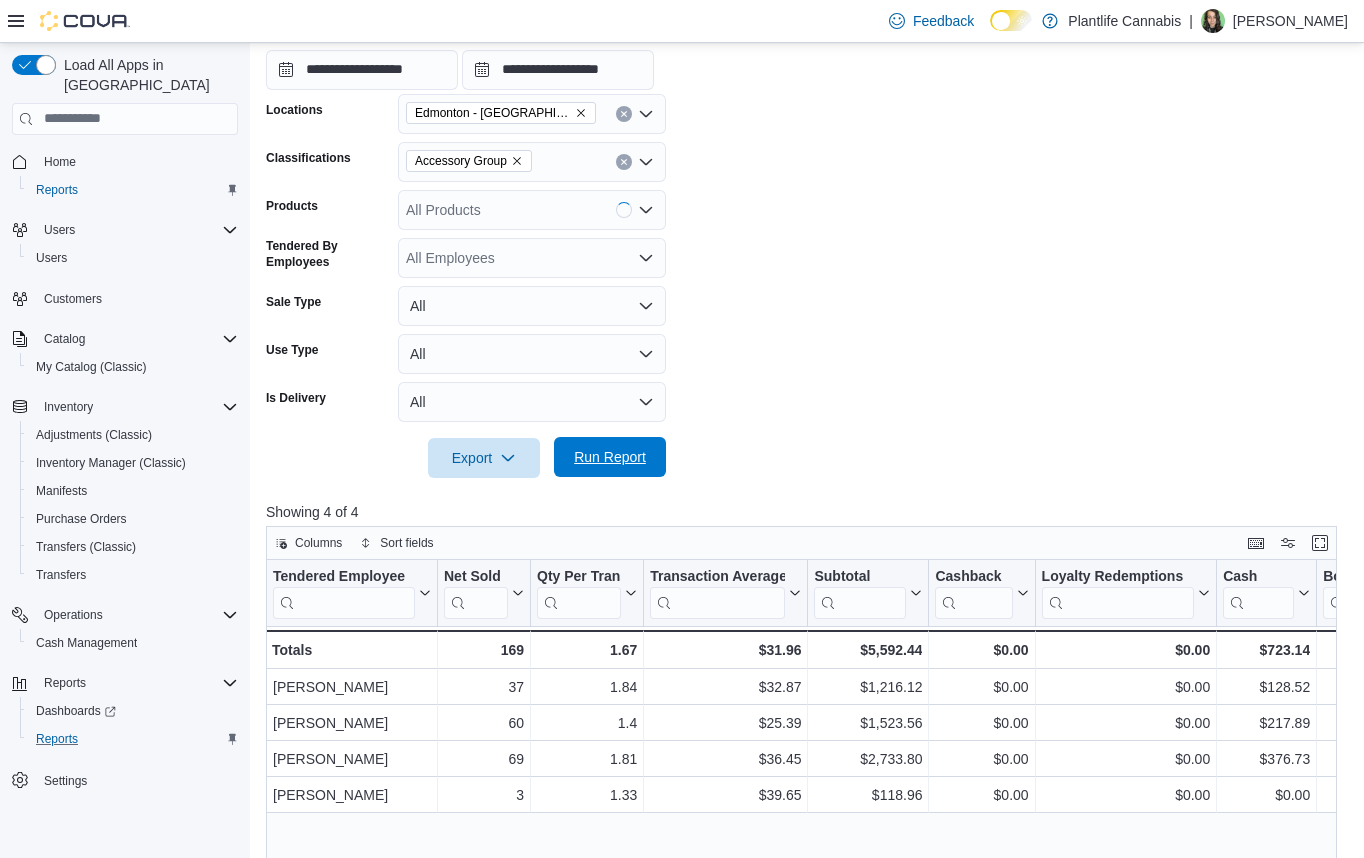 click on "Run Report" at bounding box center (610, 457) 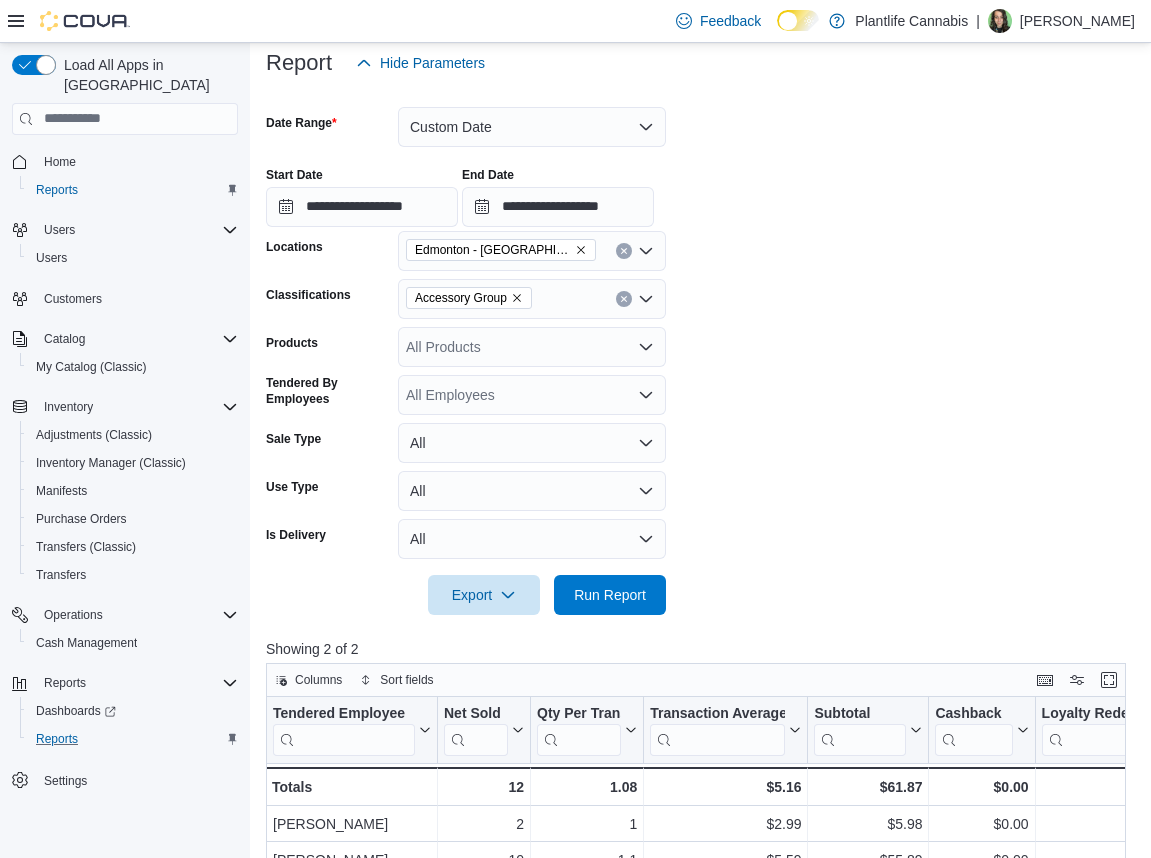 scroll, scrollTop: 0, scrollLeft: 0, axis: both 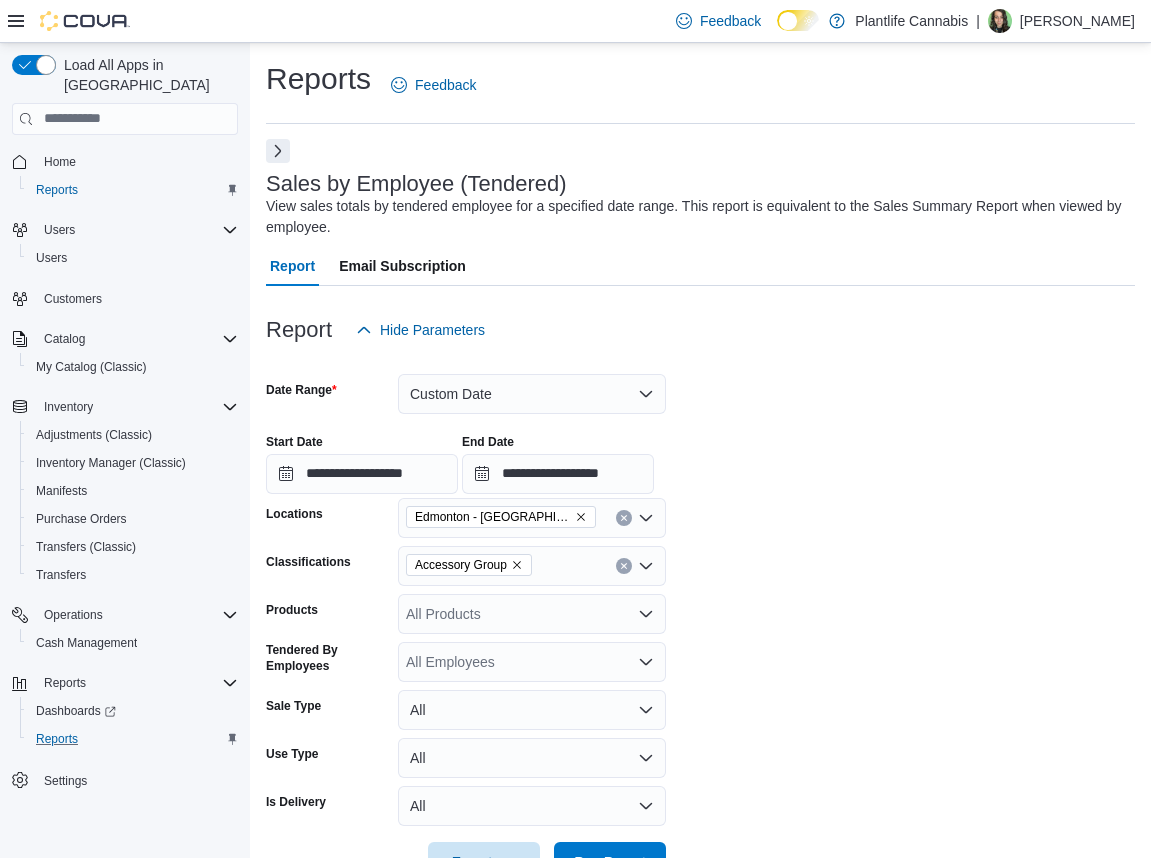 click at bounding box center (278, 151) 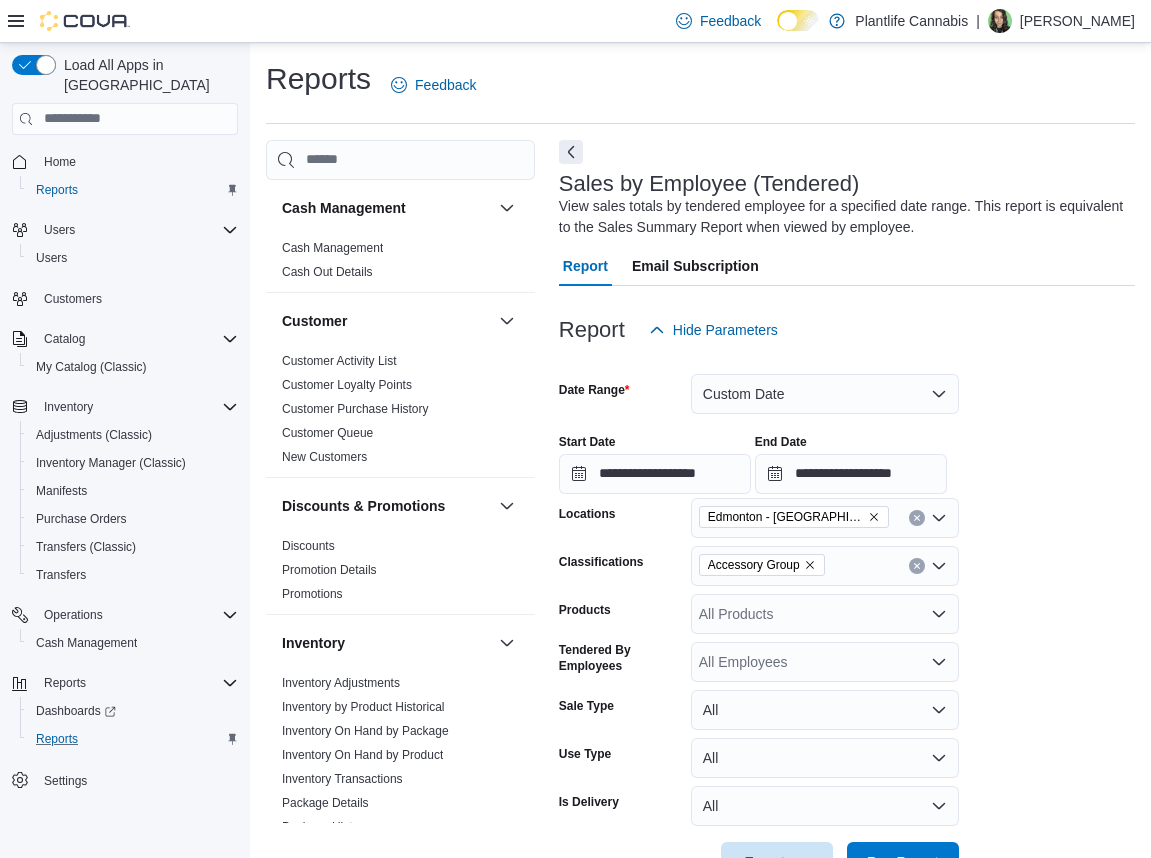 drag, startPoint x: 572, startPoint y: 151, endPoint x: 360, endPoint y: 127, distance: 213.35417 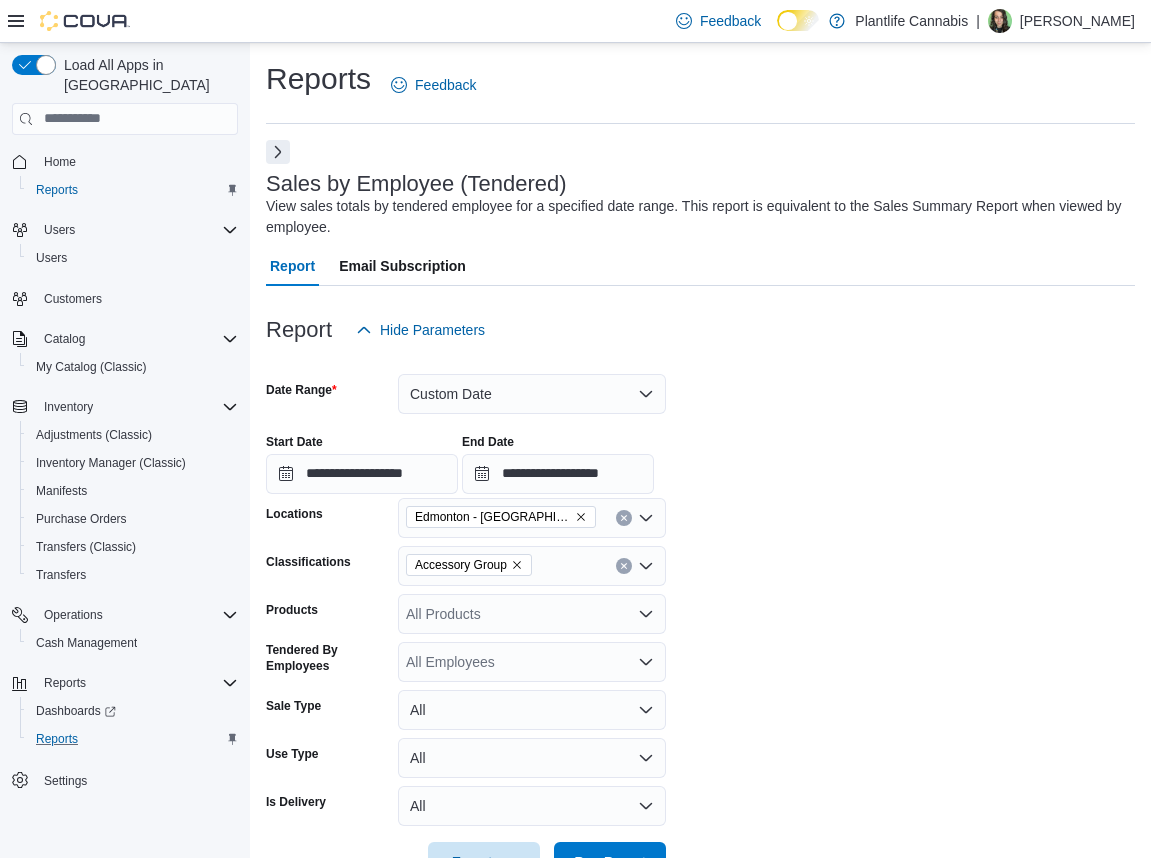 click 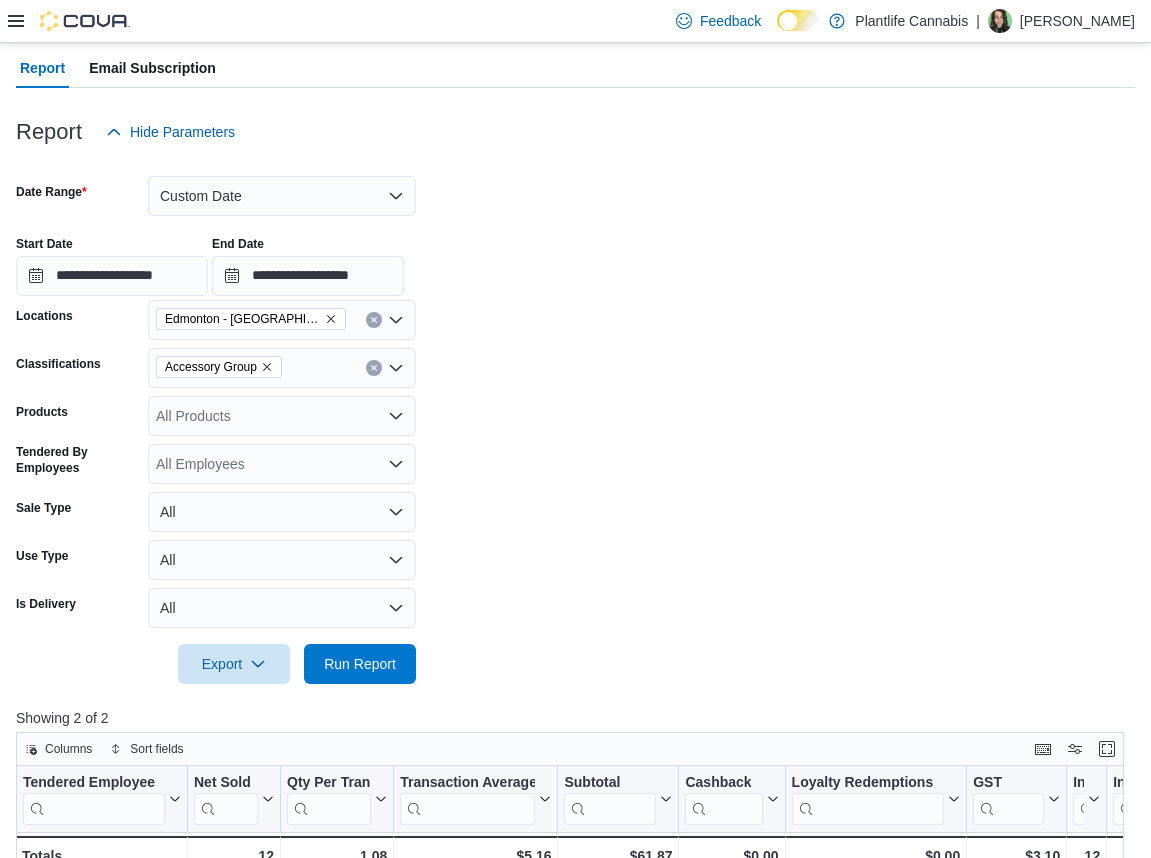 scroll, scrollTop: 288, scrollLeft: 0, axis: vertical 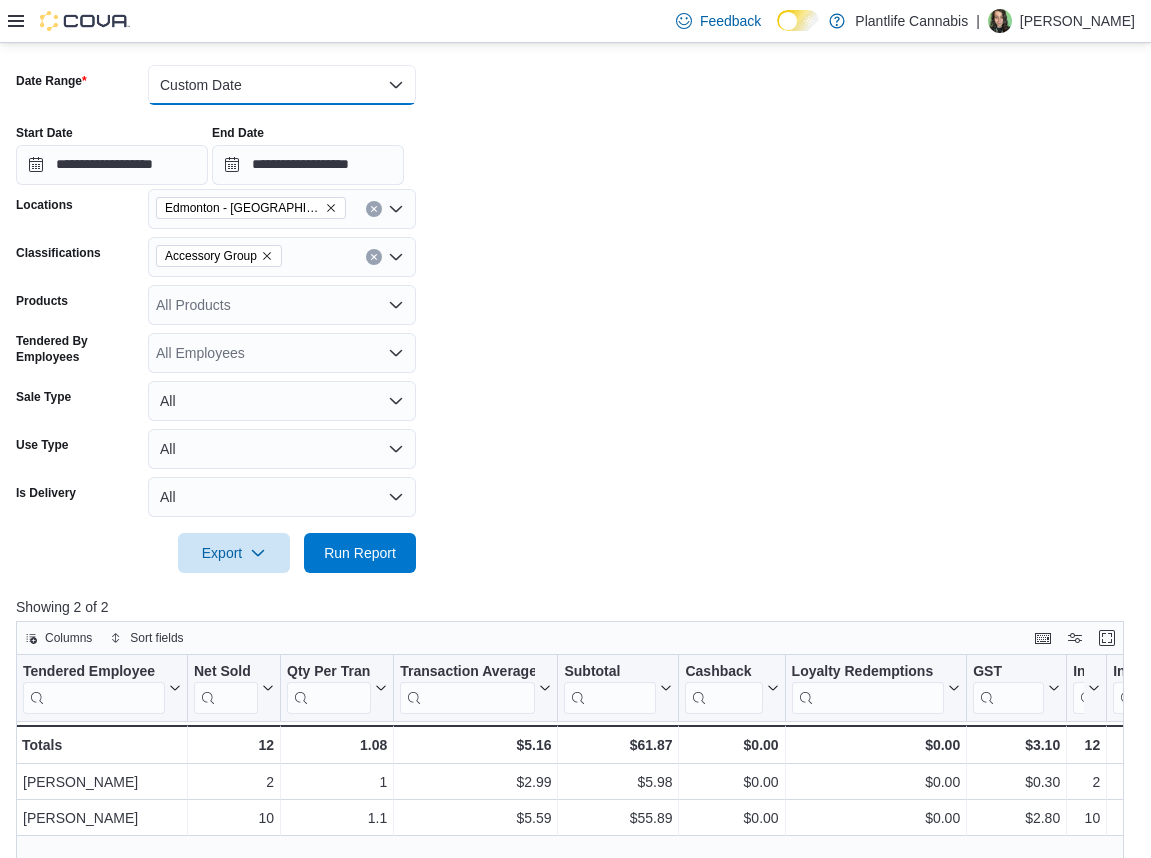 click on "Custom Date" at bounding box center (282, 85) 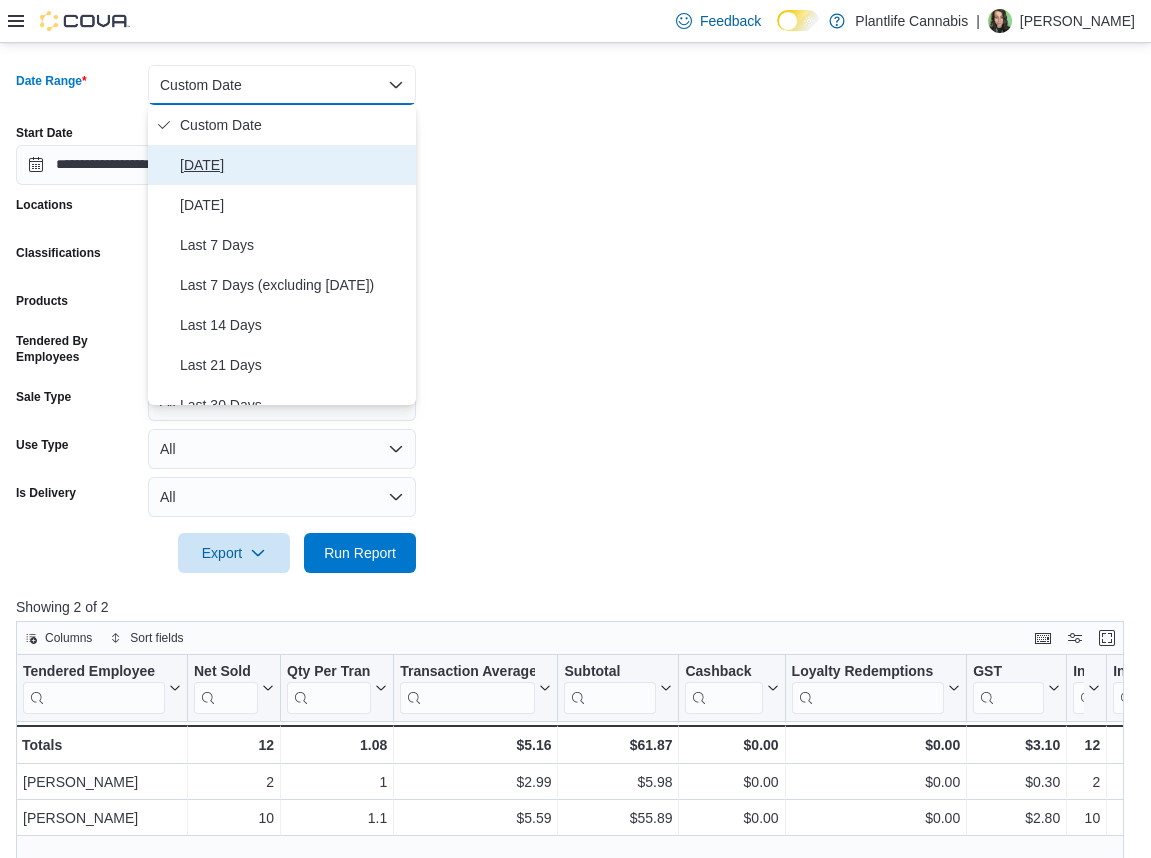 click on "Today" at bounding box center [294, 165] 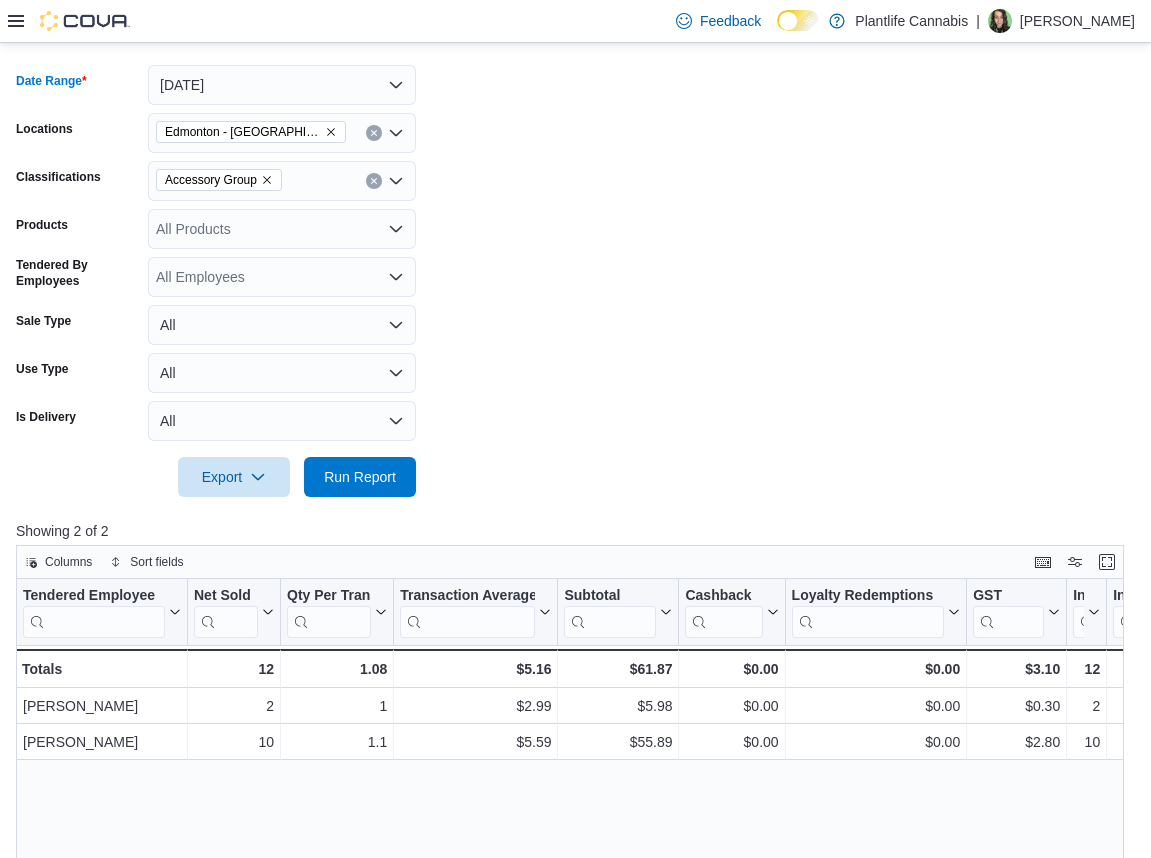 drag, startPoint x: 275, startPoint y: 180, endPoint x: 430, endPoint y: 404, distance: 272.3986 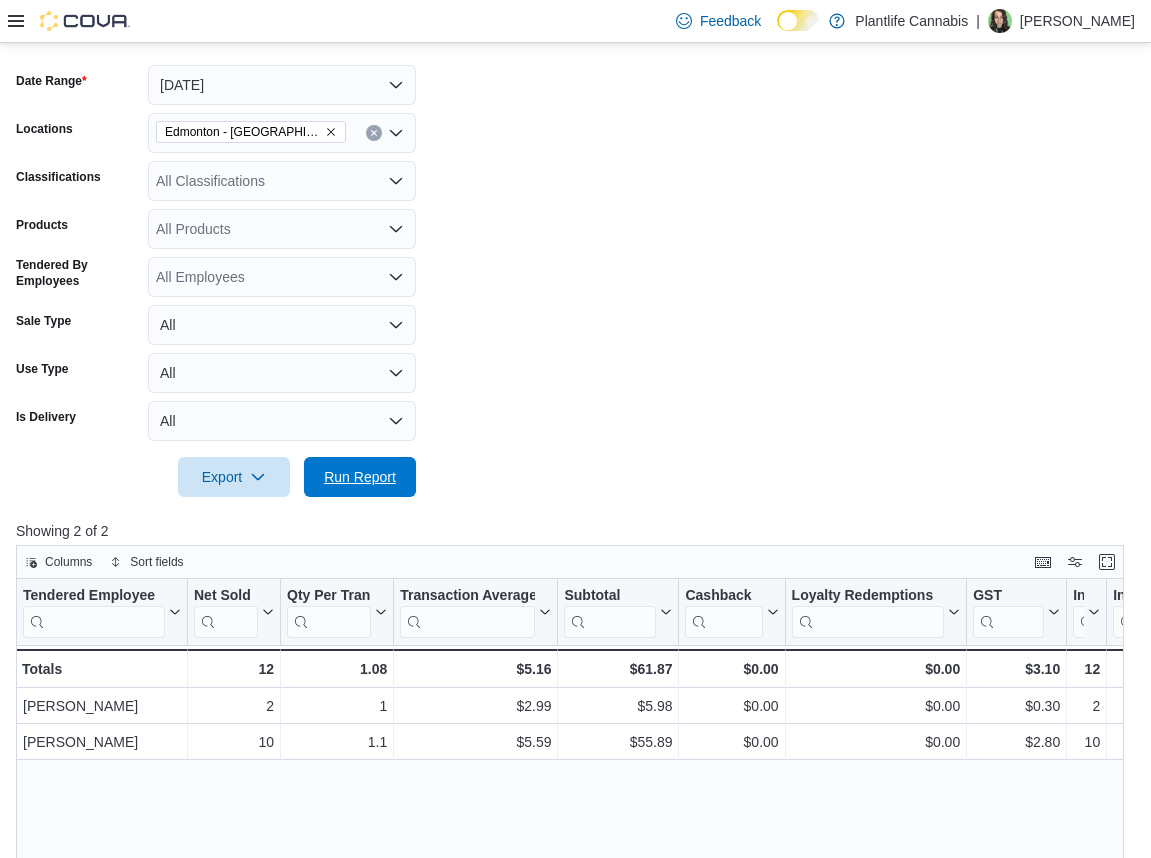 drag, startPoint x: 349, startPoint y: 481, endPoint x: 510, endPoint y: 384, distance: 187.96277 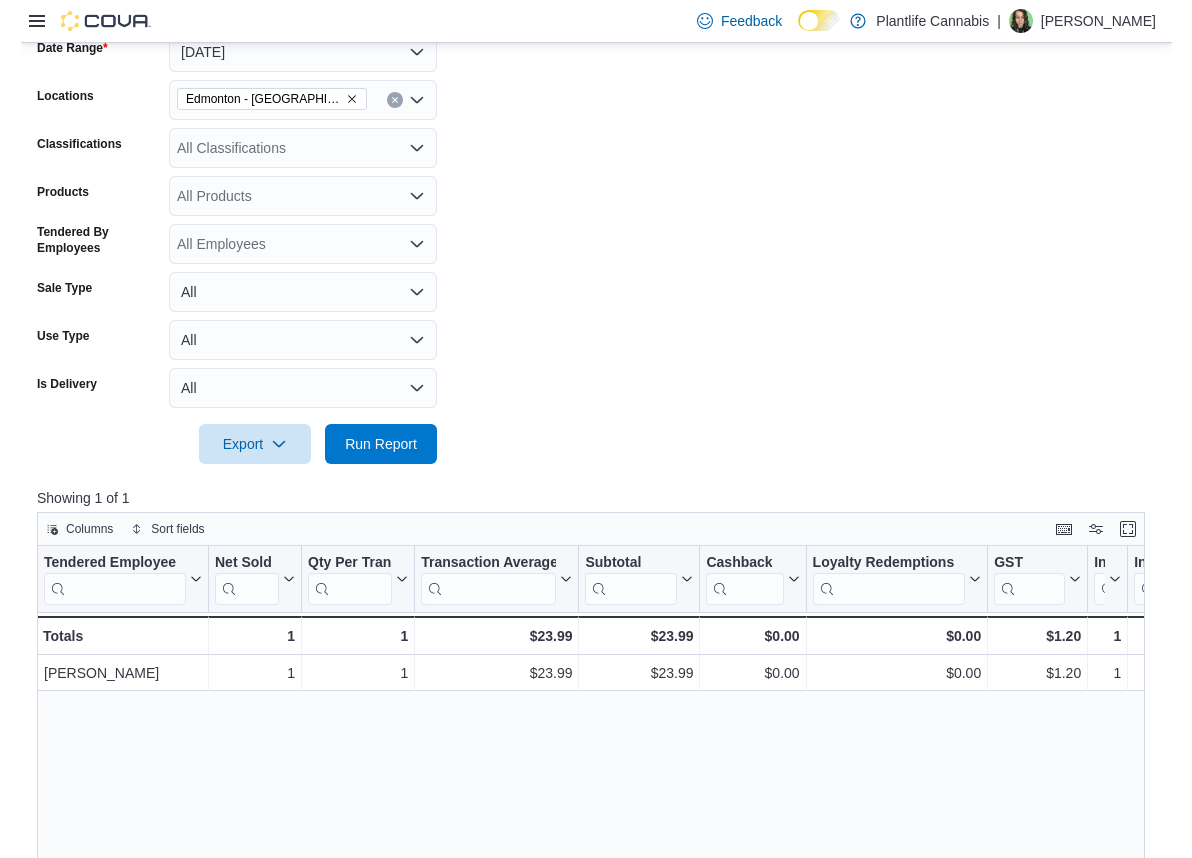 scroll, scrollTop: 333, scrollLeft: 0, axis: vertical 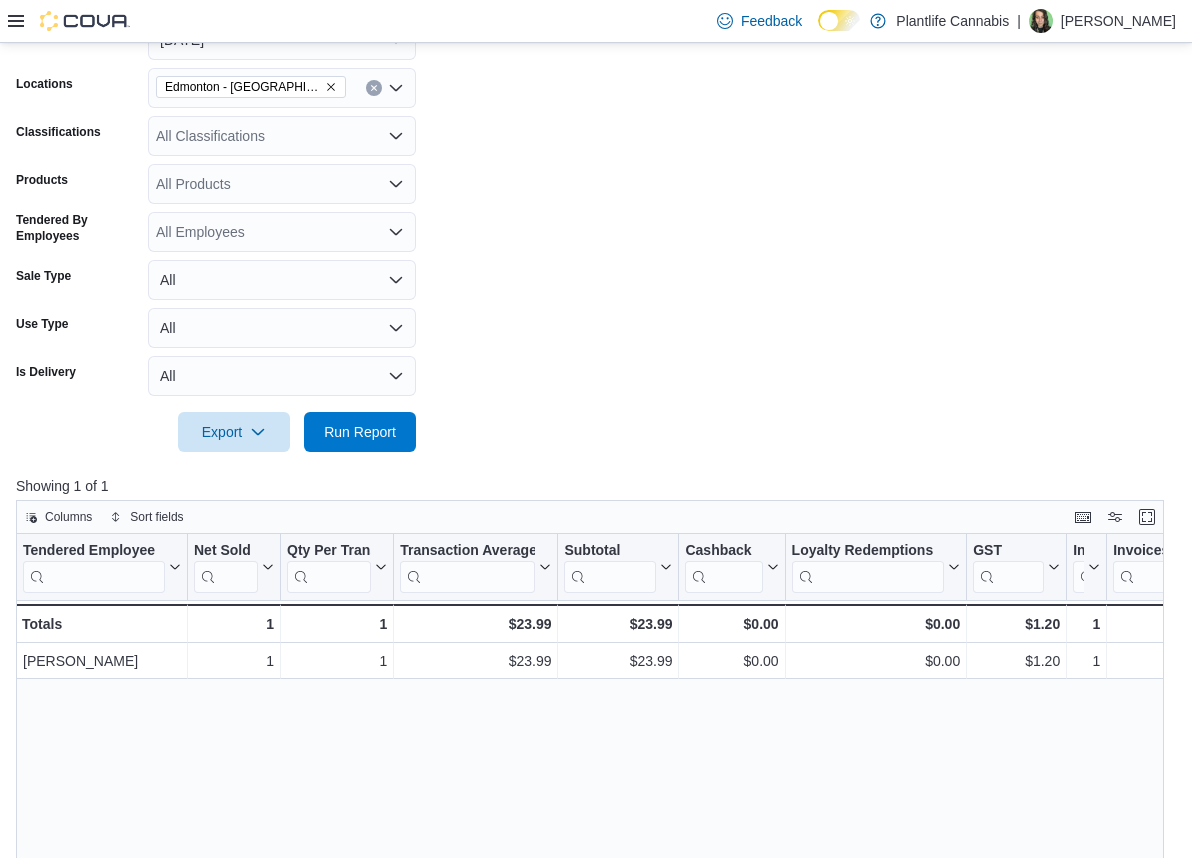 click on "Date Range Today Locations Edmonton - Harvest Pointe Classifications All Classifications Products All Products Tendered By Employees All Employees Sale Type All Use Type All Is Delivery All Export  Run Report" at bounding box center (596, 224) 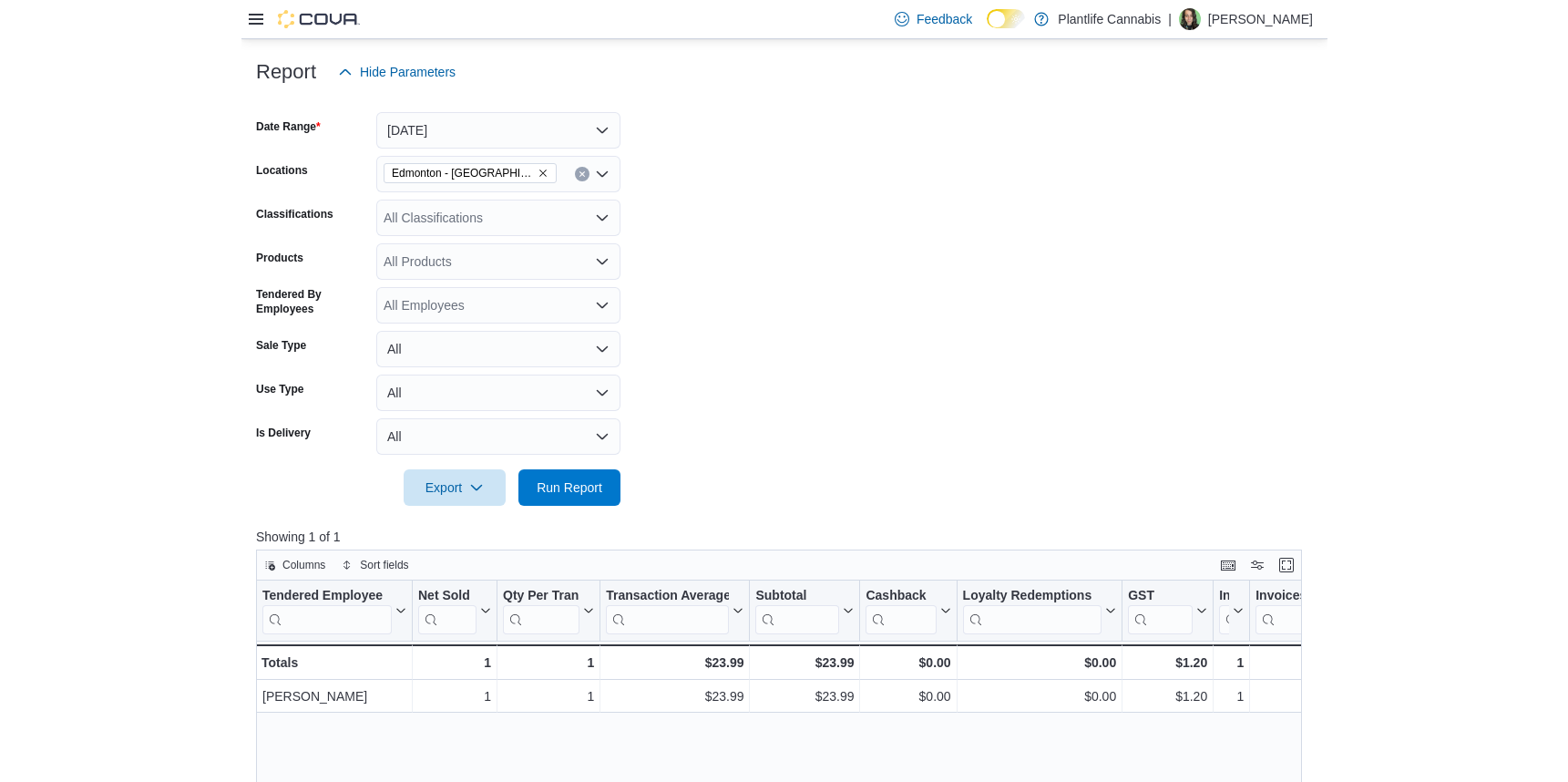 scroll, scrollTop: 212, scrollLeft: 0, axis: vertical 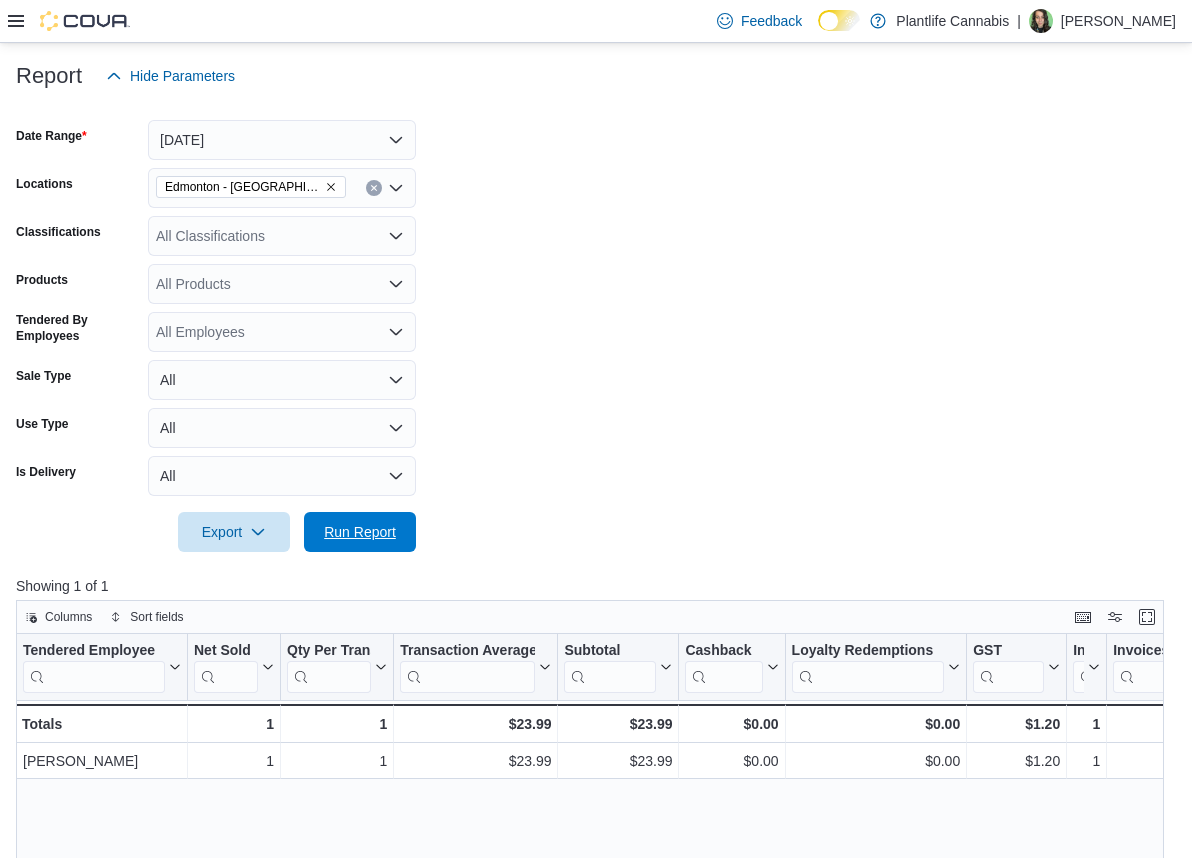 click on "Run Report" at bounding box center [360, 532] 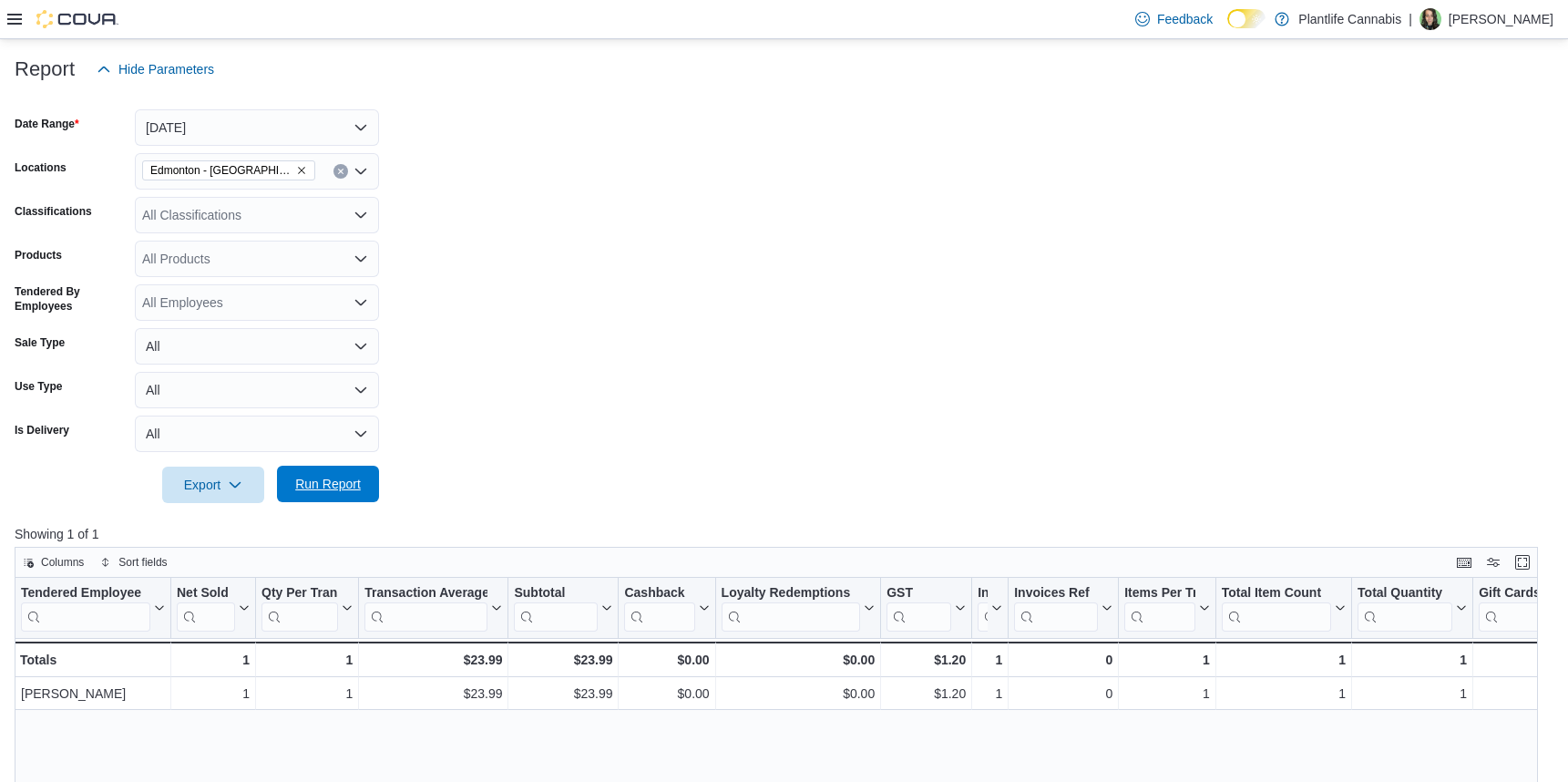 click on "Run Report" at bounding box center (328, 484) 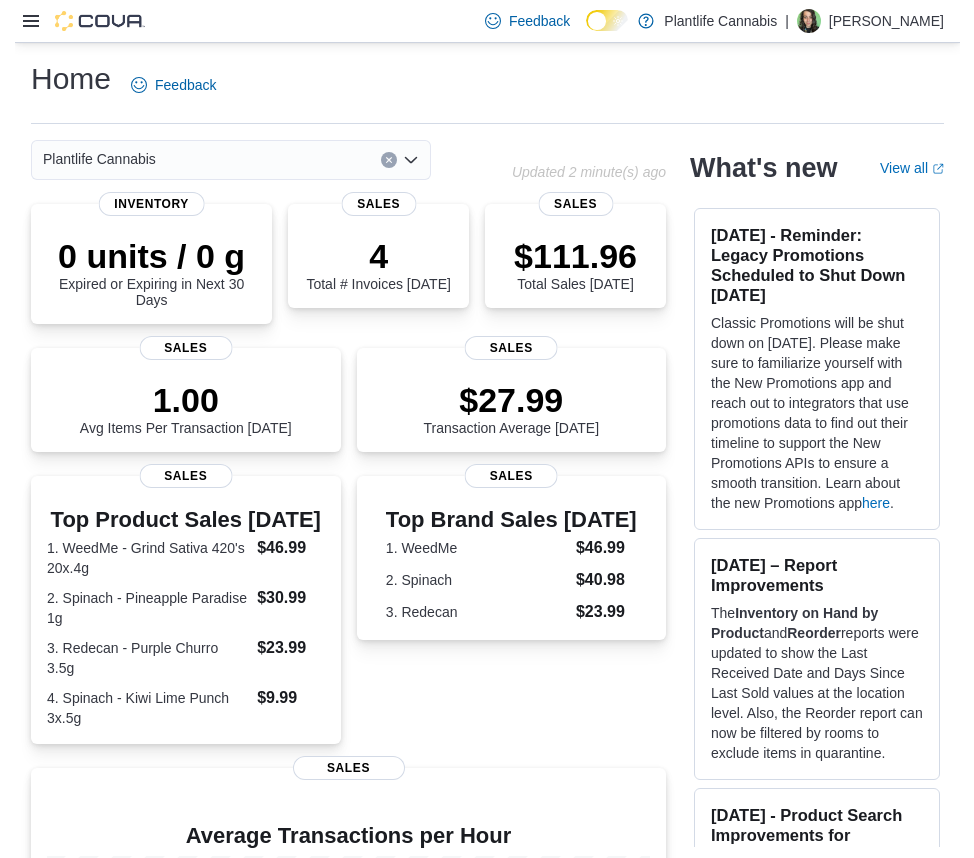 scroll, scrollTop: 0, scrollLeft: 0, axis: both 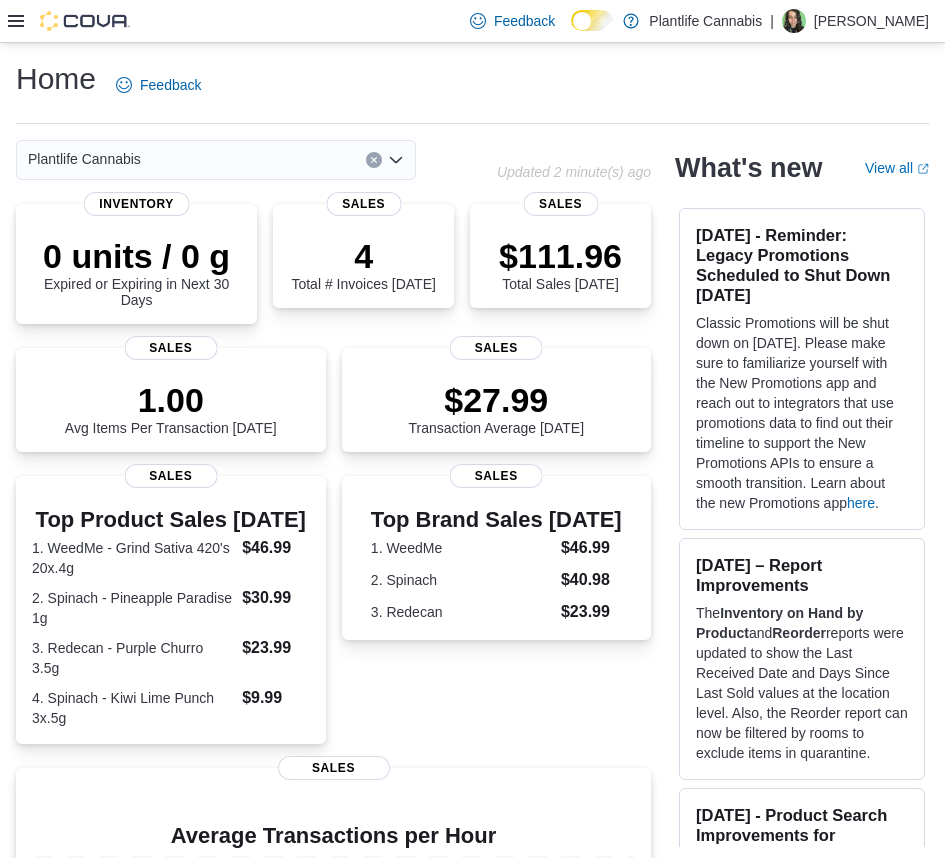 click 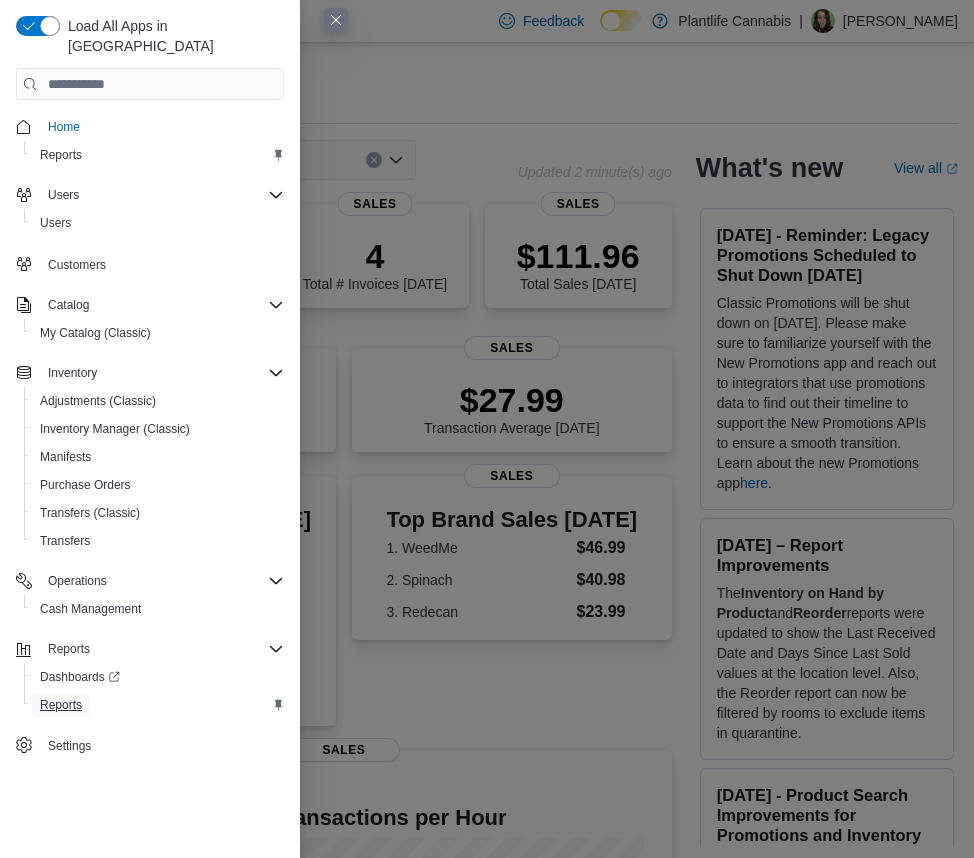 click on "Reports" at bounding box center (61, 705) 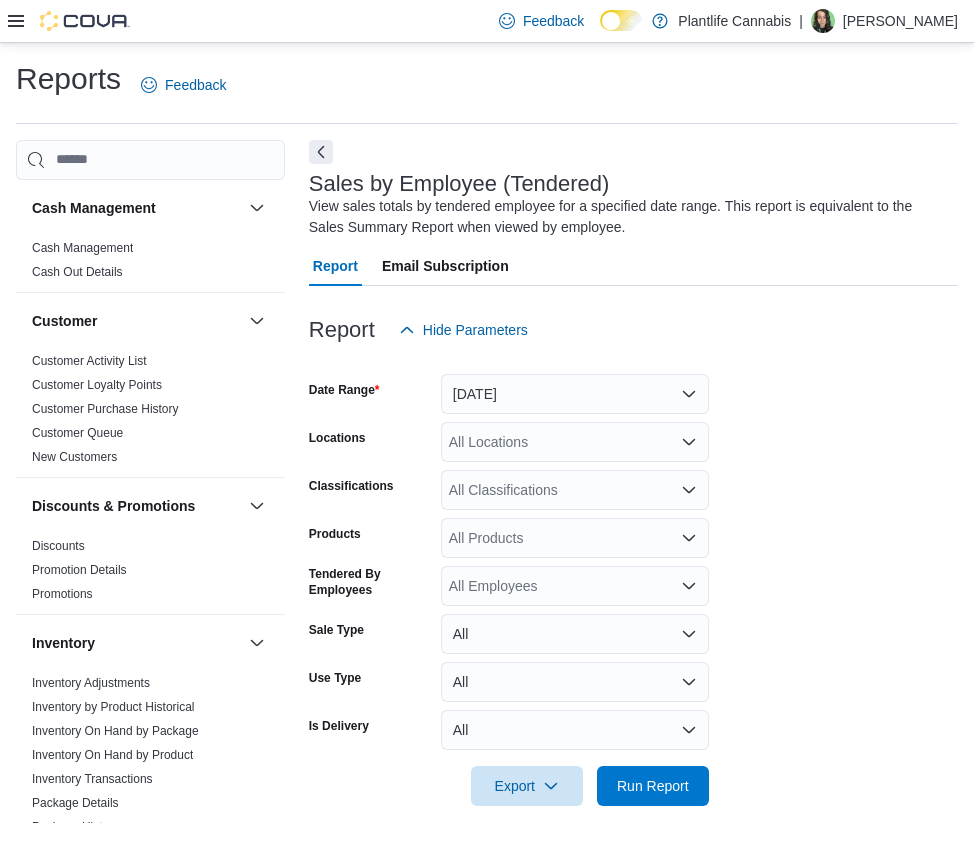 drag, startPoint x: 315, startPoint y: 144, endPoint x: 390, endPoint y: 260, distance: 138.13399 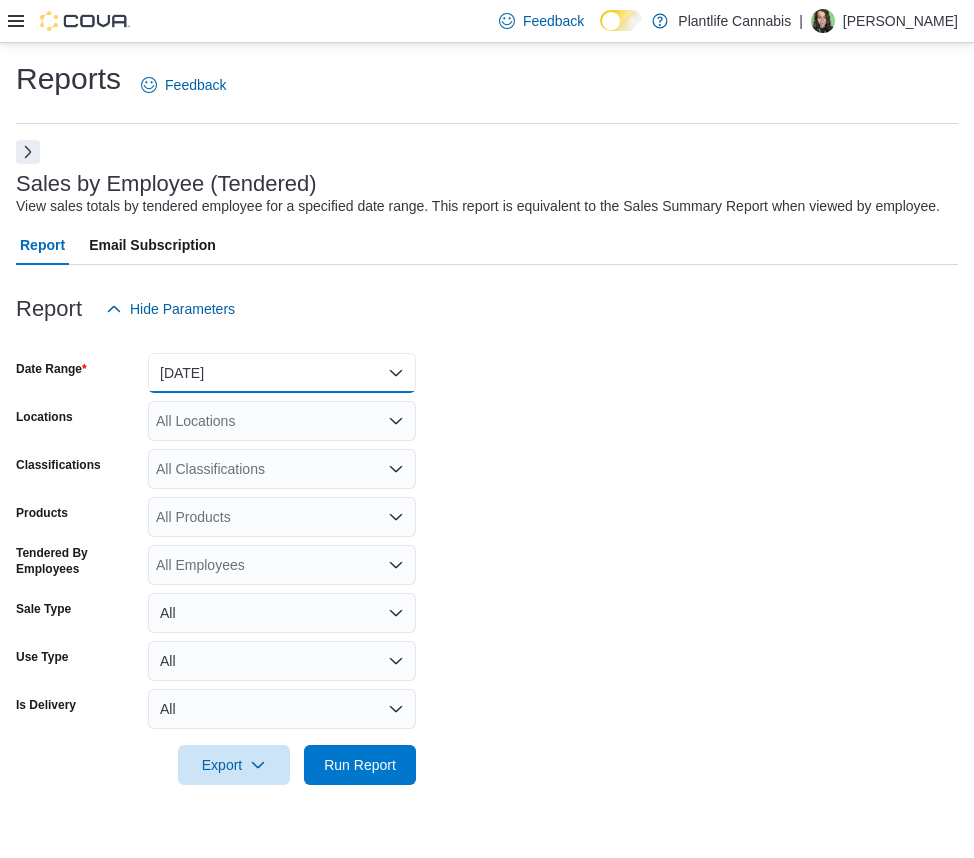 click on "[DATE]" at bounding box center [282, 373] 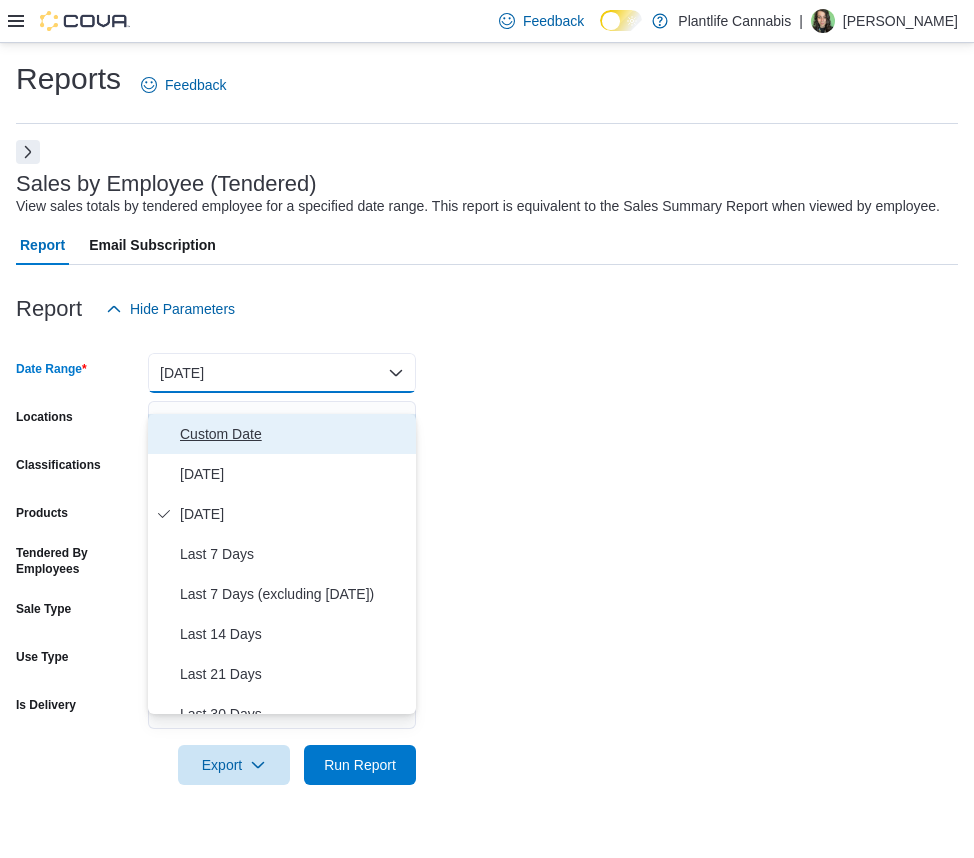 click on "Custom Date" at bounding box center [294, 434] 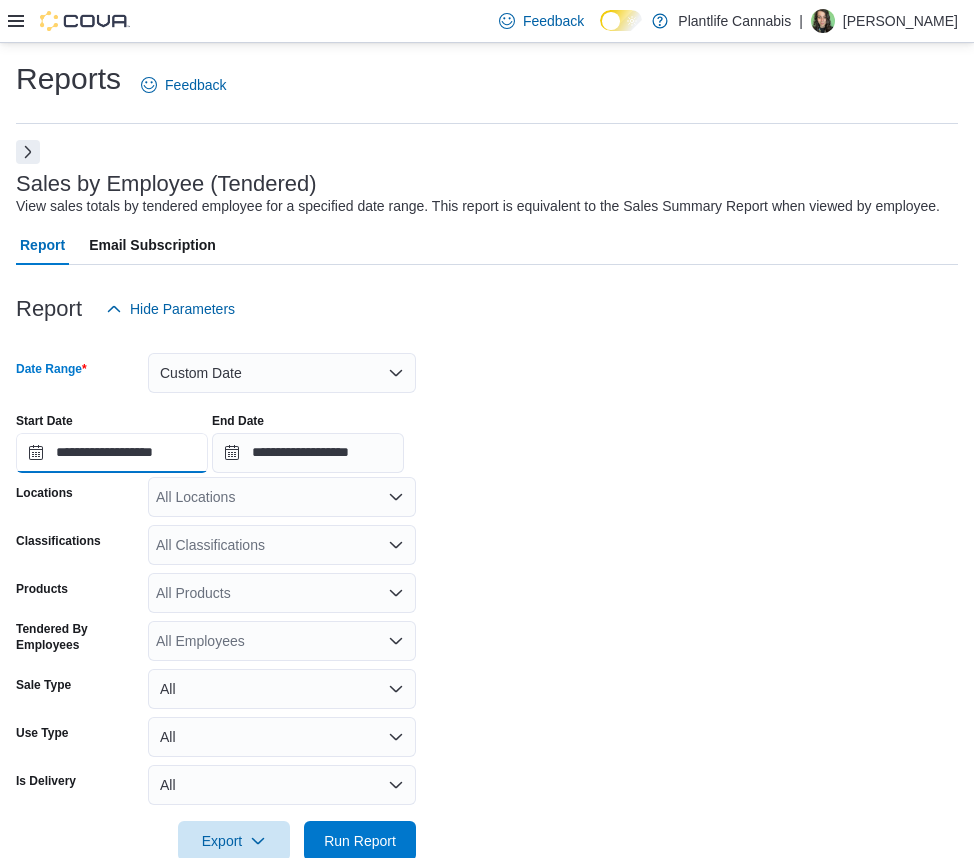 click on "**********" at bounding box center (112, 453) 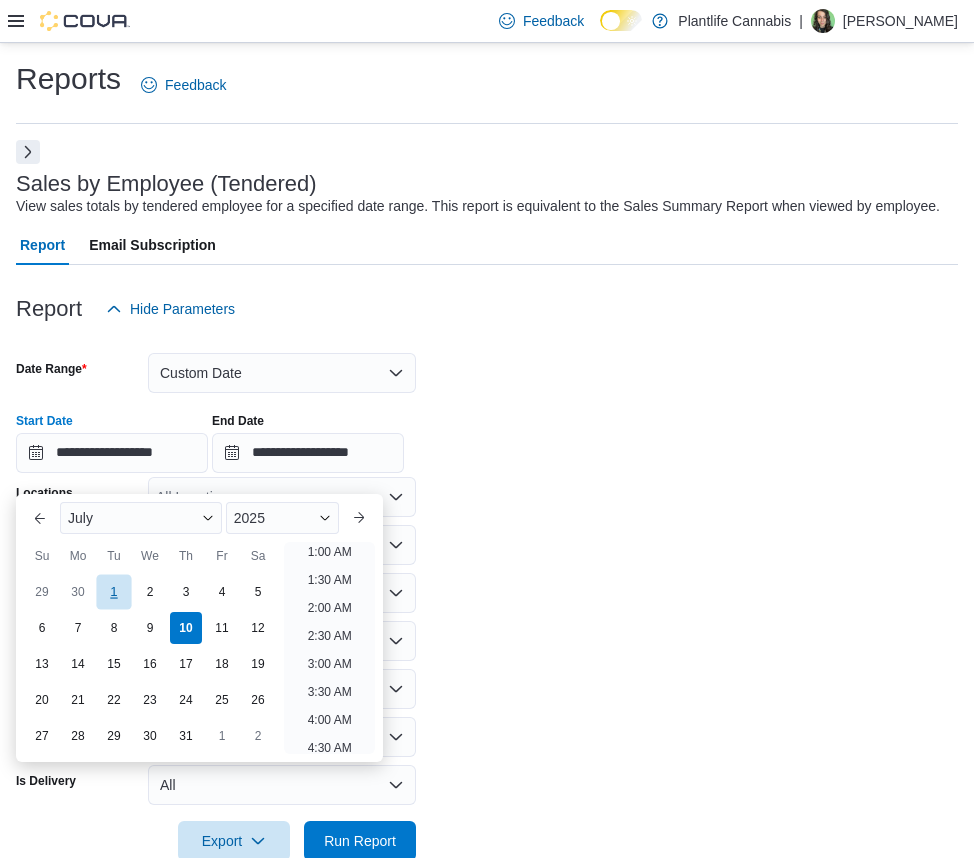 click on "1" at bounding box center (113, 591) 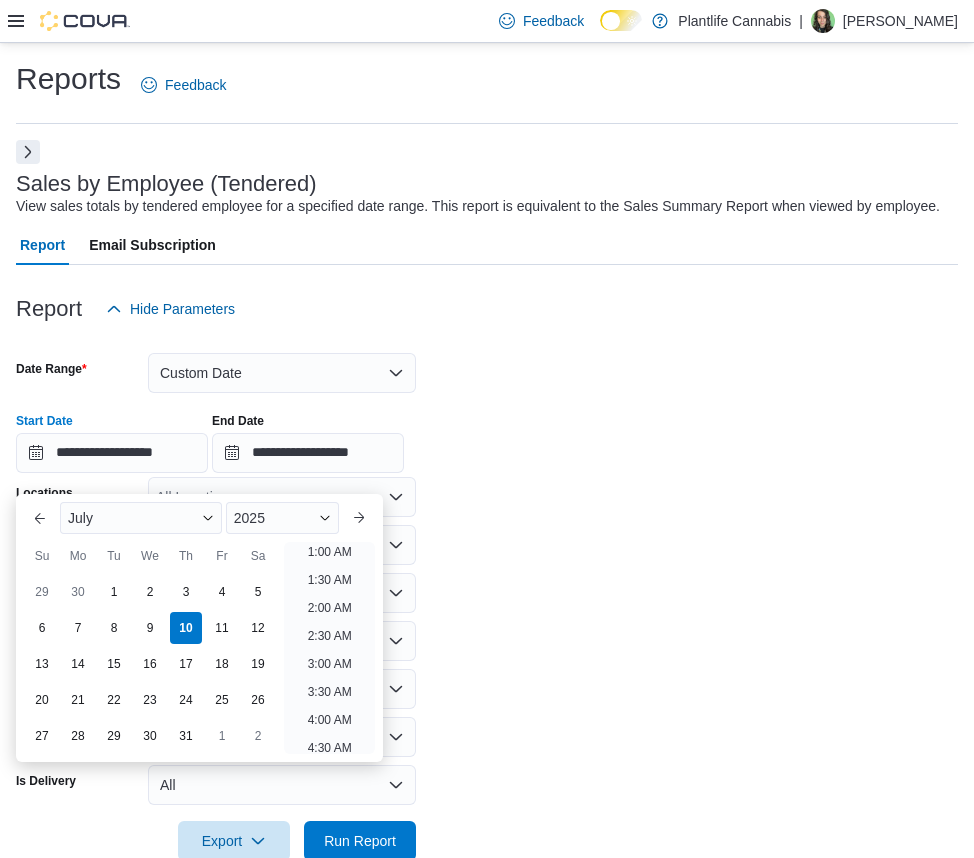 scroll, scrollTop: 4, scrollLeft: 0, axis: vertical 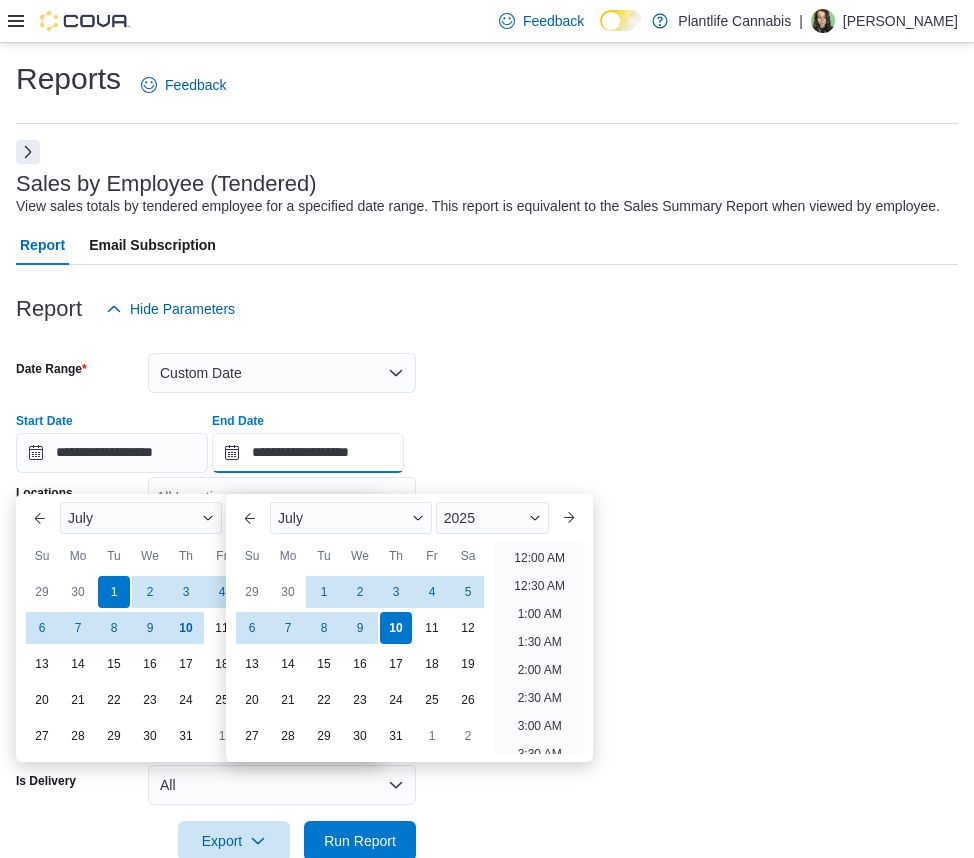 drag, startPoint x: 278, startPoint y: 477, endPoint x: 266, endPoint y: 537, distance: 61.188232 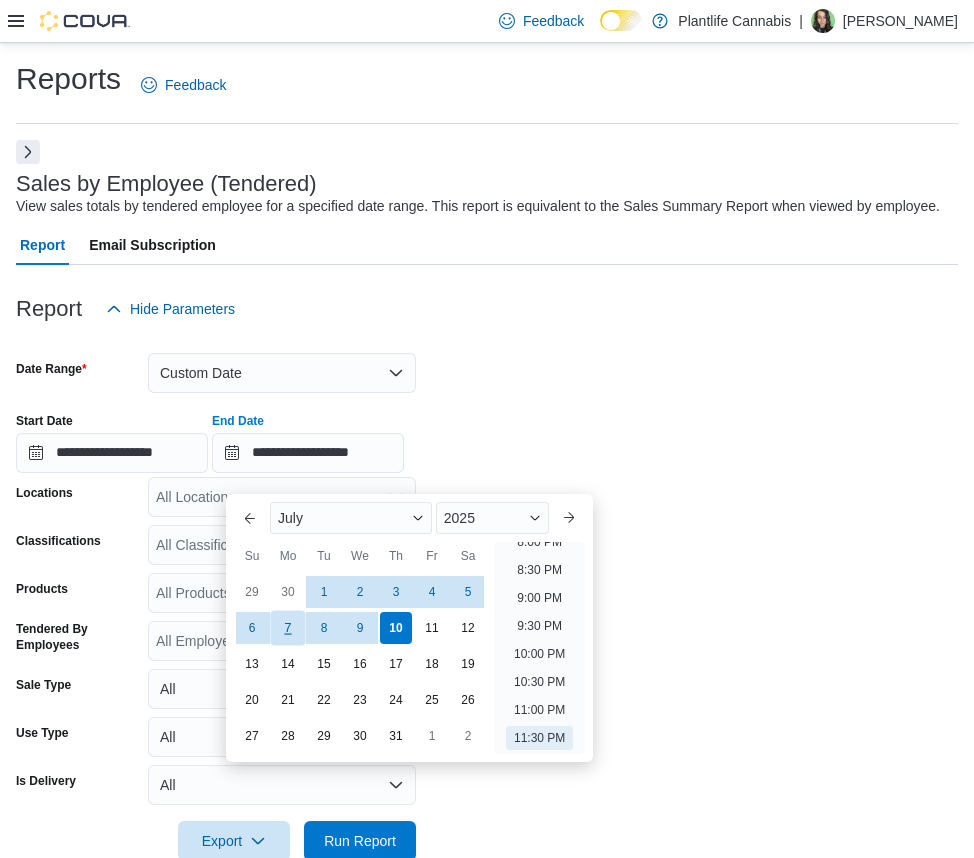 click on "7" at bounding box center (287, 627) 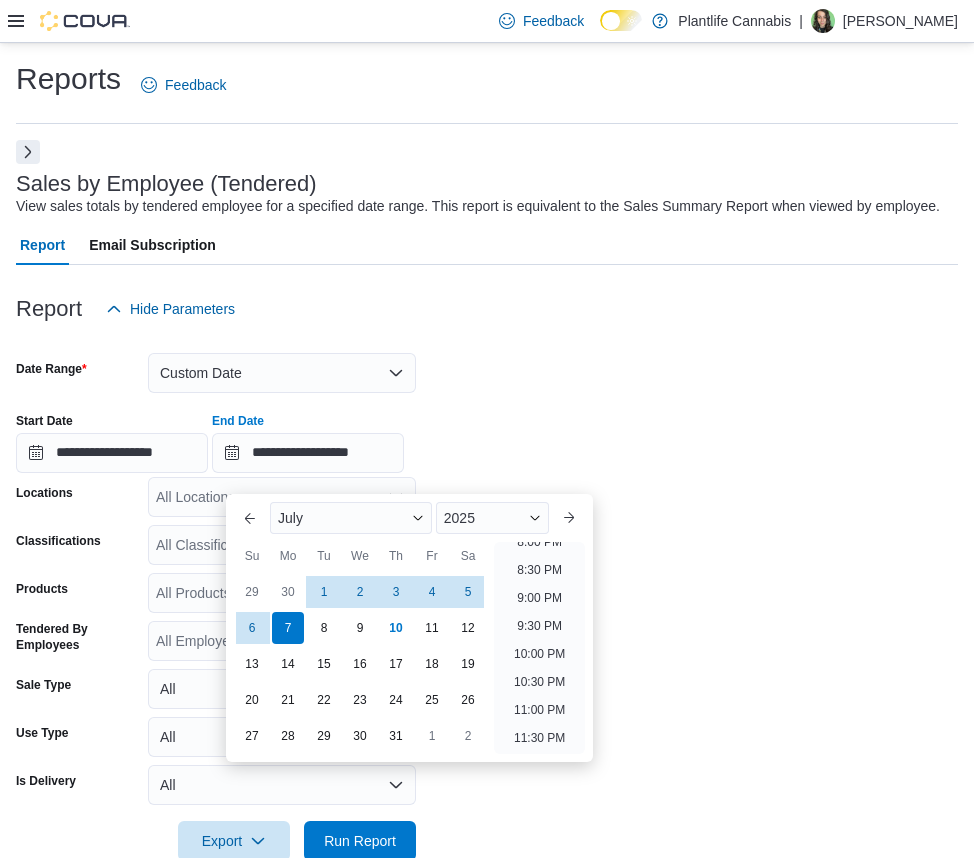 drag, startPoint x: 480, startPoint y: 368, endPoint x: 415, endPoint y: 530, distance: 174.55371 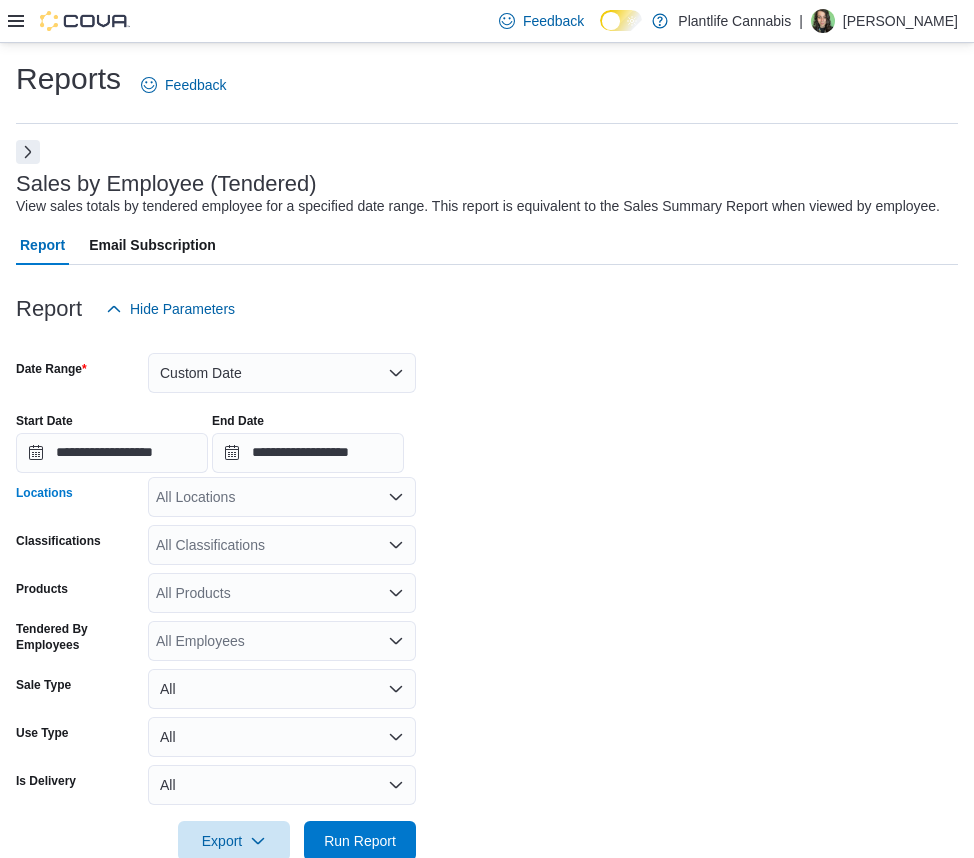 drag, startPoint x: 269, startPoint y: 520, endPoint x: 269, endPoint y: 532, distance: 12 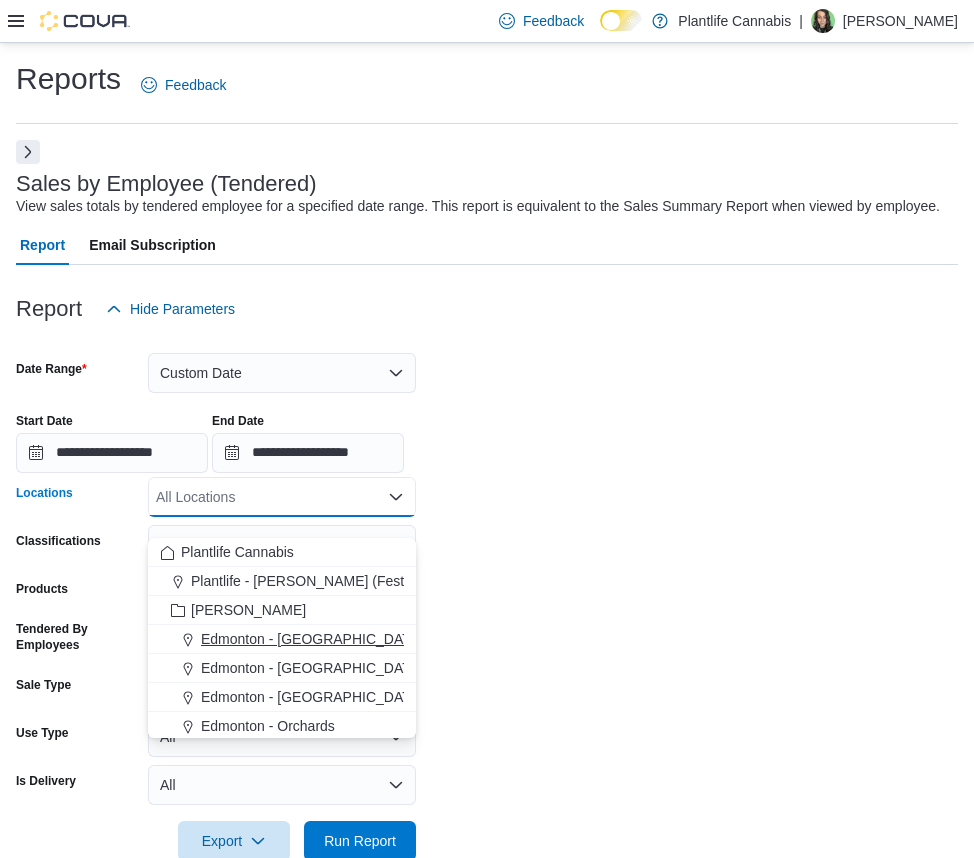 click on "Edmonton - [GEOGRAPHIC_DATA]" at bounding box center [312, 639] 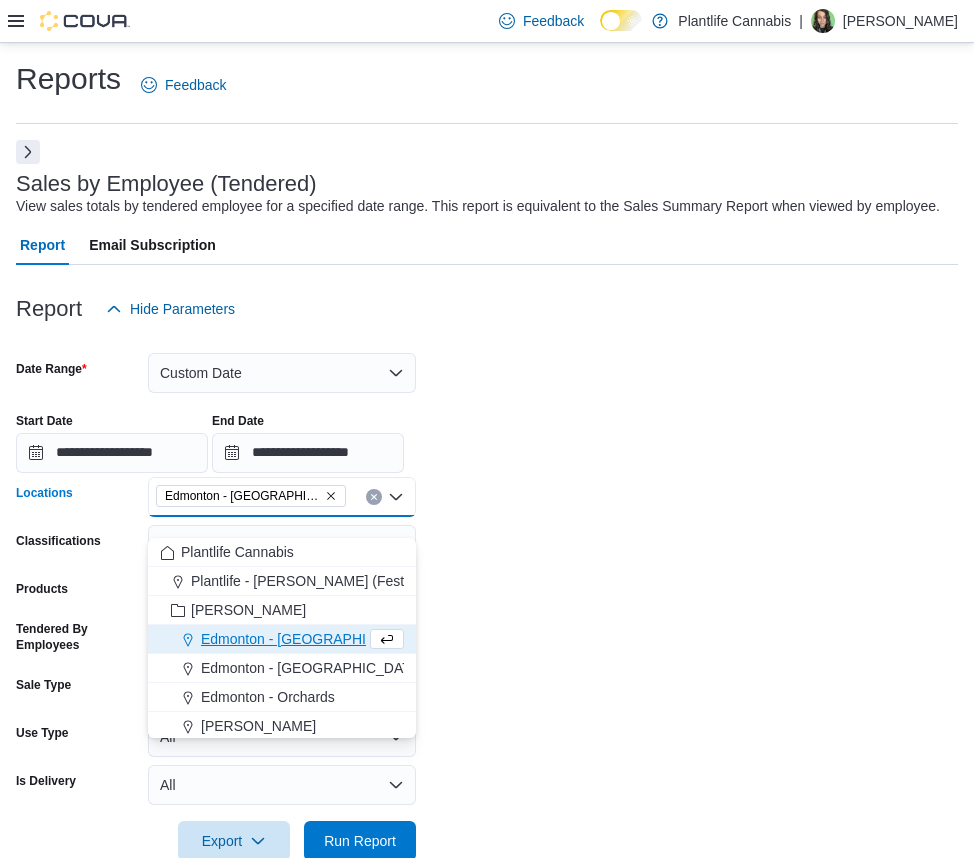 drag, startPoint x: 549, startPoint y: 574, endPoint x: 533, endPoint y: 623, distance: 51.546097 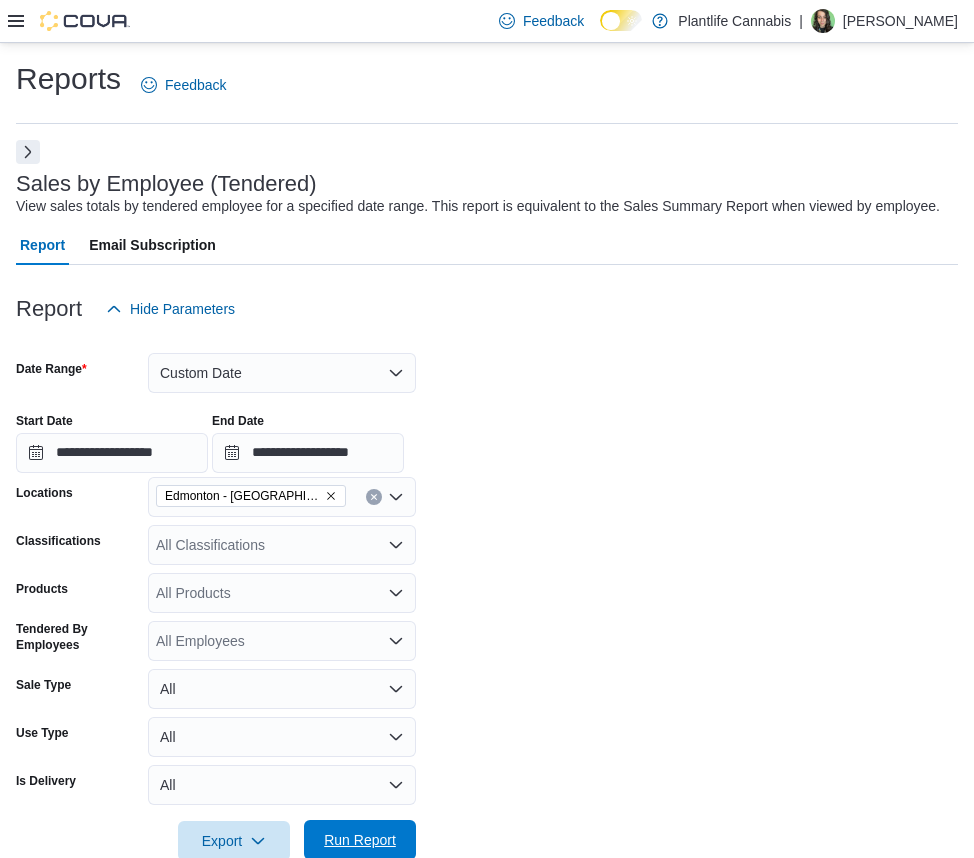 click on "Run Report" at bounding box center (360, 840) 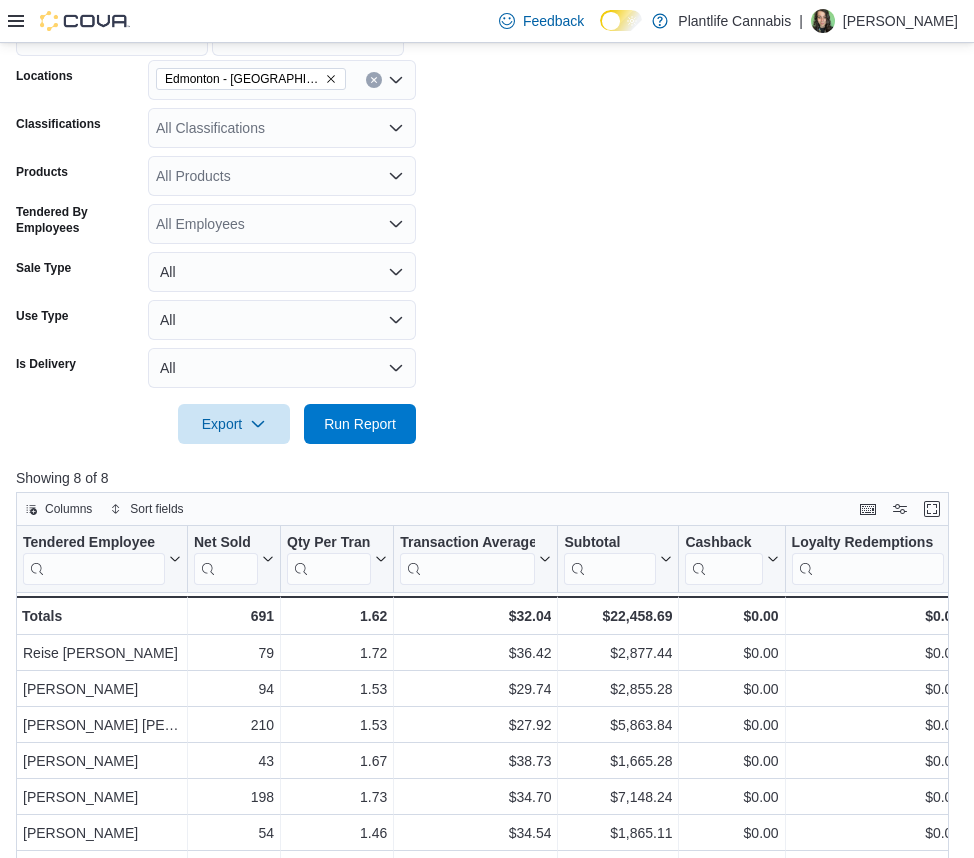 scroll, scrollTop: 416, scrollLeft: 0, axis: vertical 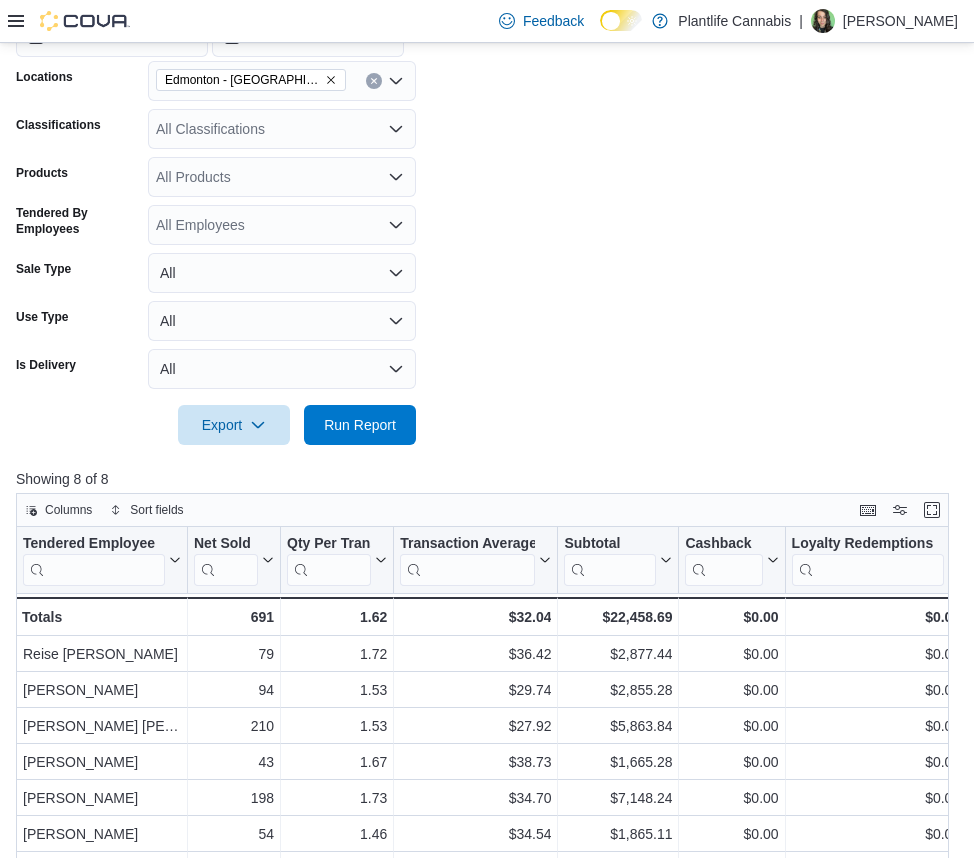 drag, startPoint x: 256, startPoint y: 133, endPoint x: 263, endPoint y: 158, distance: 25.96151 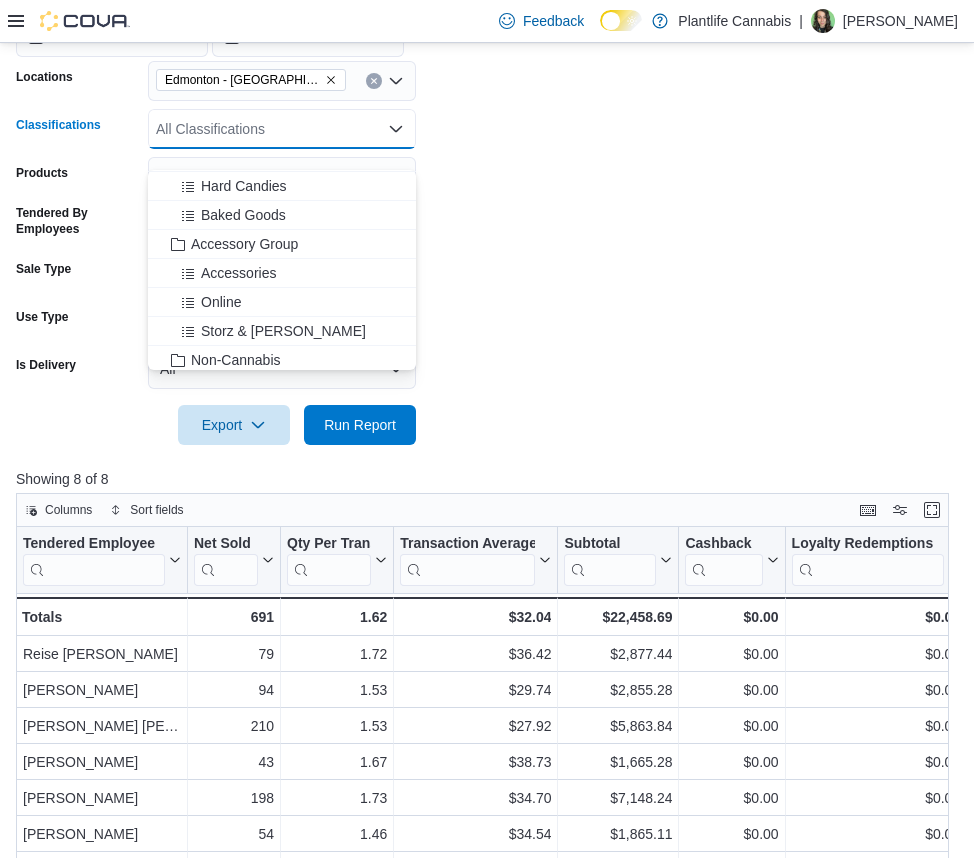 scroll, scrollTop: 239, scrollLeft: 0, axis: vertical 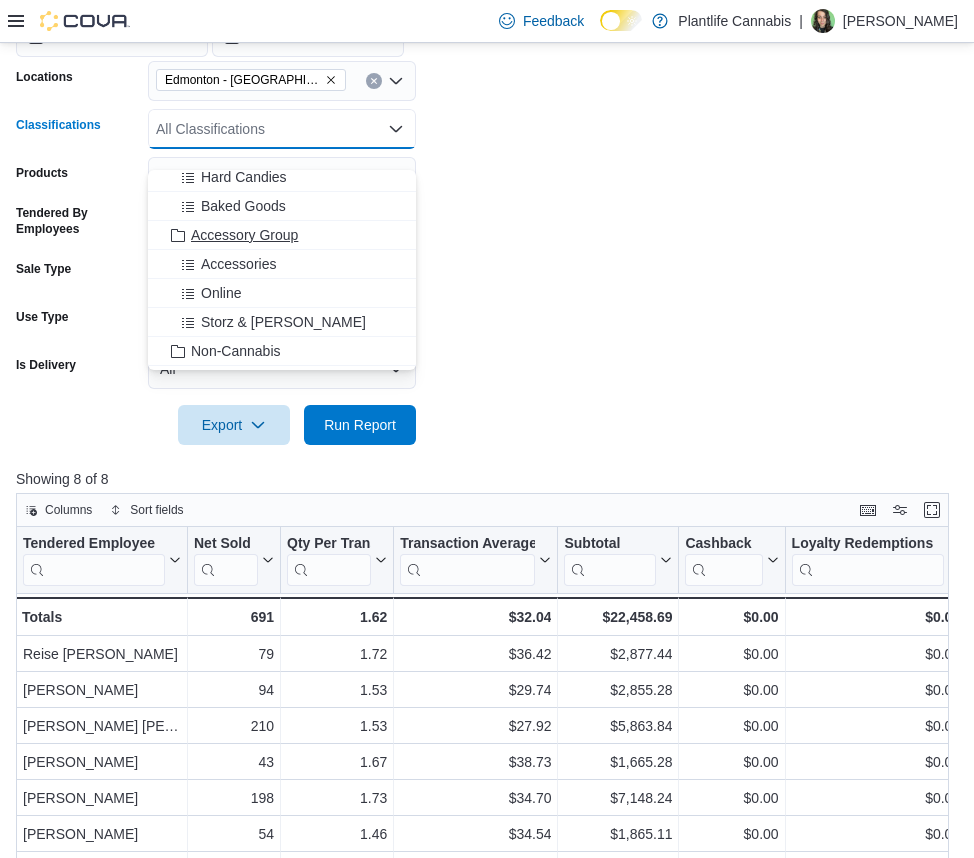 click on "Accessory Group" at bounding box center (244, 235) 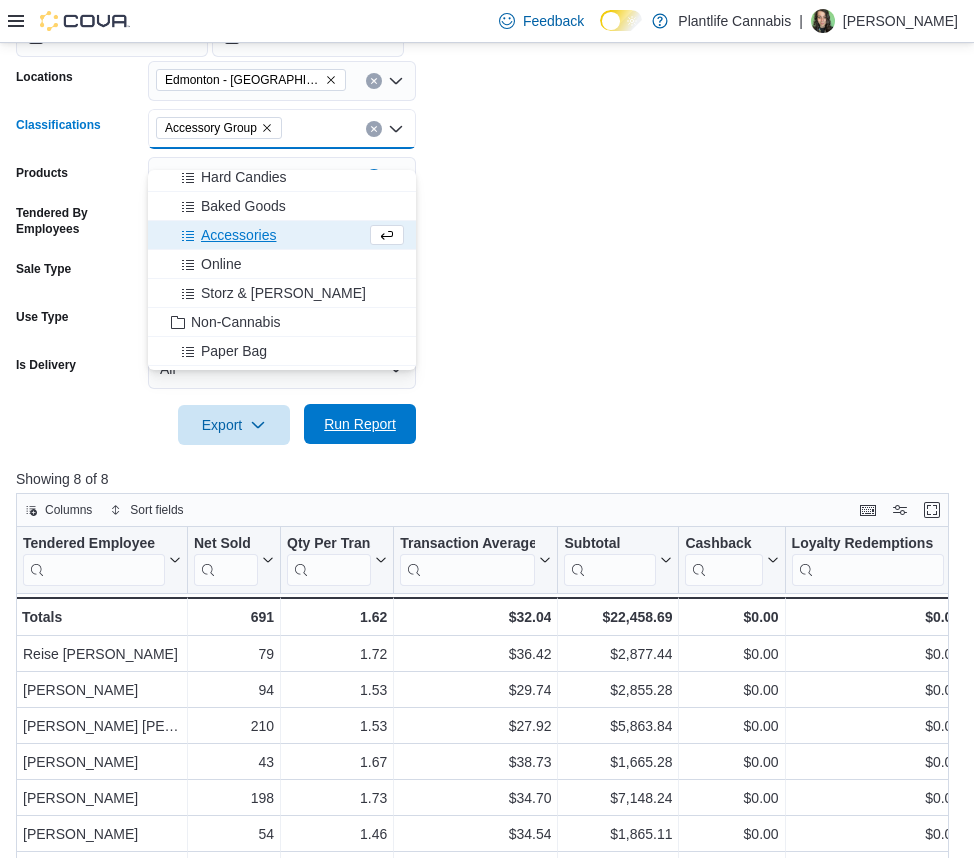 click on "Run Report" at bounding box center (360, 424) 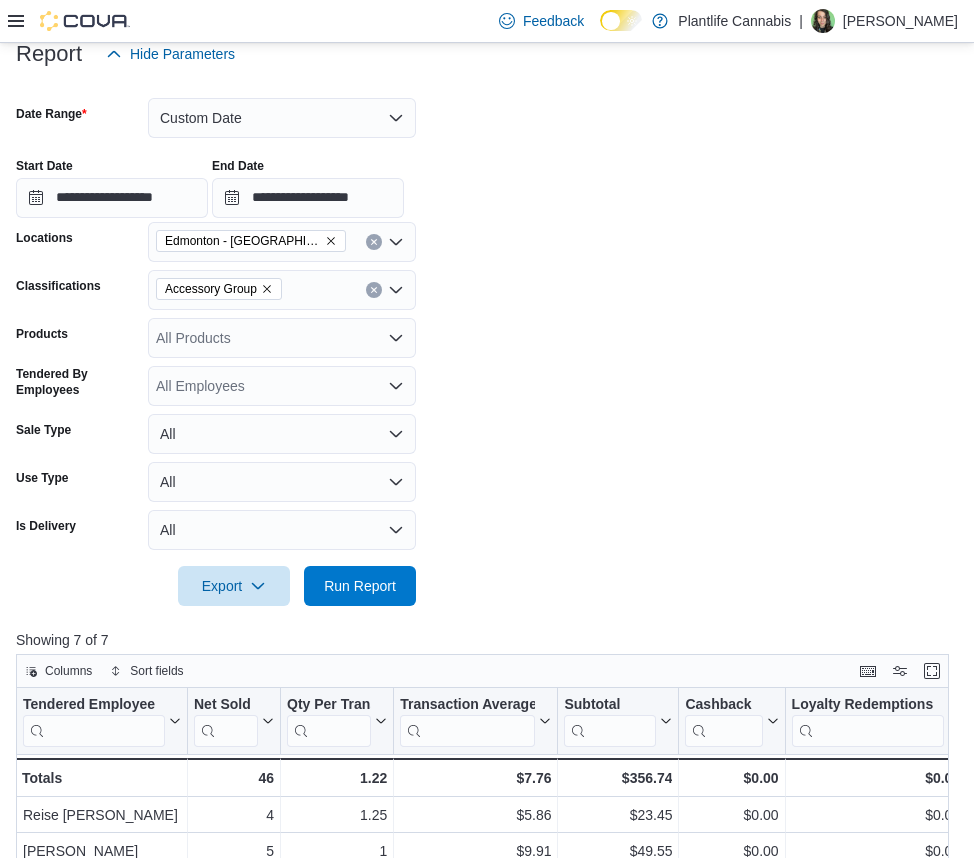 scroll, scrollTop: 254, scrollLeft: 0, axis: vertical 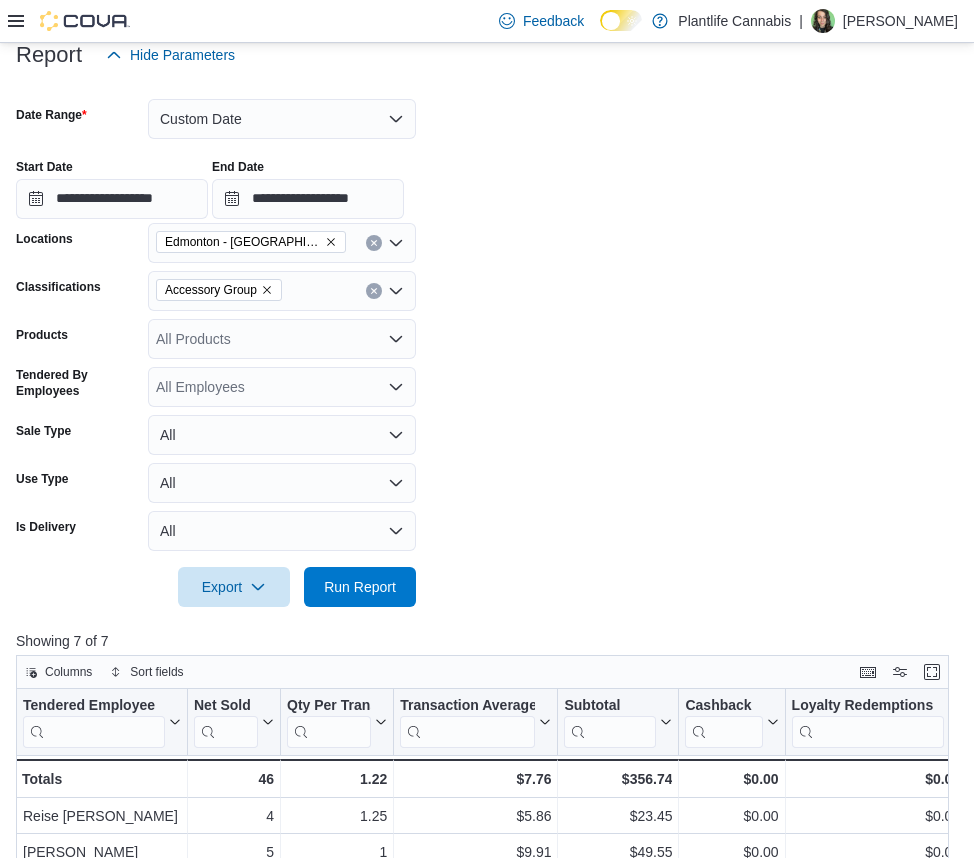 click 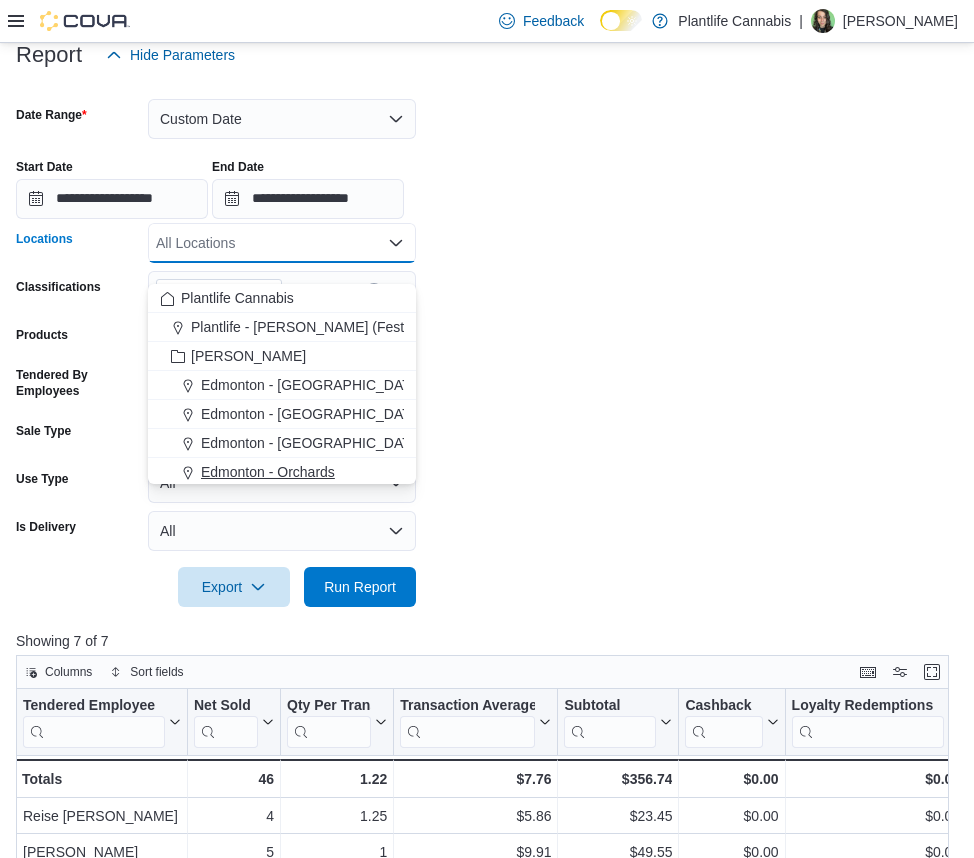 click on "Edmonton - Orchards" at bounding box center [268, 472] 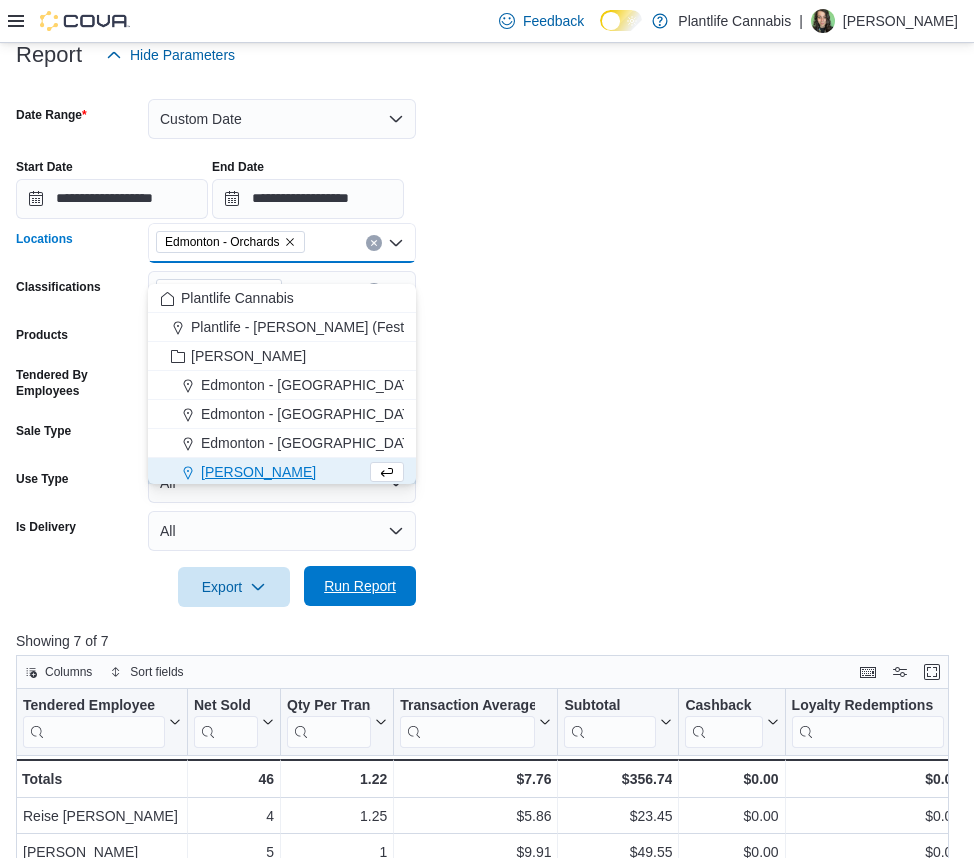 scroll, scrollTop: 3, scrollLeft: 0, axis: vertical 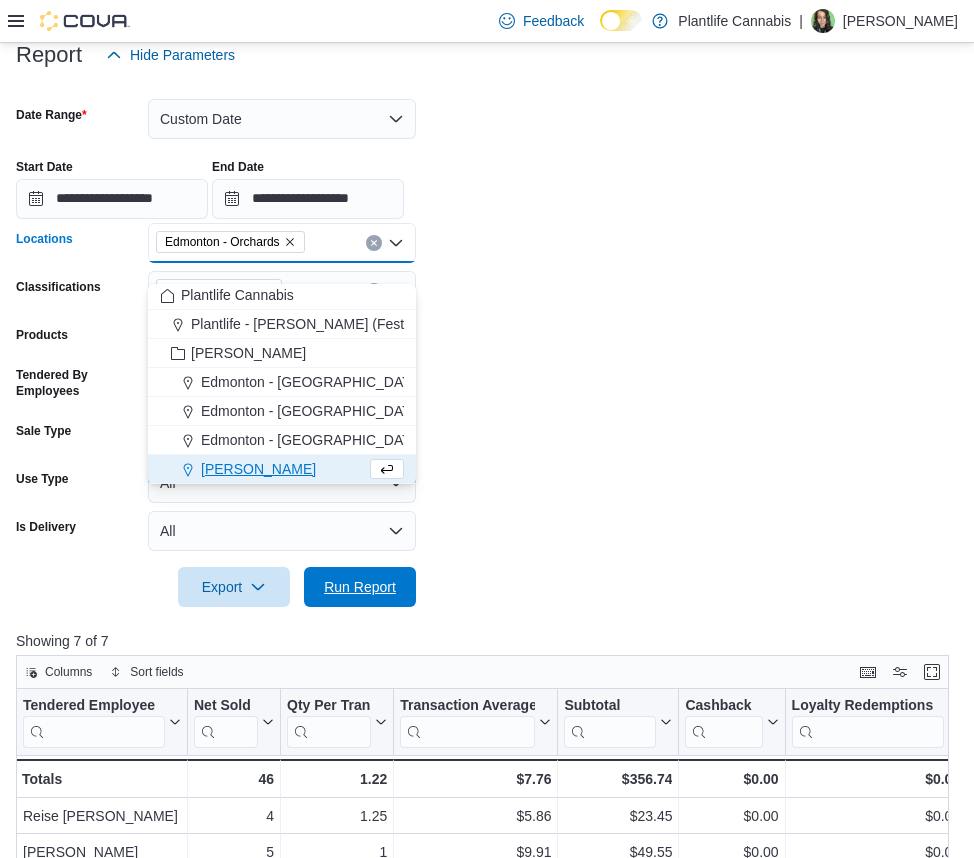 drag, startPoint x: 346, startPoint y: 607, endPoint x: 466, endPoint y: 518, distance: 149.40215 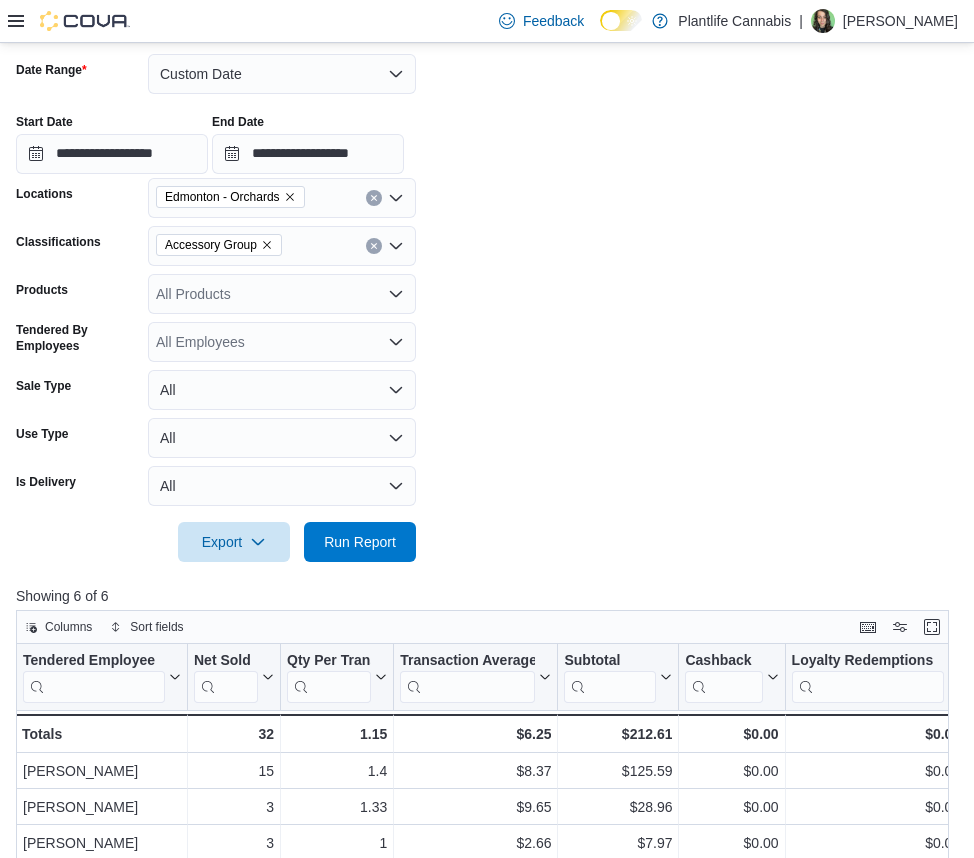 scroll, scrollTop: 237, scrollLeft: 0, axis: vertical 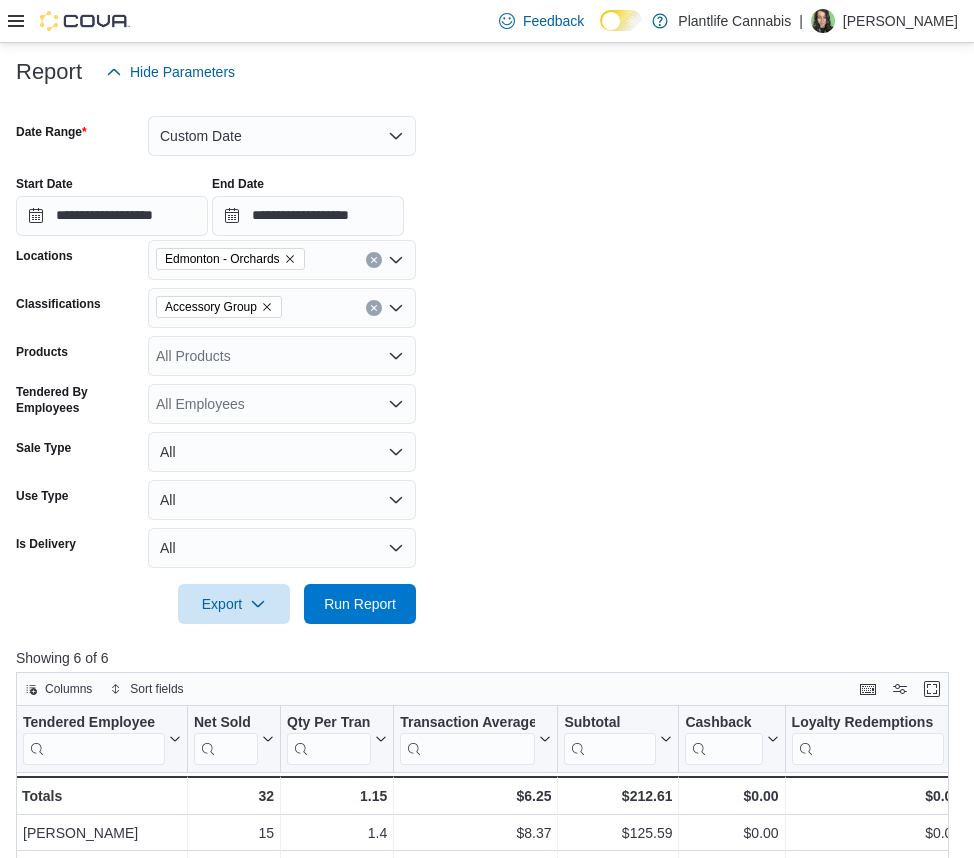 click on "Accessory Group" at bounding box center (219, 307) 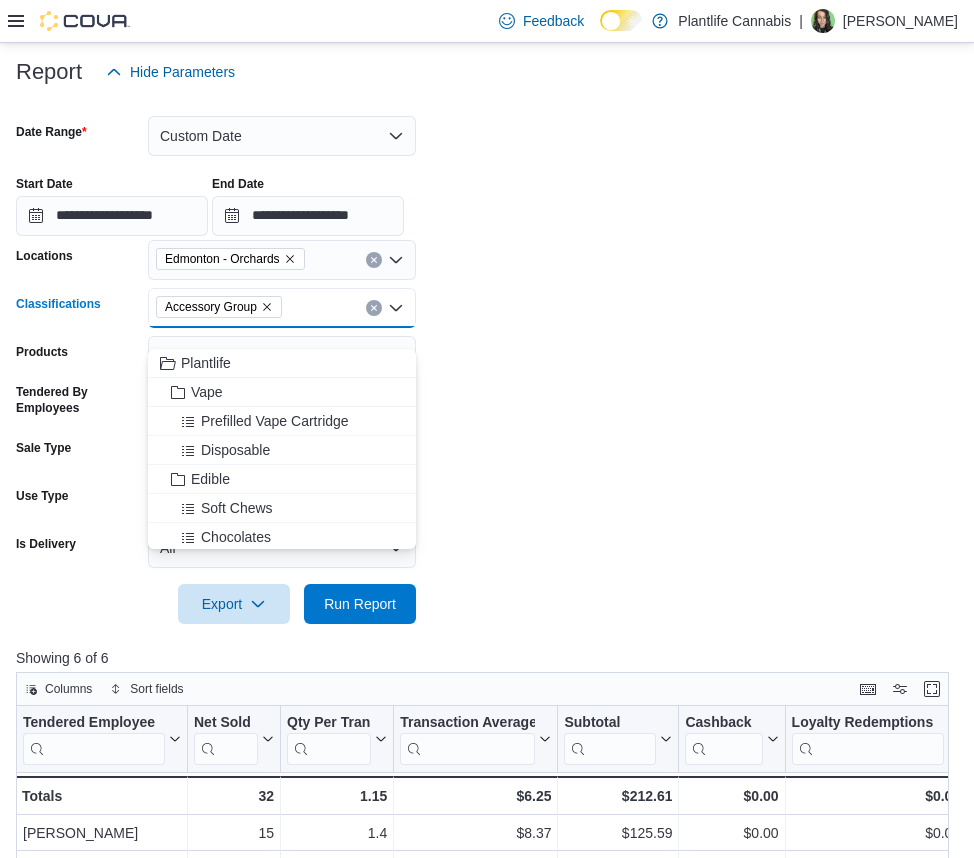 click 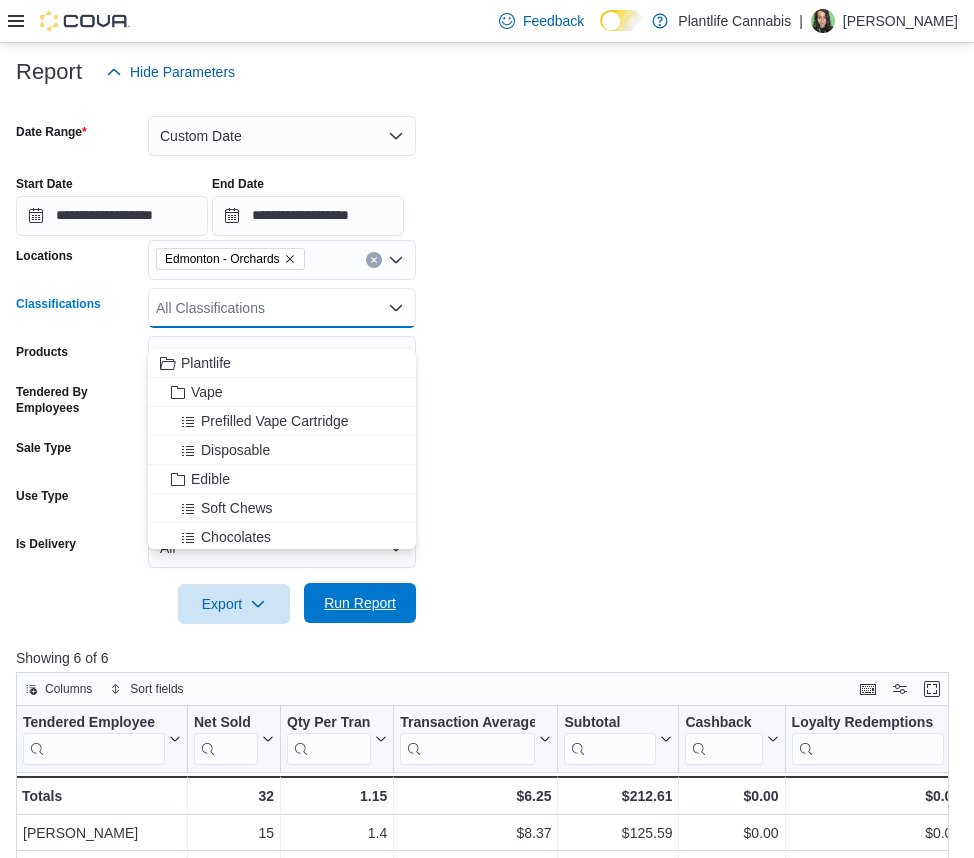 click on "Run Report" at bounding box center [360, 603] 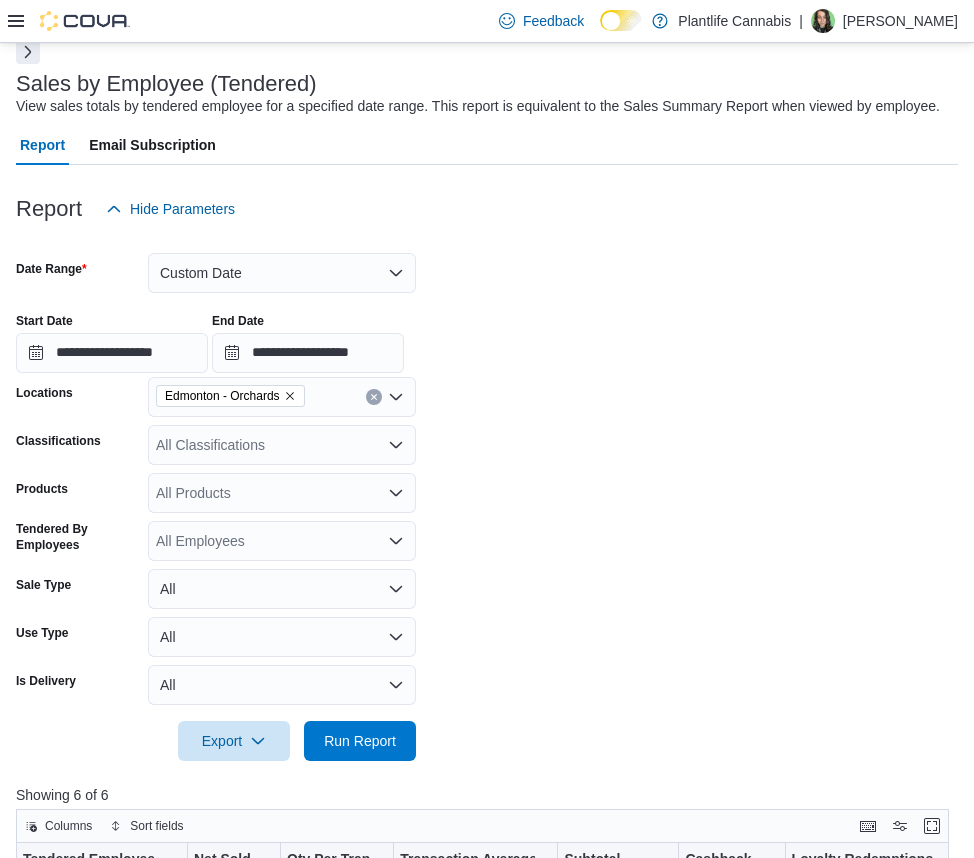 scroll, scrollTop: 91, scrollLeft: 0, axis: vertical 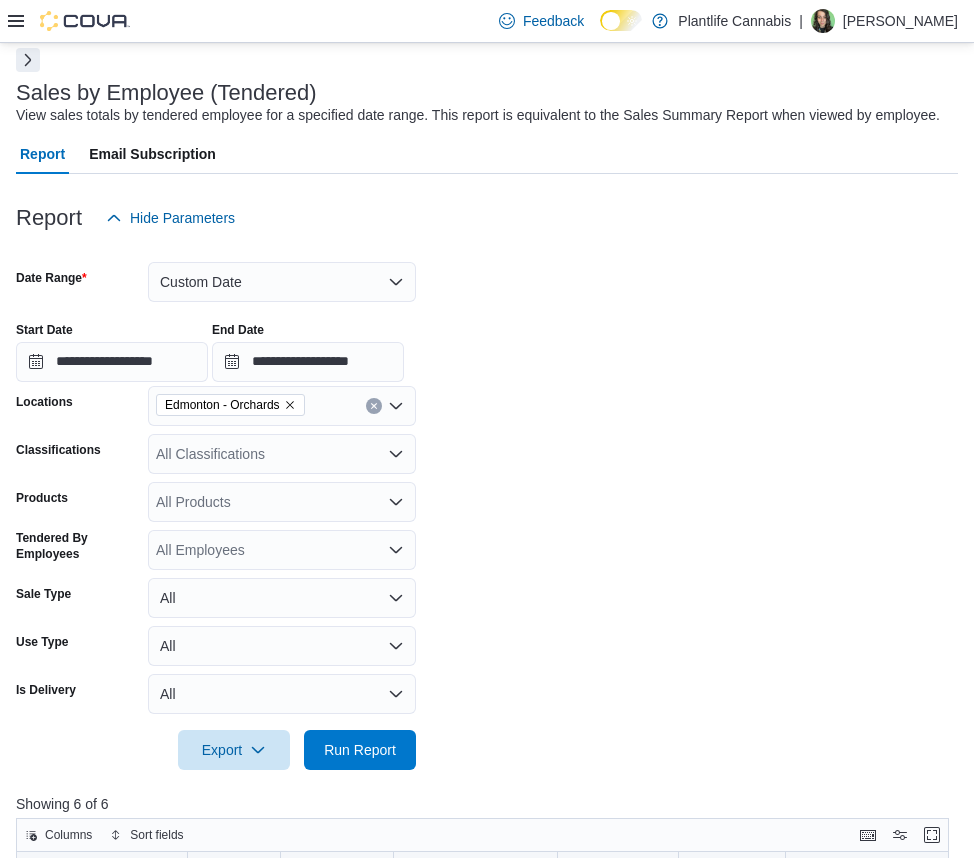 click at bounding box center (28, 60) 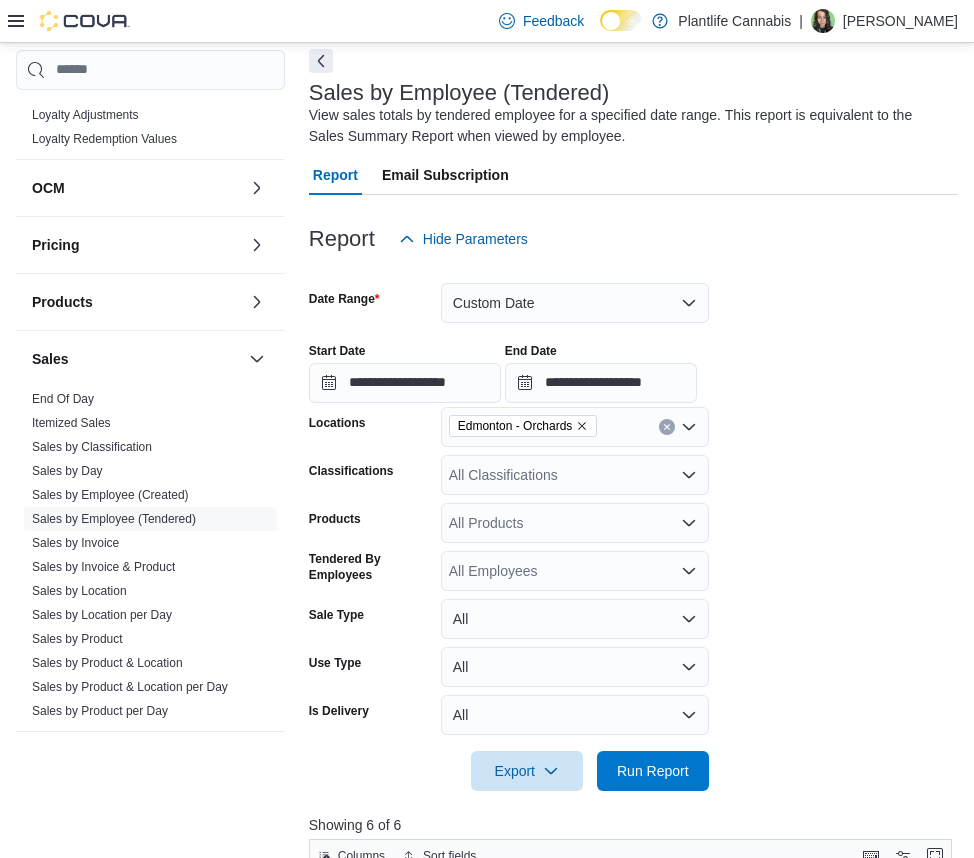scroll, scrollTop: 938, scrollLeft: 0, axis: vertical 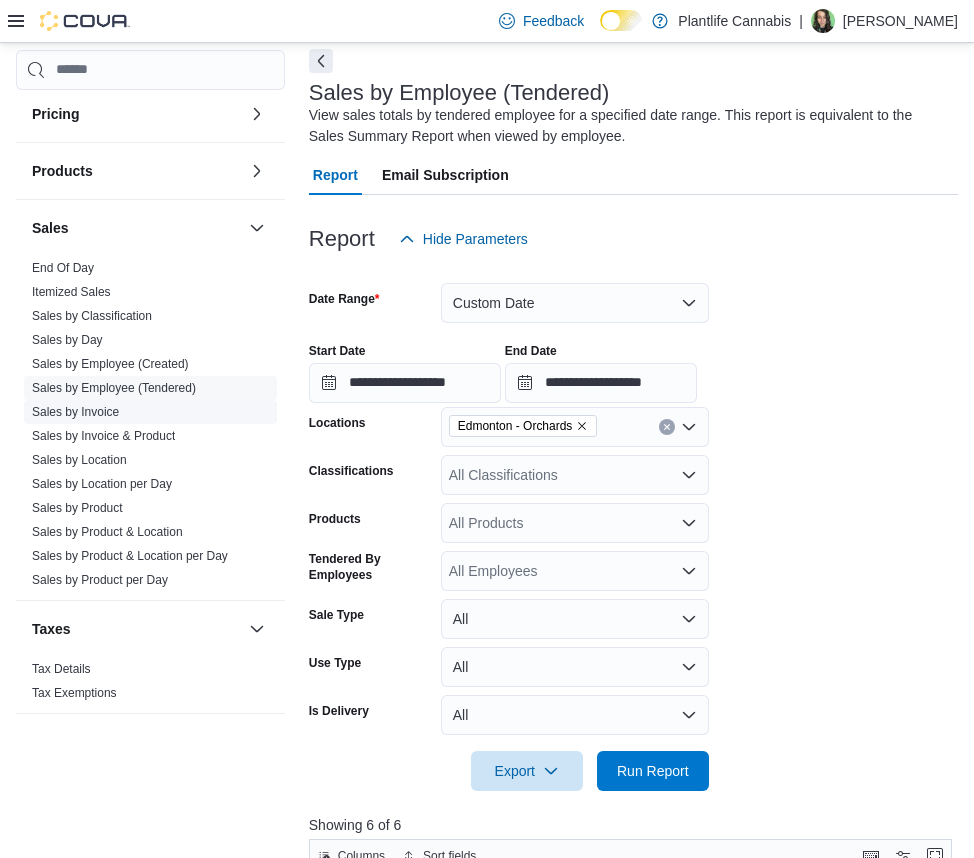 click on "Sales by Invoice" at bounding box center (75, 412) 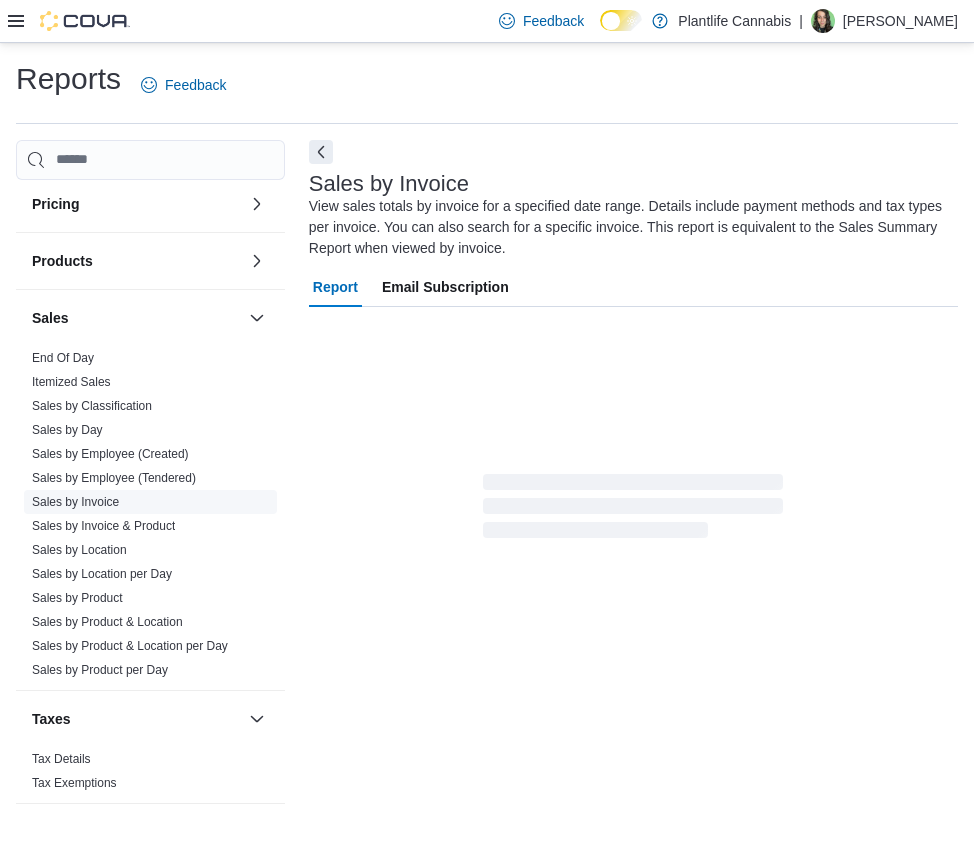 scroll, scrollTop: 0, scrollLeft: 0, axis: both 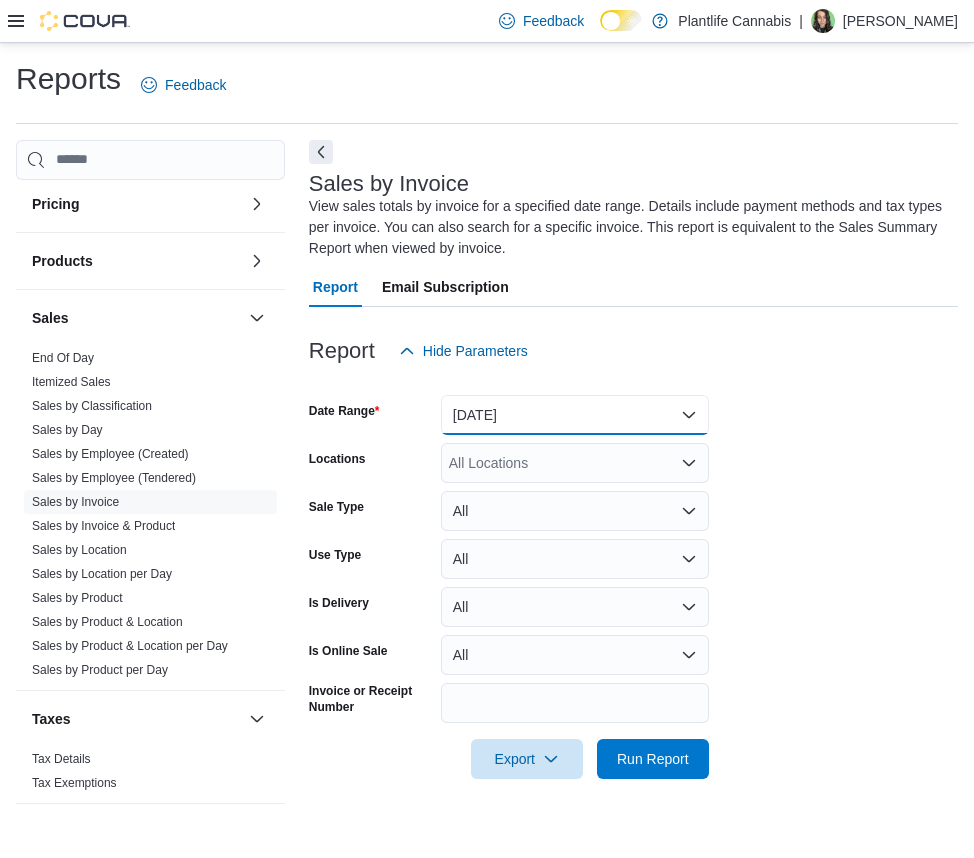click on "Yesterday" at bounding box center [575, 415] 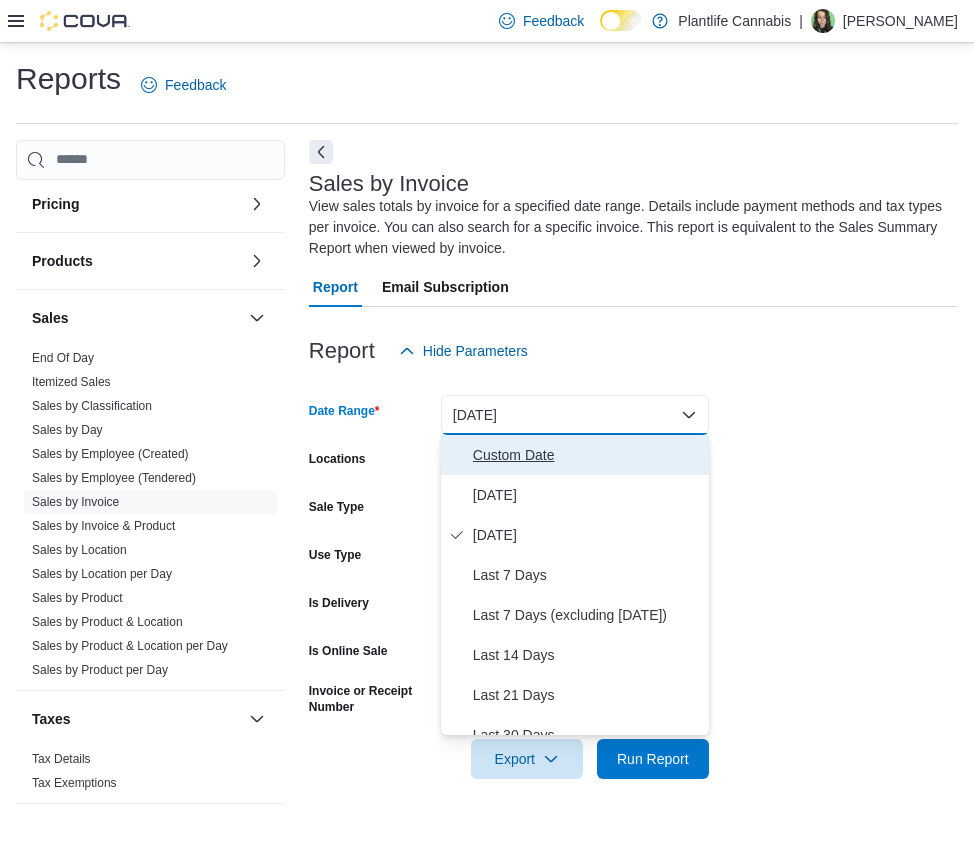 click on "Custom Date" at bounding box center [587, 455] 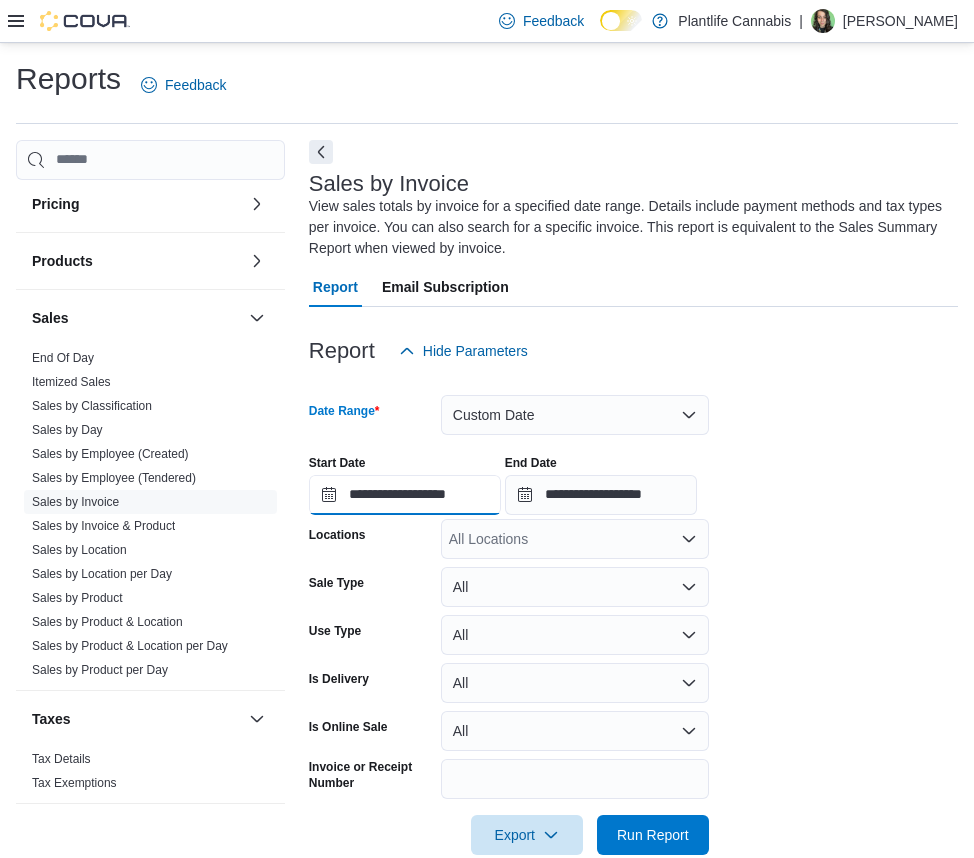 click on "**********" at bounding box center (405, 495) 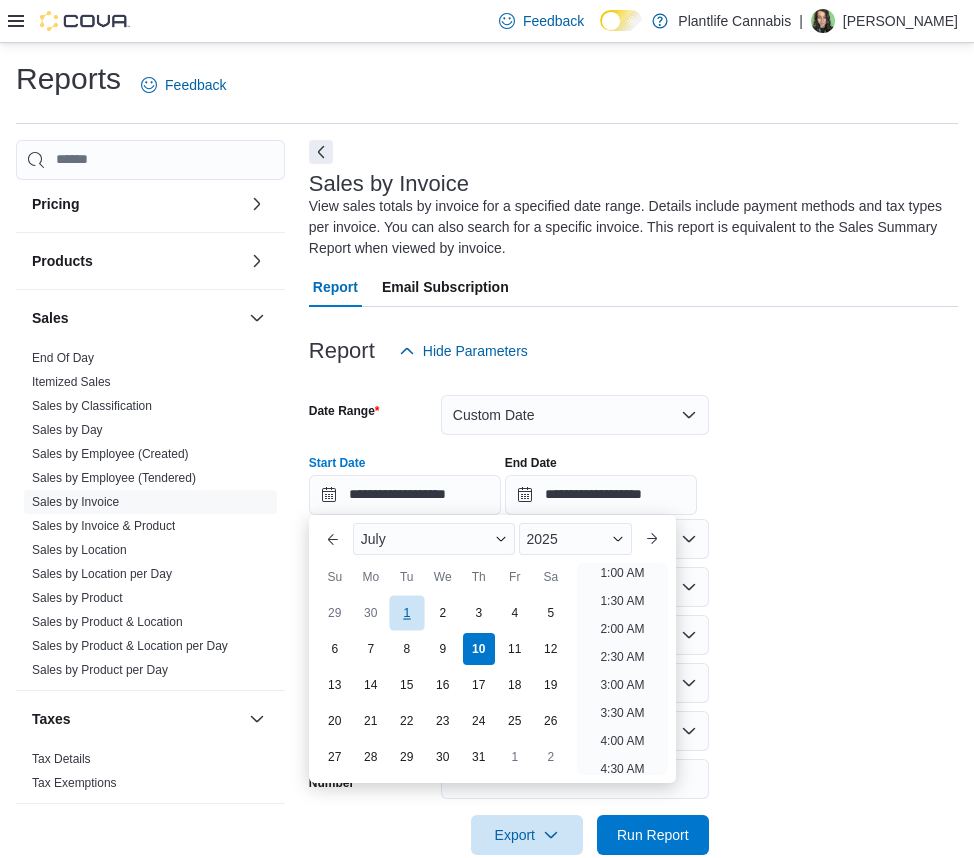 click on "1" at bounding box center [406, 612] 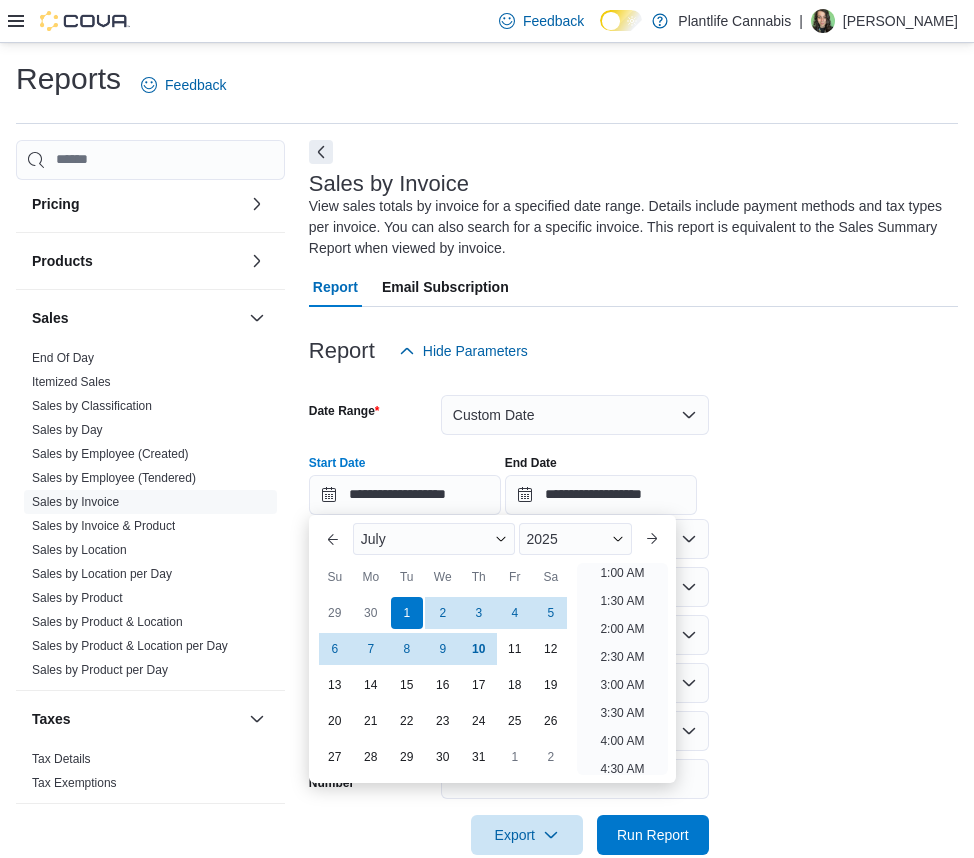 scroll, scrollTop: 4, scrollLeft: 0, axis: vertical 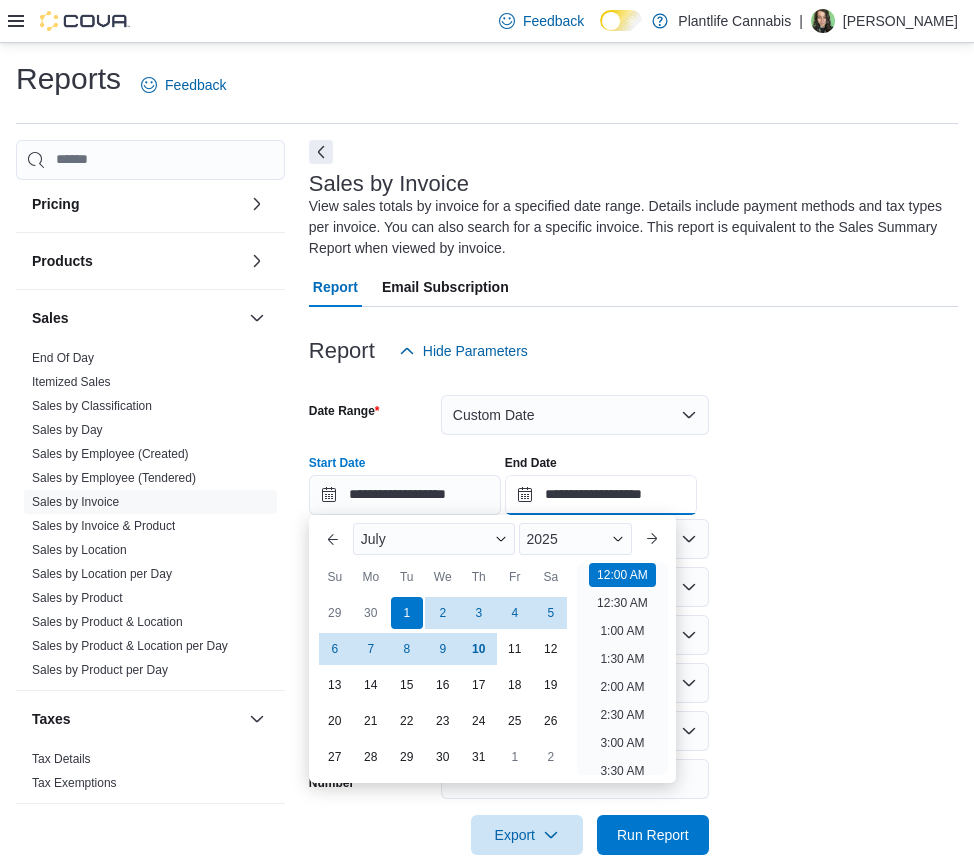 click on "**********" at bounding box center [601, 495] 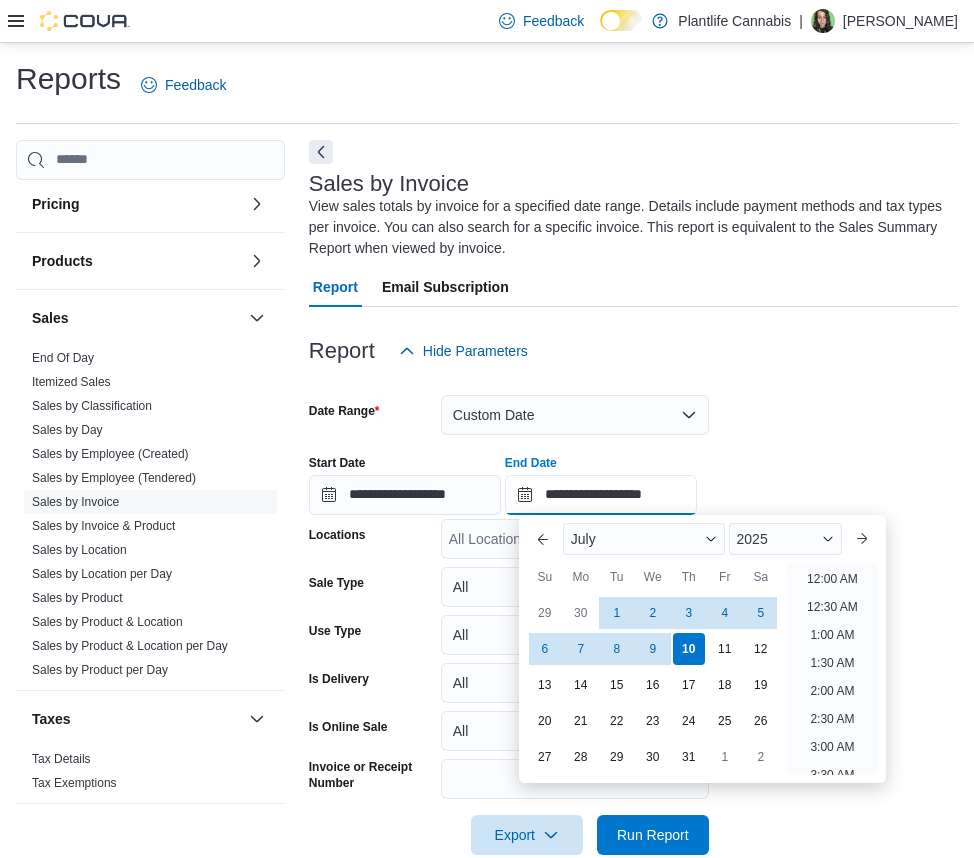 scroll, scrollTop: 1136, scrollLeft: 0, axis: vertical 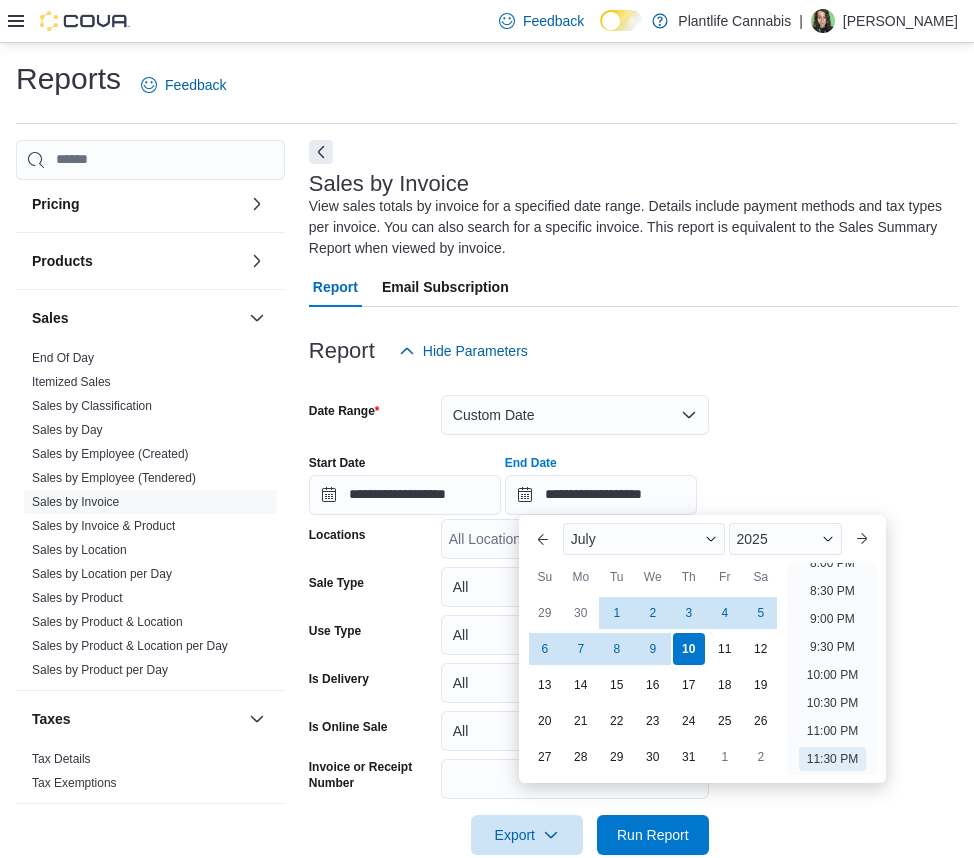 drag, startPoint x: 578, startPoint y: 648, endPoint x: 749, endPoint y: 503, distance: 224.2008 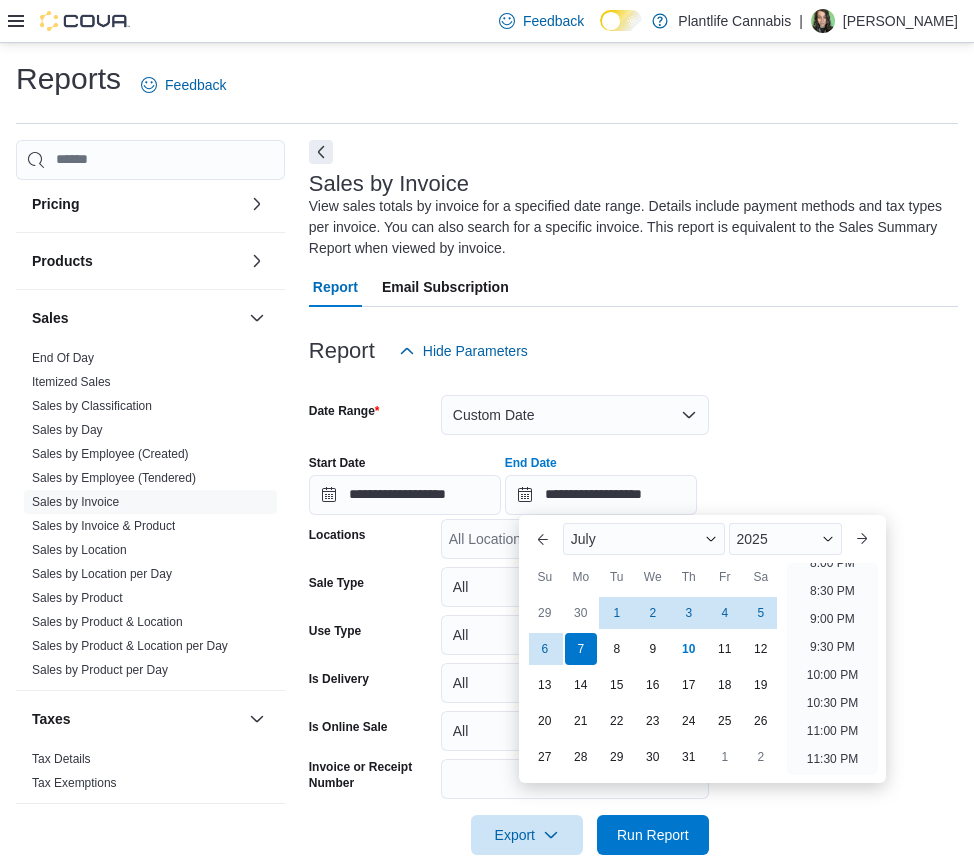 drag, startPoint x: 831, startPoint y: 417, endPoint x: 811, endPoint y: 430, distance: 23.853722 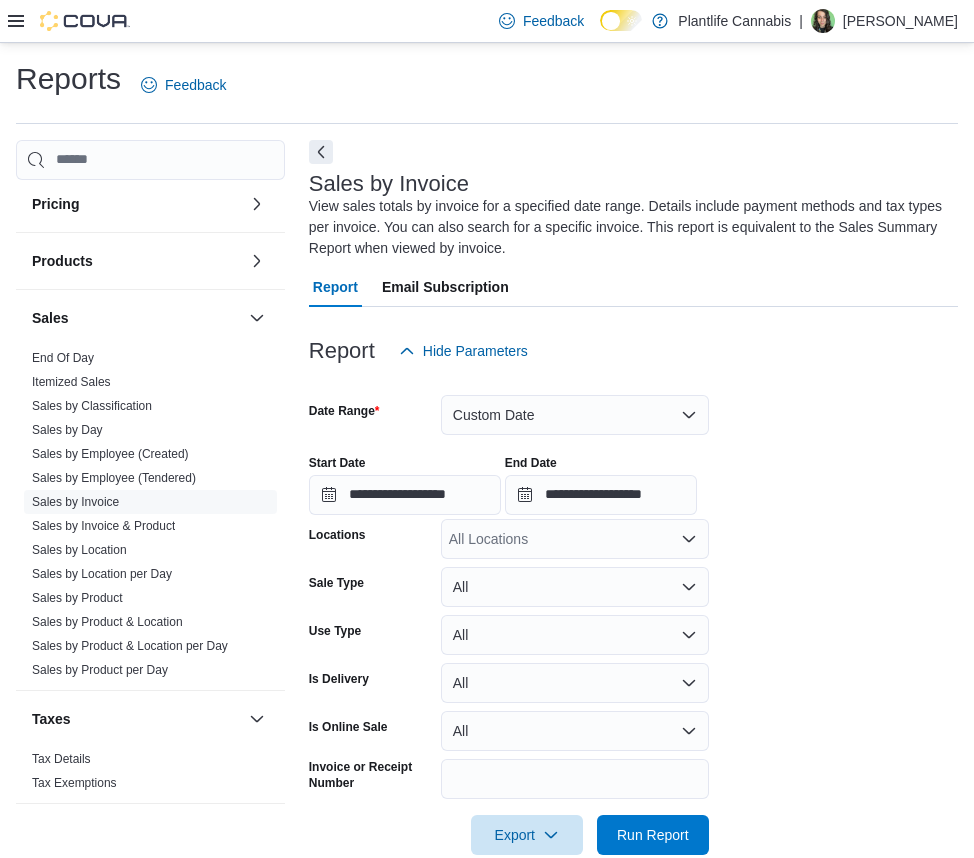 click on "All Locations" at bounding box center (575, 539) 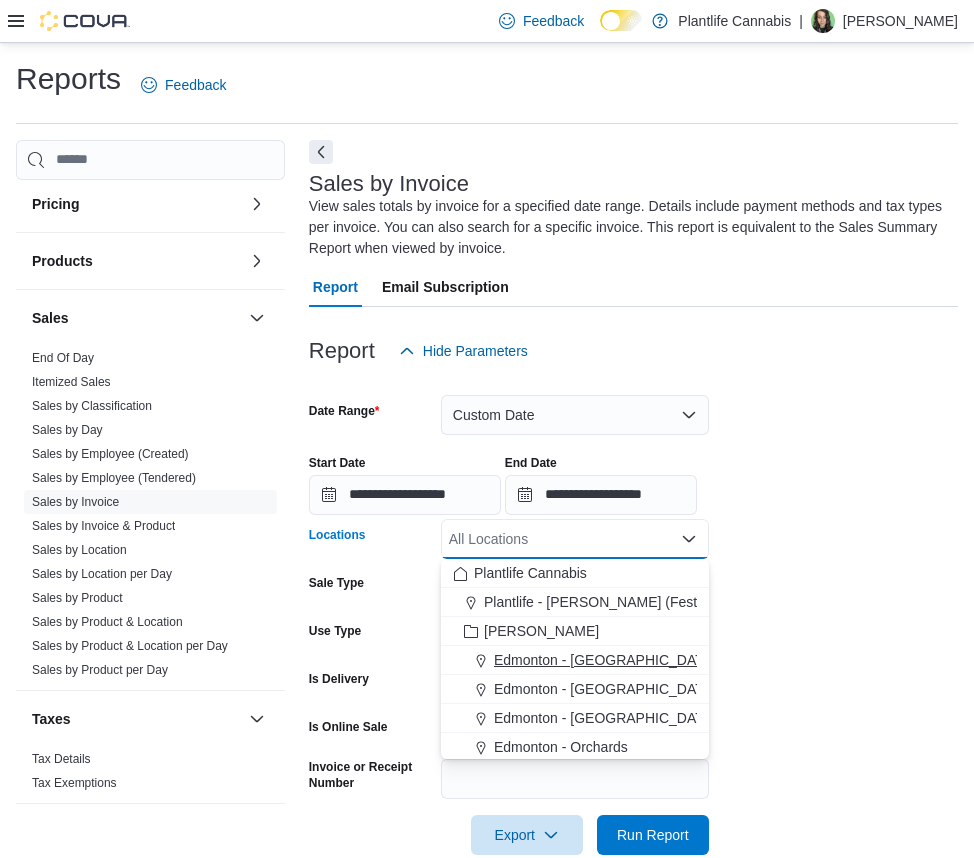 click on "Edmonton - Harvest Pointe" at bounding box center [605, 660] 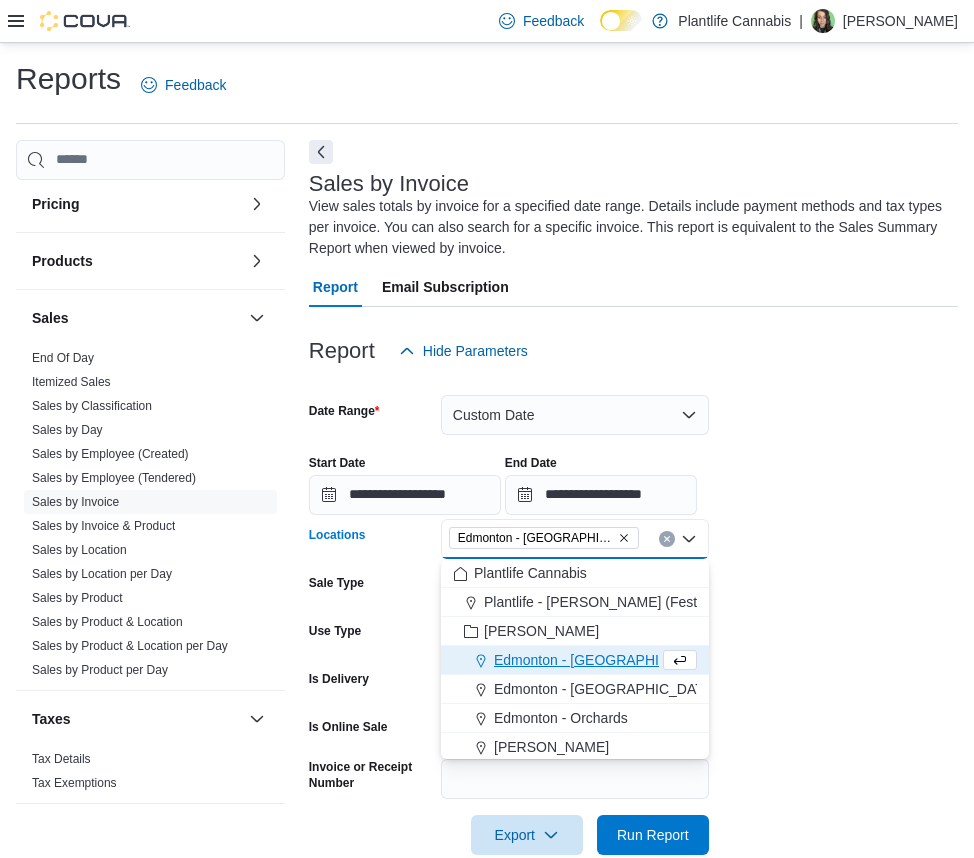 drag, startPoint x: 576, startPoint y: 721, endPoint x: 635, endPoint y: 689, distance: 67.11929 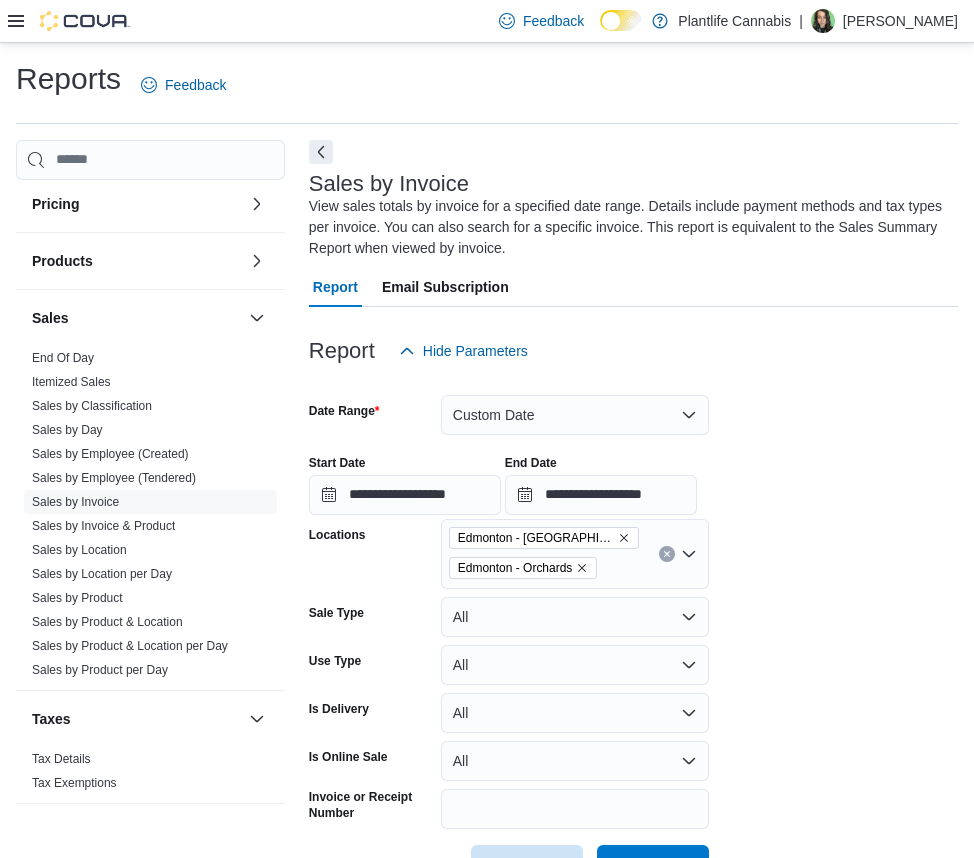 drag, startPoint x: 818, startPoint y: 563, endPoint x: 772, endPoint y: 620, distance: 73.24616 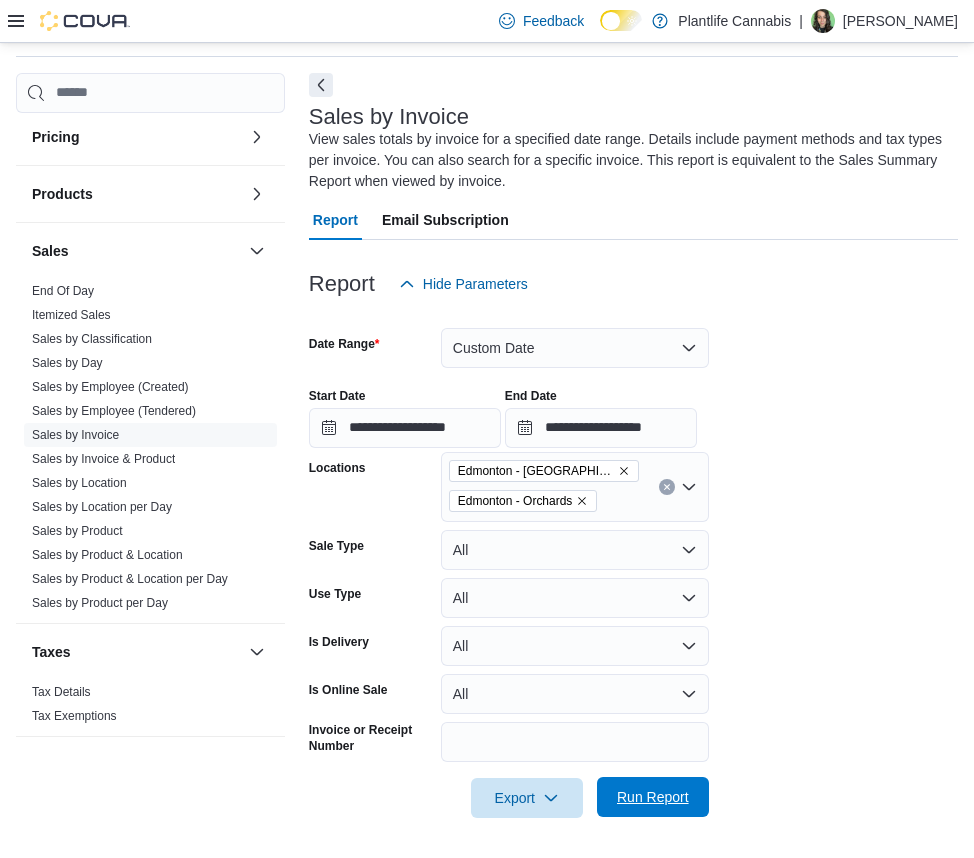 click on "Run Report" at bounding box center (653, 797) 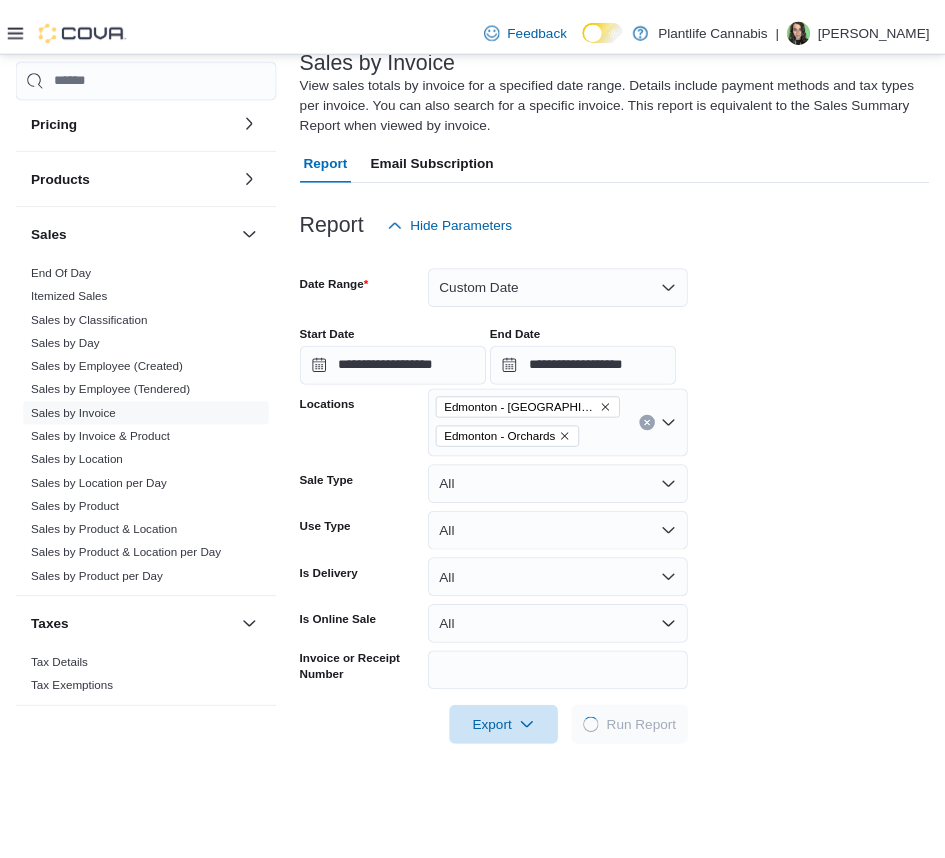 scroll, scrollTop: 136, scrollLeft: 0, axis: vertical 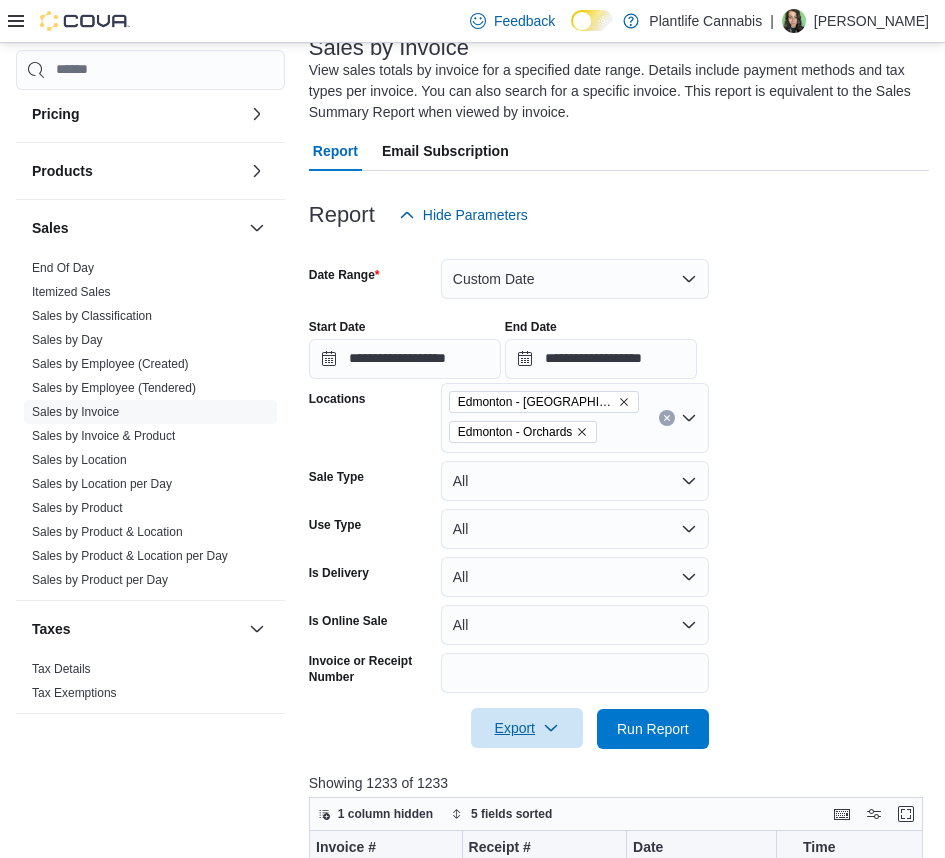 click on "Export" at bounding box center [527, 728] 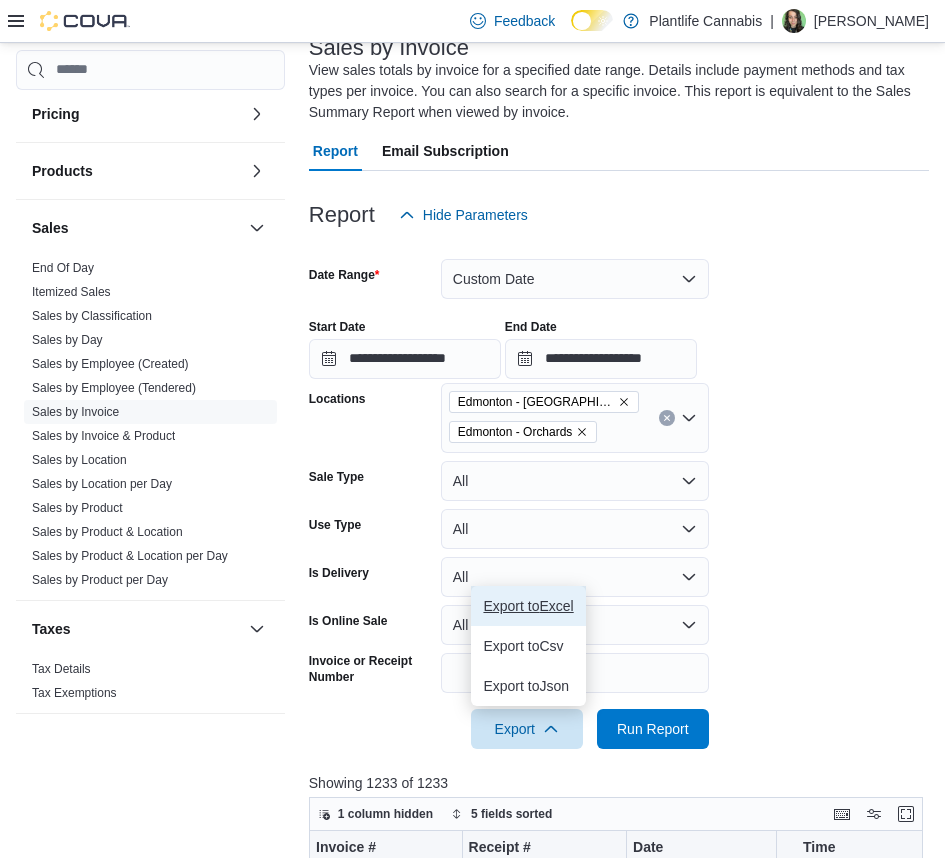 click on "Export to  Excel" at bounding box center (528, 606) 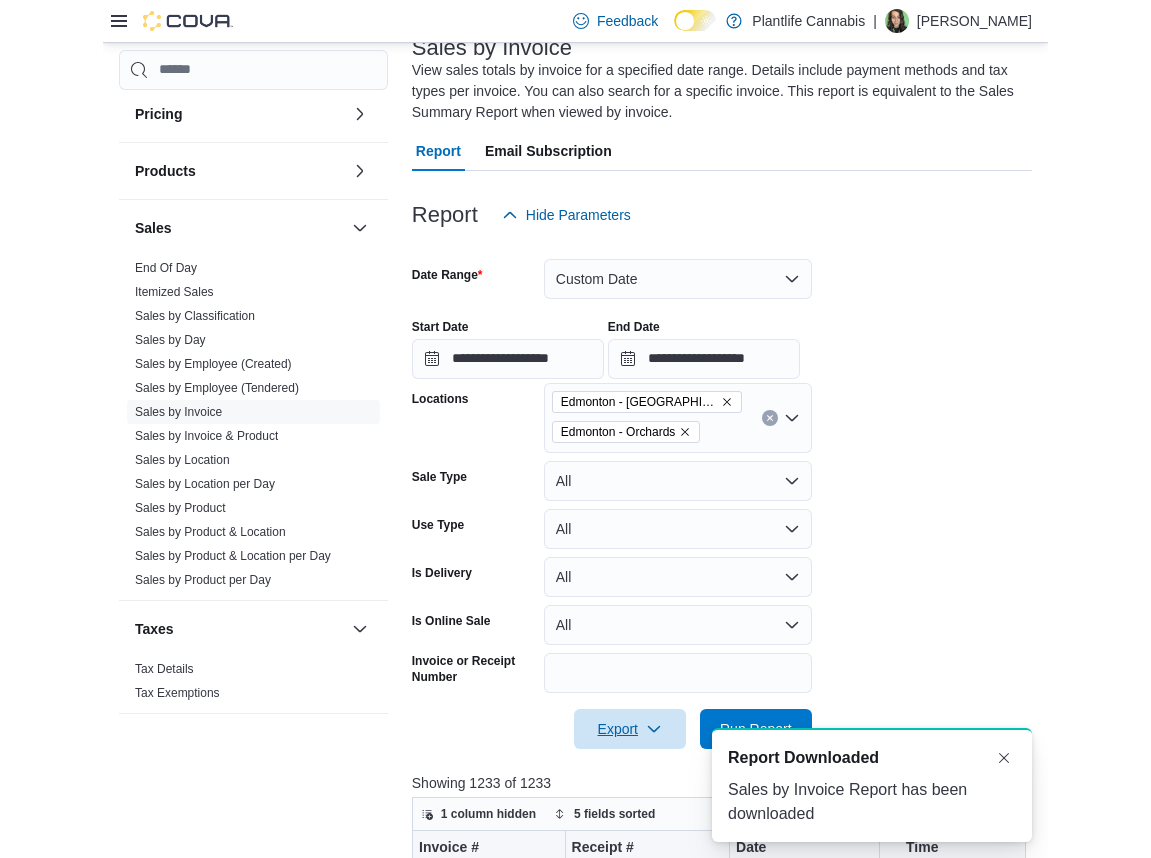 scroll, scrollTop: 0, scrollLeft: 0, axis: both 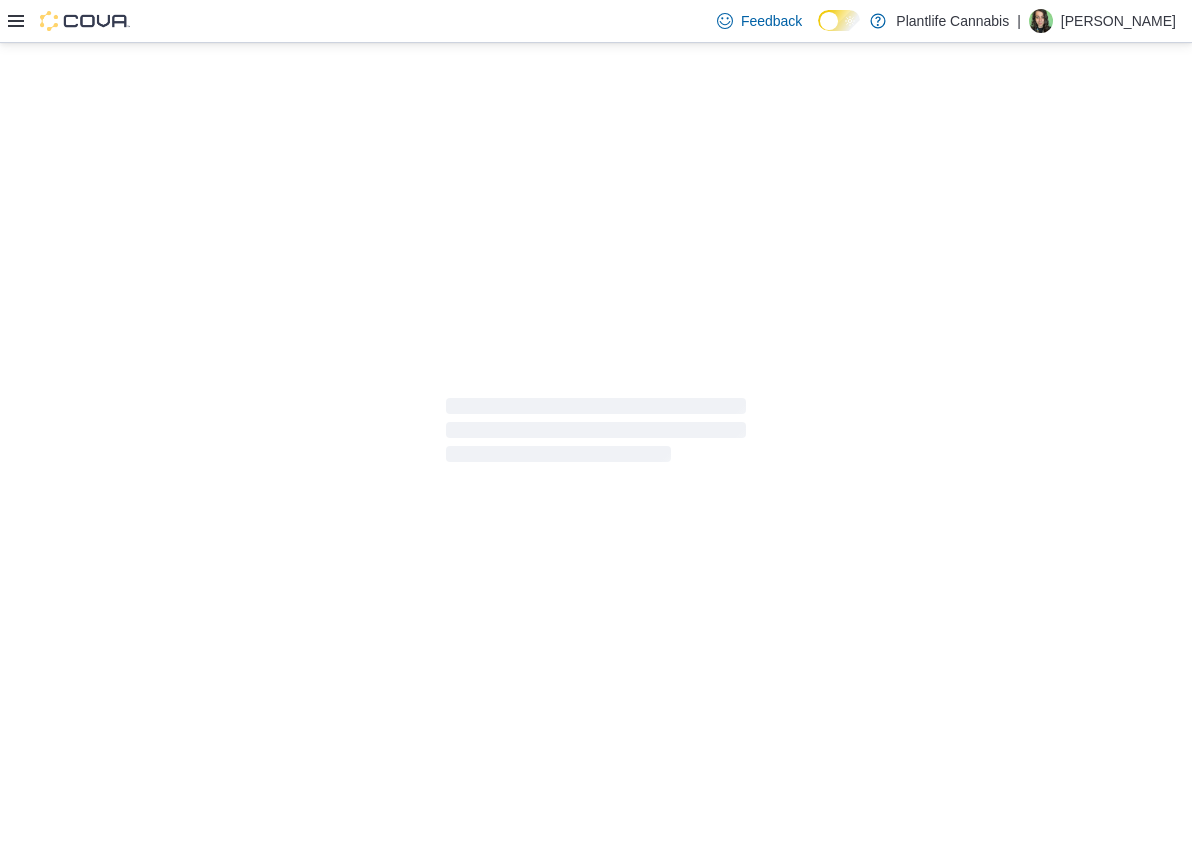 drag, startPoint x: 18, startPoint y: 22, endPoint x: 22, endPoint y: 32, distance: 10.770329 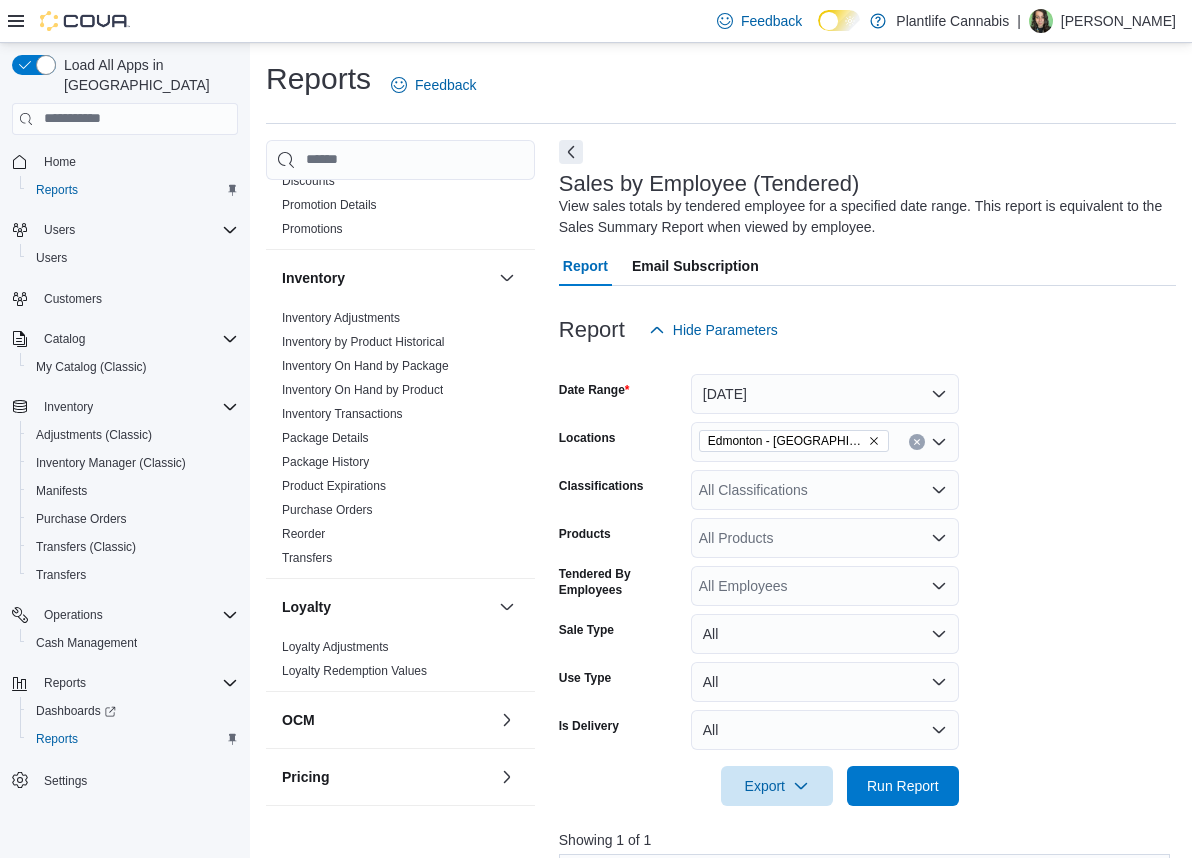 scroll, scrollTop: 389, scrollLeft: 0, axis: vertical 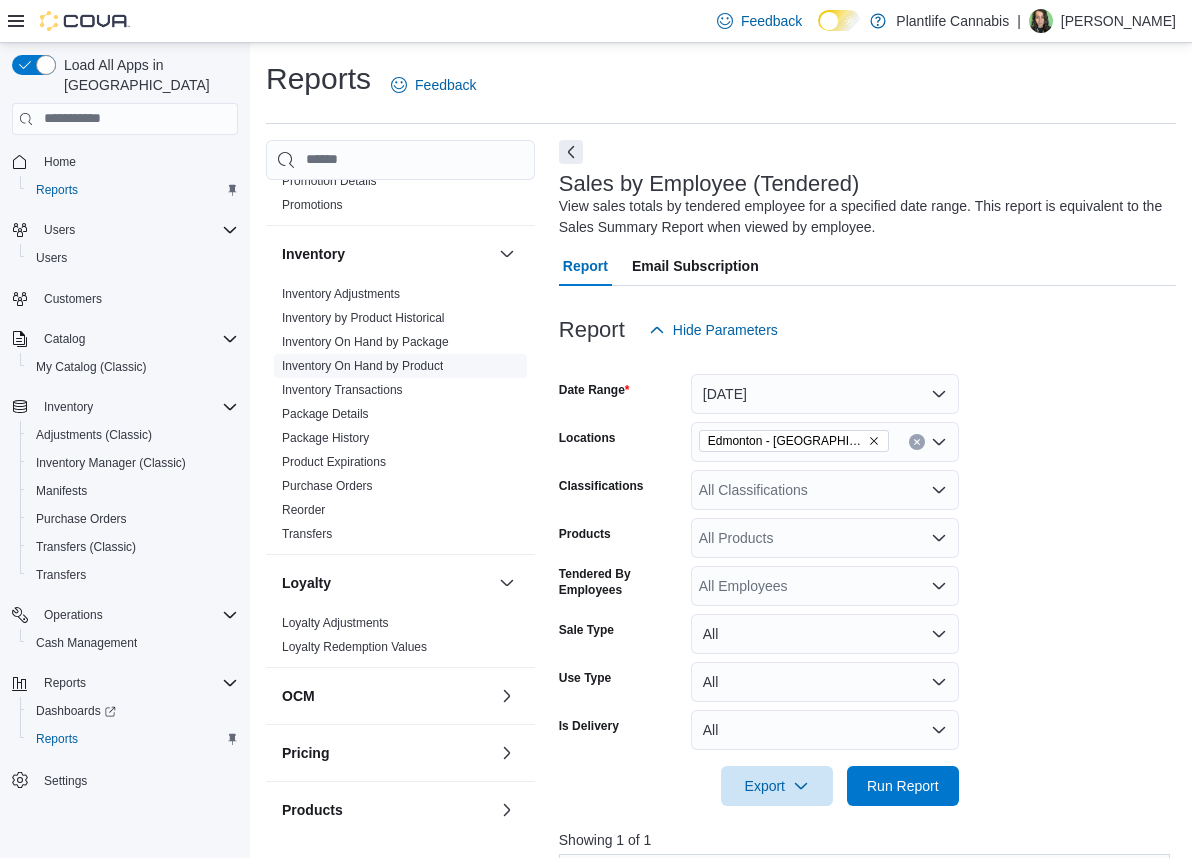 click on "Inventory On Hand by Product" at bounding box center [362, 366] 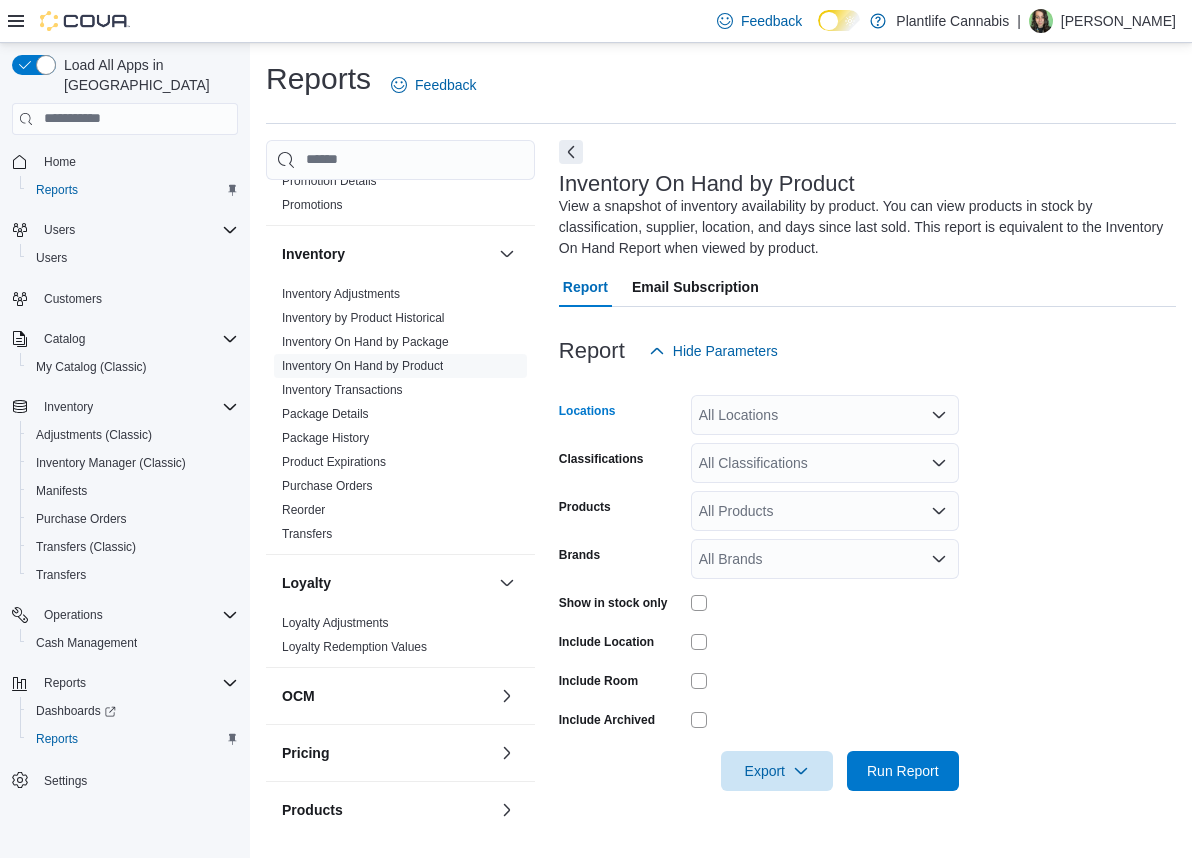 click on "All Locations" at bounding box center [825, 415] 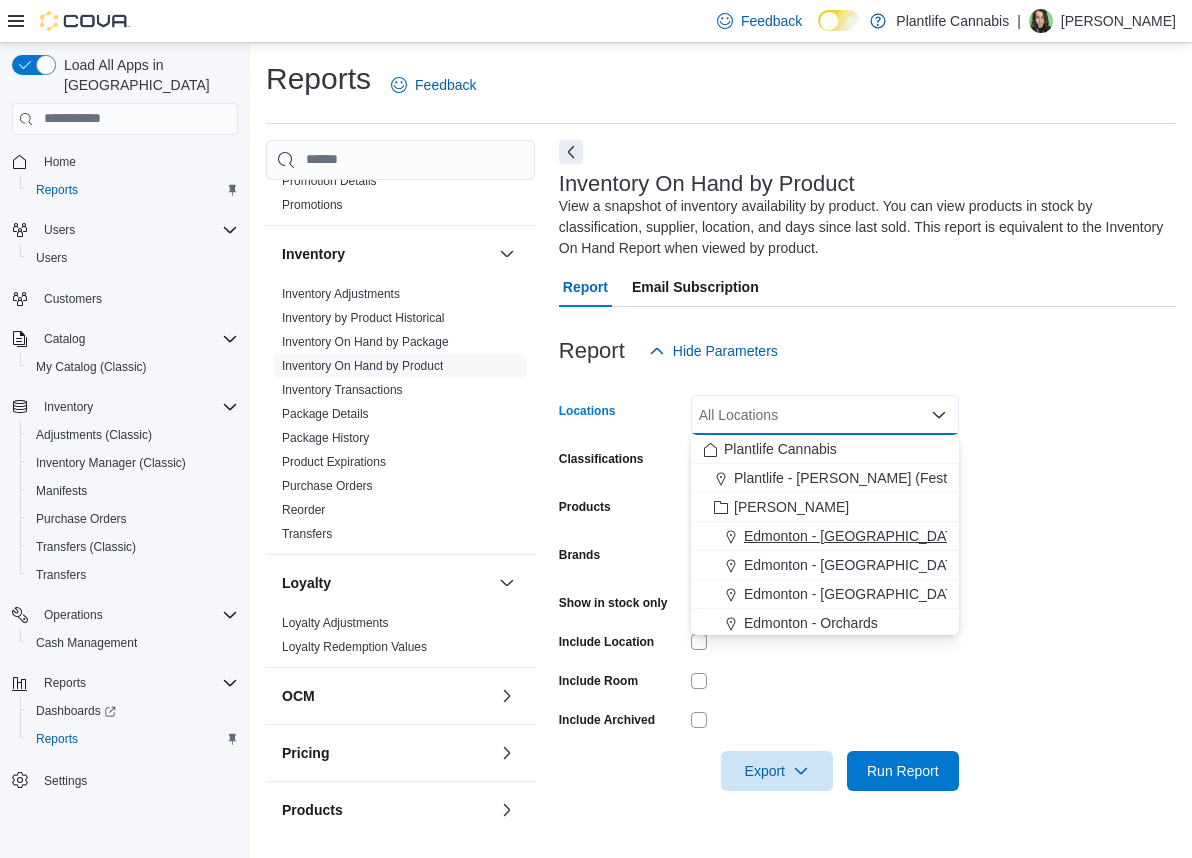click on "Edmonton - [GEOGRAPHIC_DATA]" at bounding box center [855, 536] 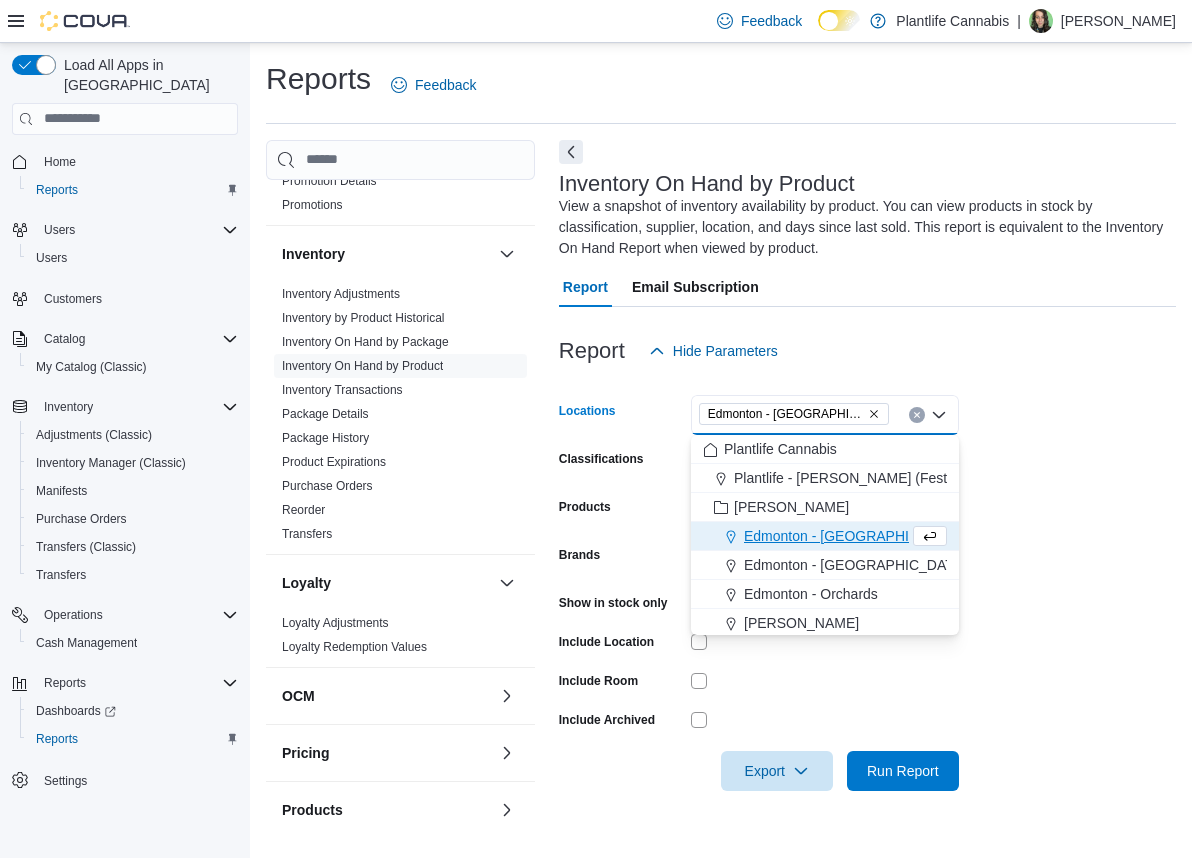 drag, startPoint x: 1011, startPoint y: 572, endPoint x: 969, endPoint y: 659, distance: 96.60745 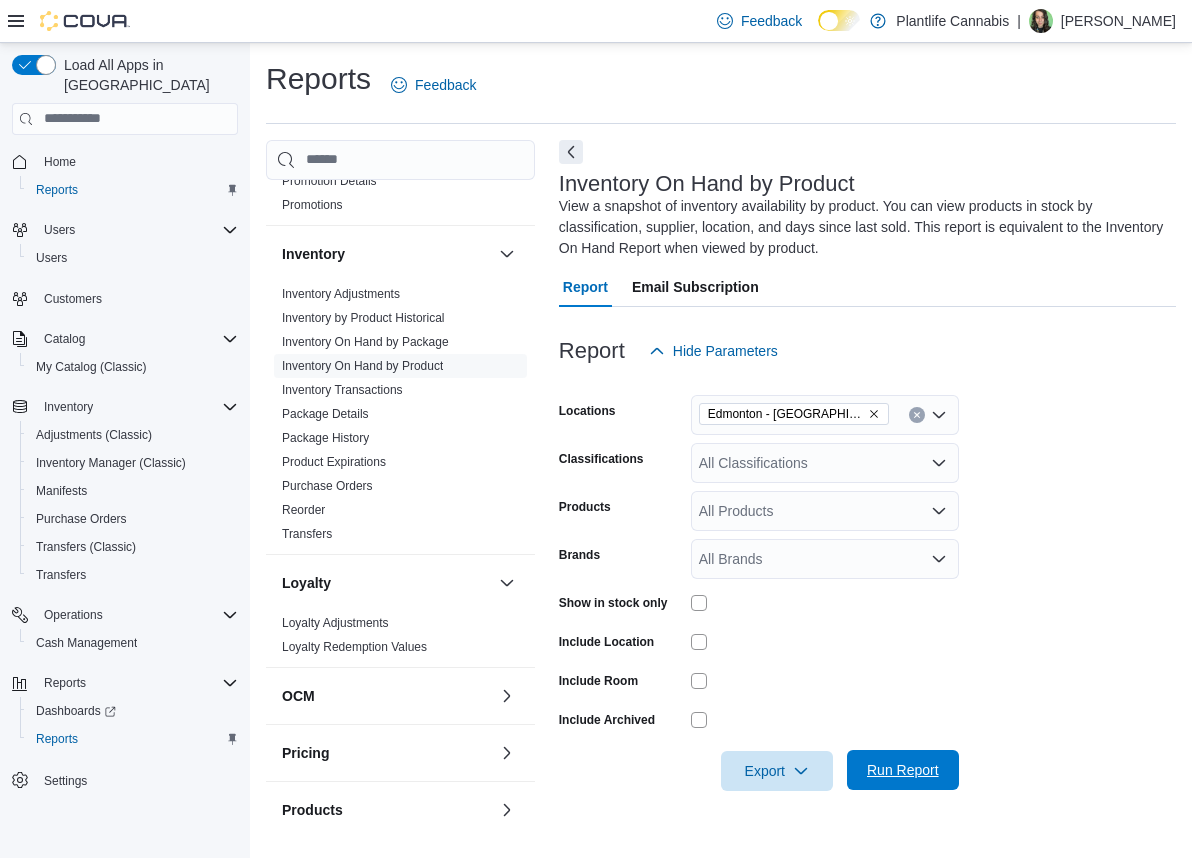 click on "Run Report" at bounding box center [903, 770] 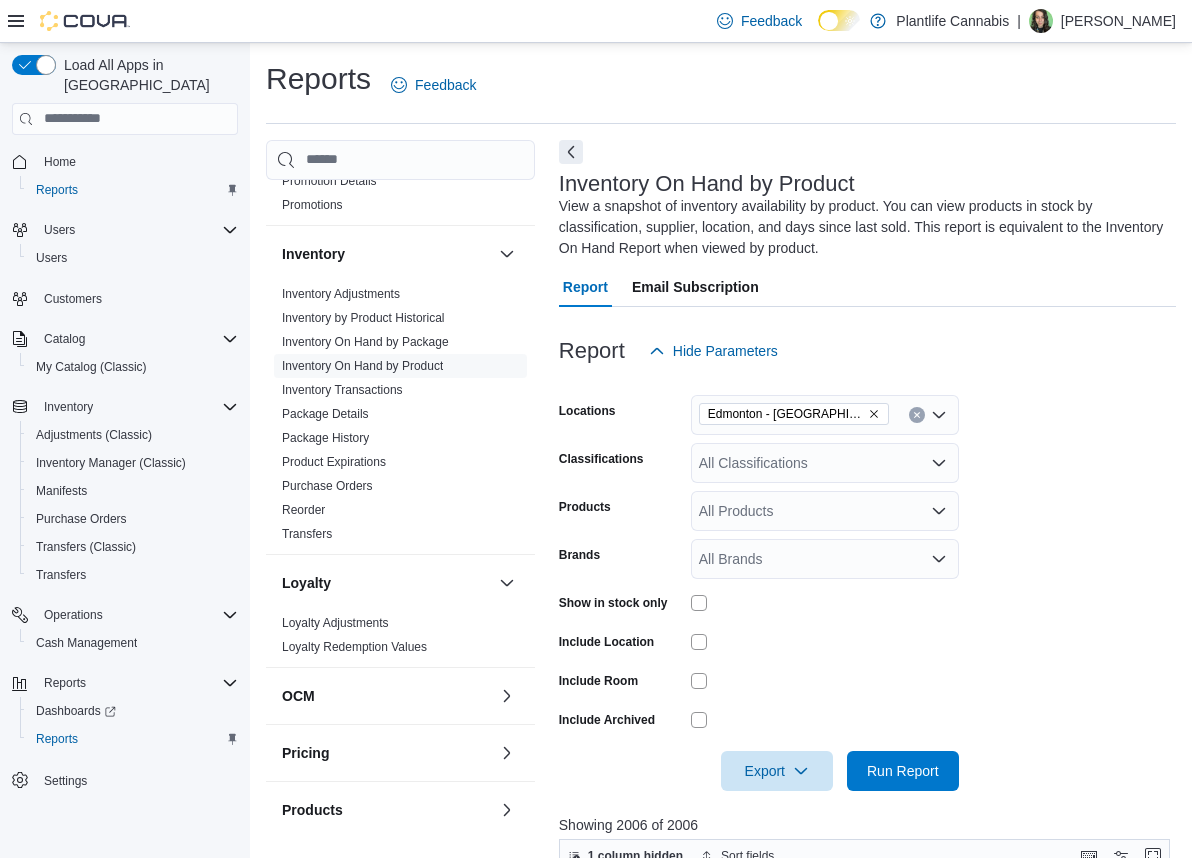 drag, startPoint x: 568, startPoint y: 157, endPoint x: 579, endPoint y: 165, distance: 13.601471 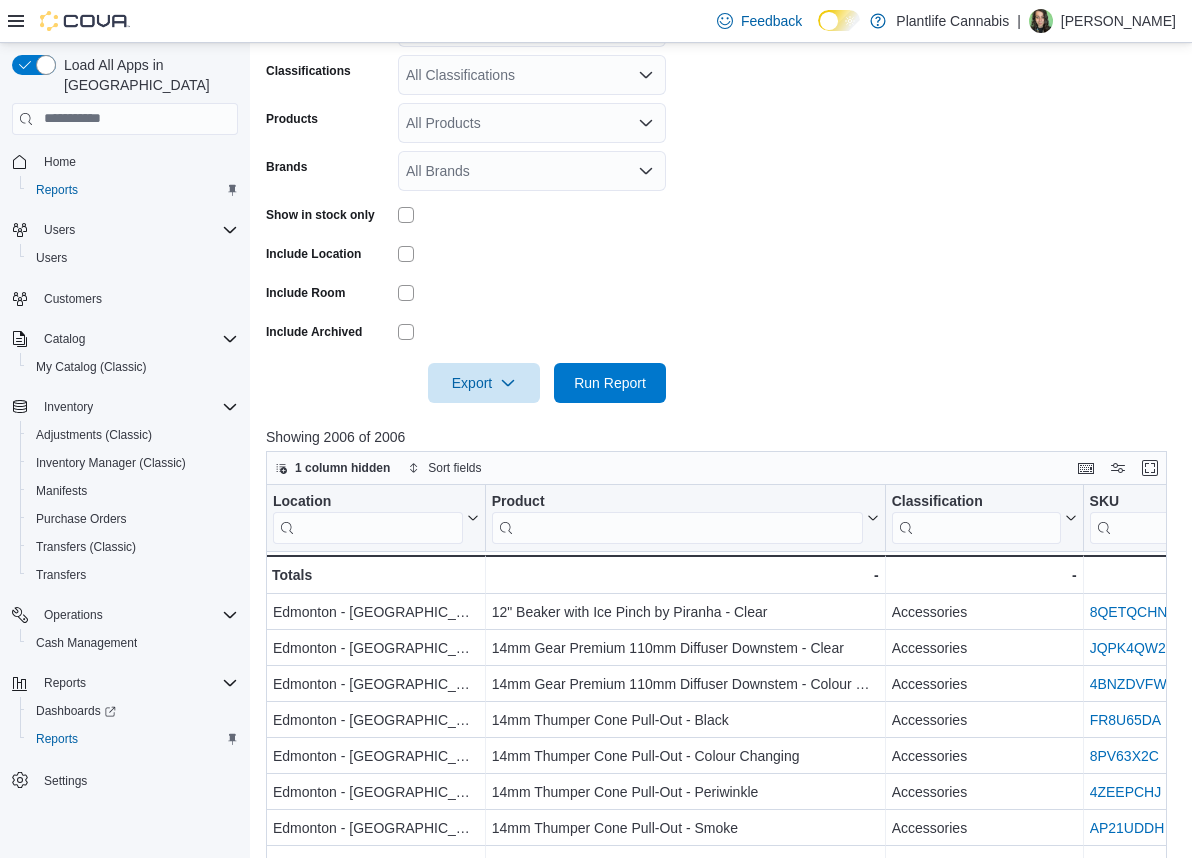 scroll, scrollTop: 378, scrollLeft: 0, axis: vertical 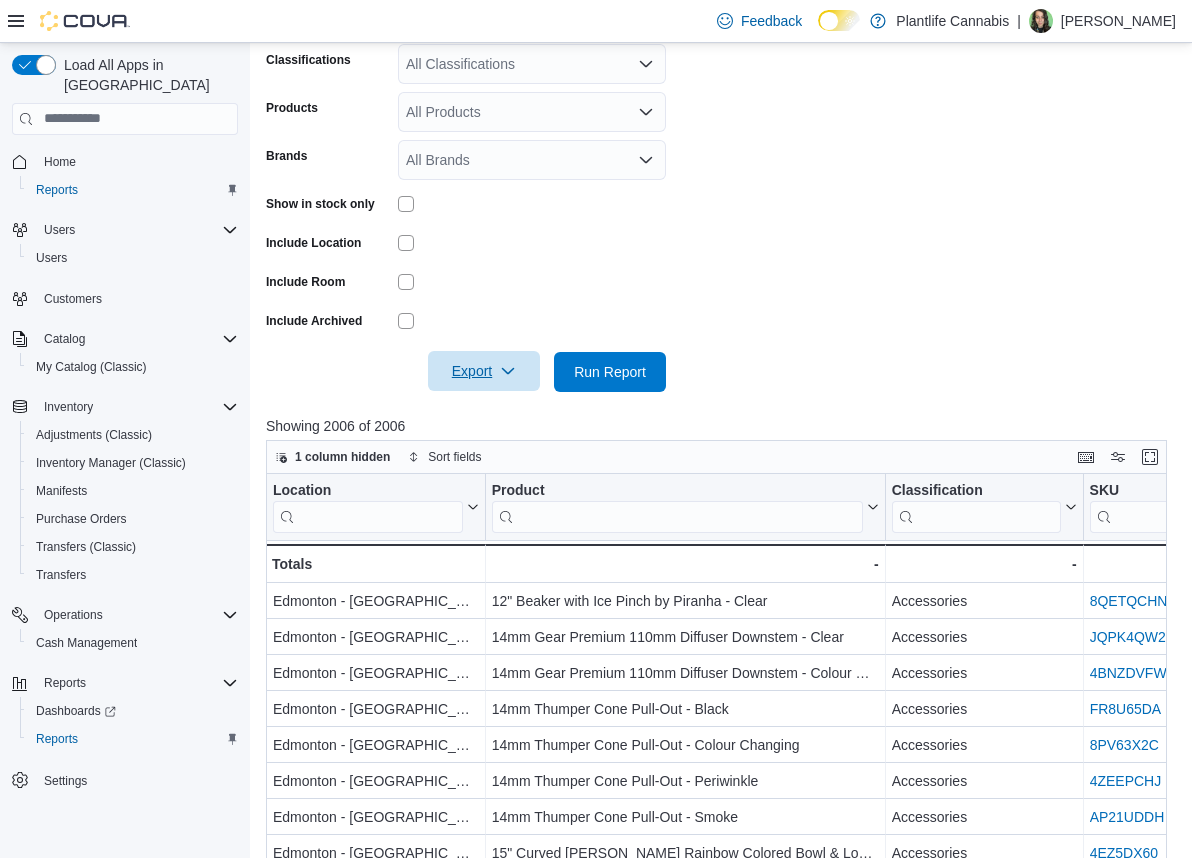 click on "Export" at bounding box center [484, 371] 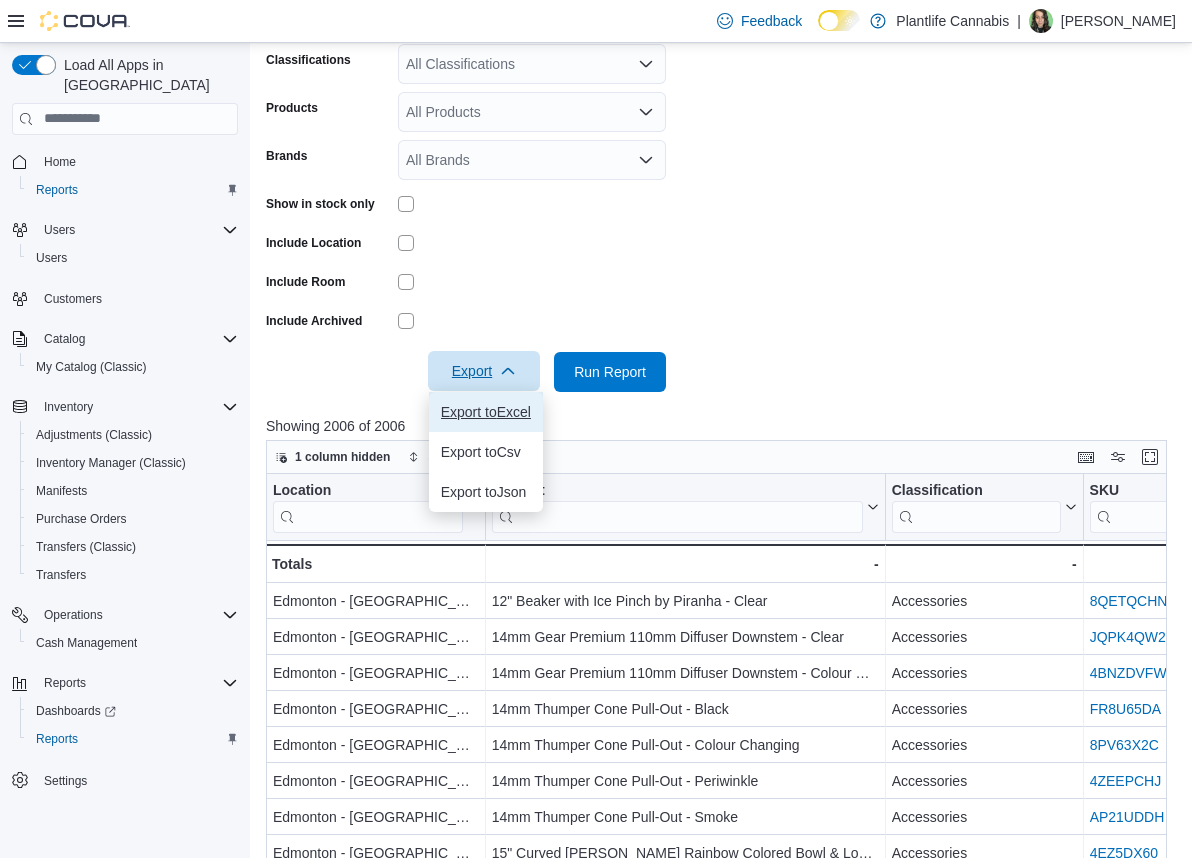 click on "Export to  Excel" at bounding box center [486, 412] 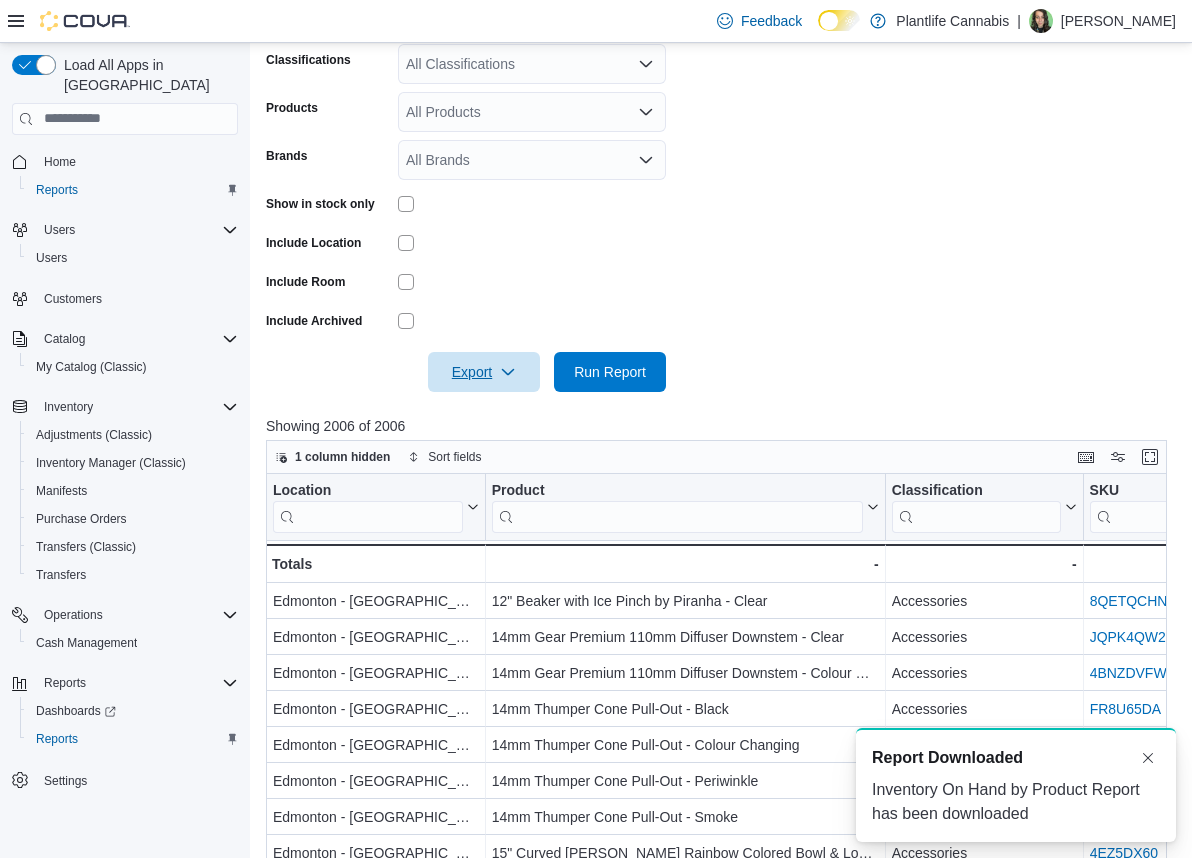 scroll, scrollTop: 0, scrollLeft: 0, axis: both 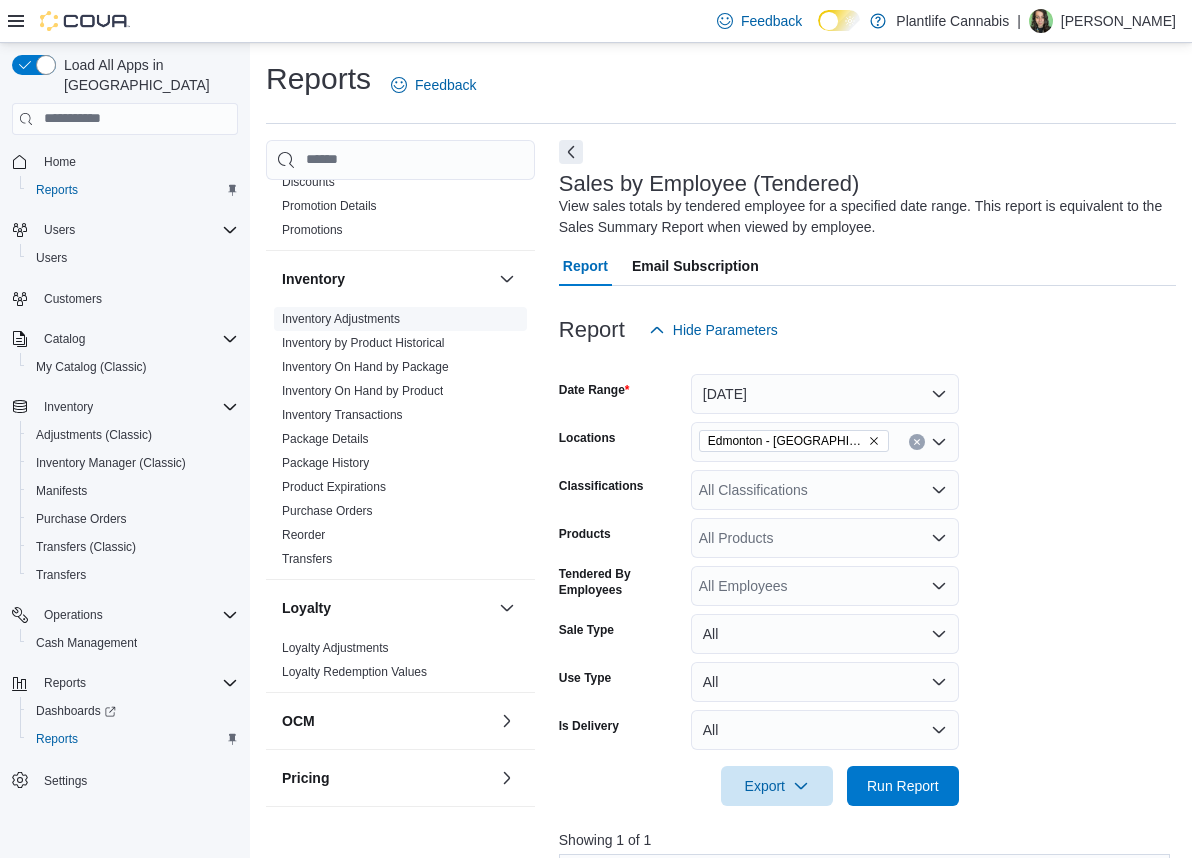 click on "Inventory Adjustments" at bounding box center [341, 319] 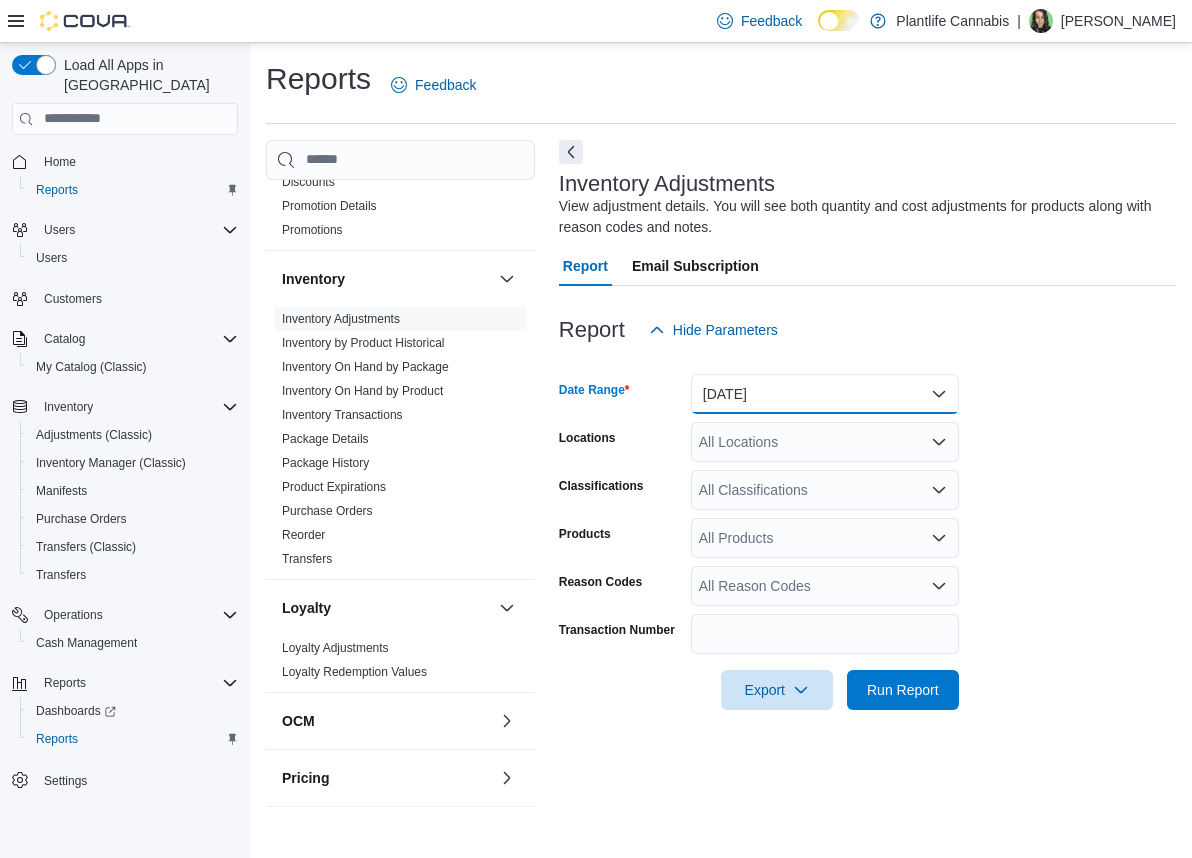 click on "[DATE]" at bounding box center (825, 394) 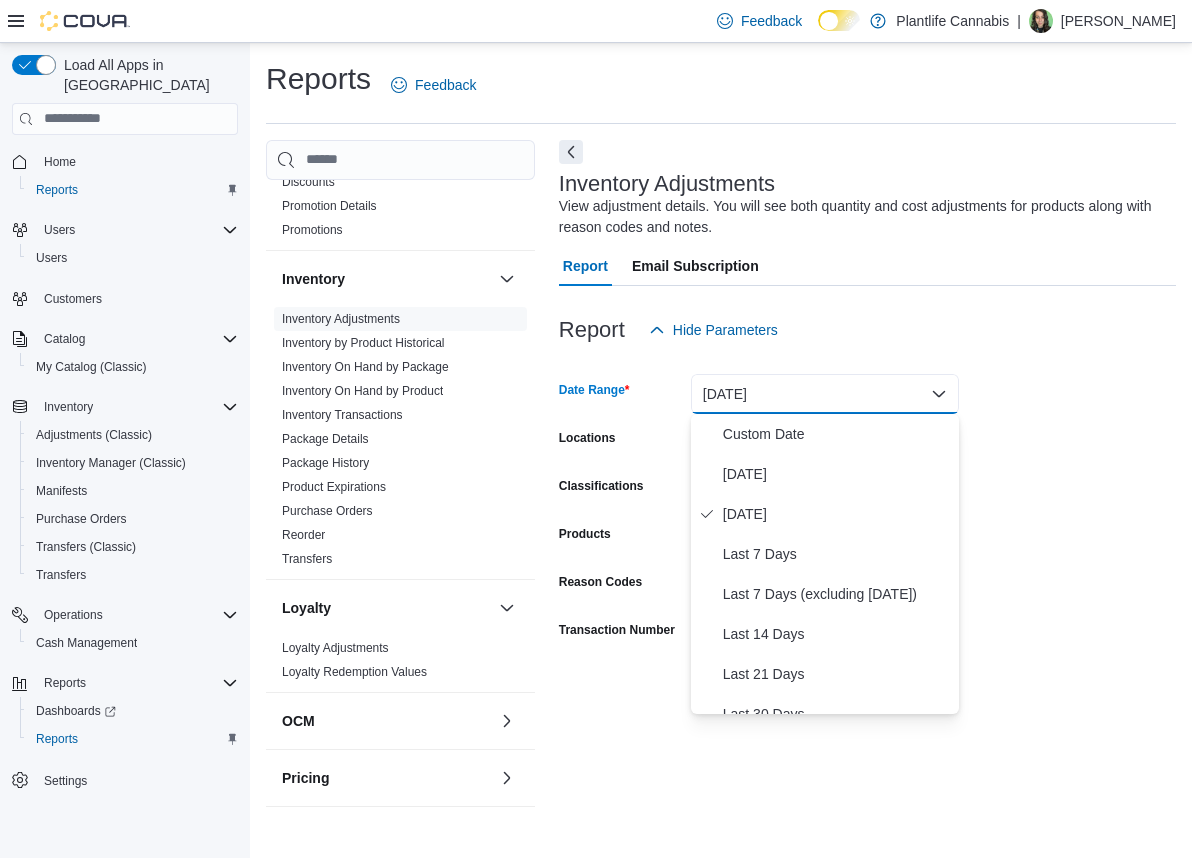 drag, startPoint x: 997, startPoint y: 367, endPoint x: 897, endPoint y: 428, distance: 117.13667 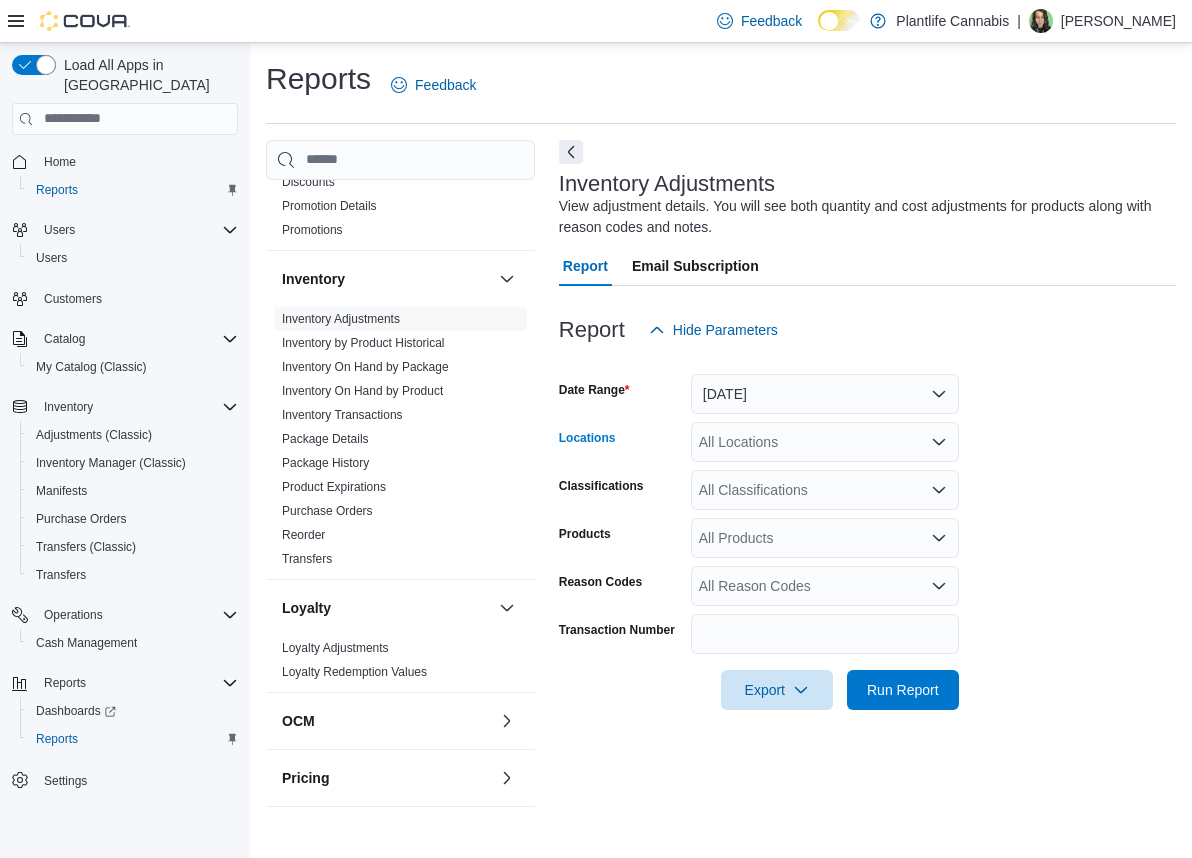 drag, startPoint x: 822, startPoint y: 447, endPoint x: 831, endPoint y: 458, distance: 14.21267 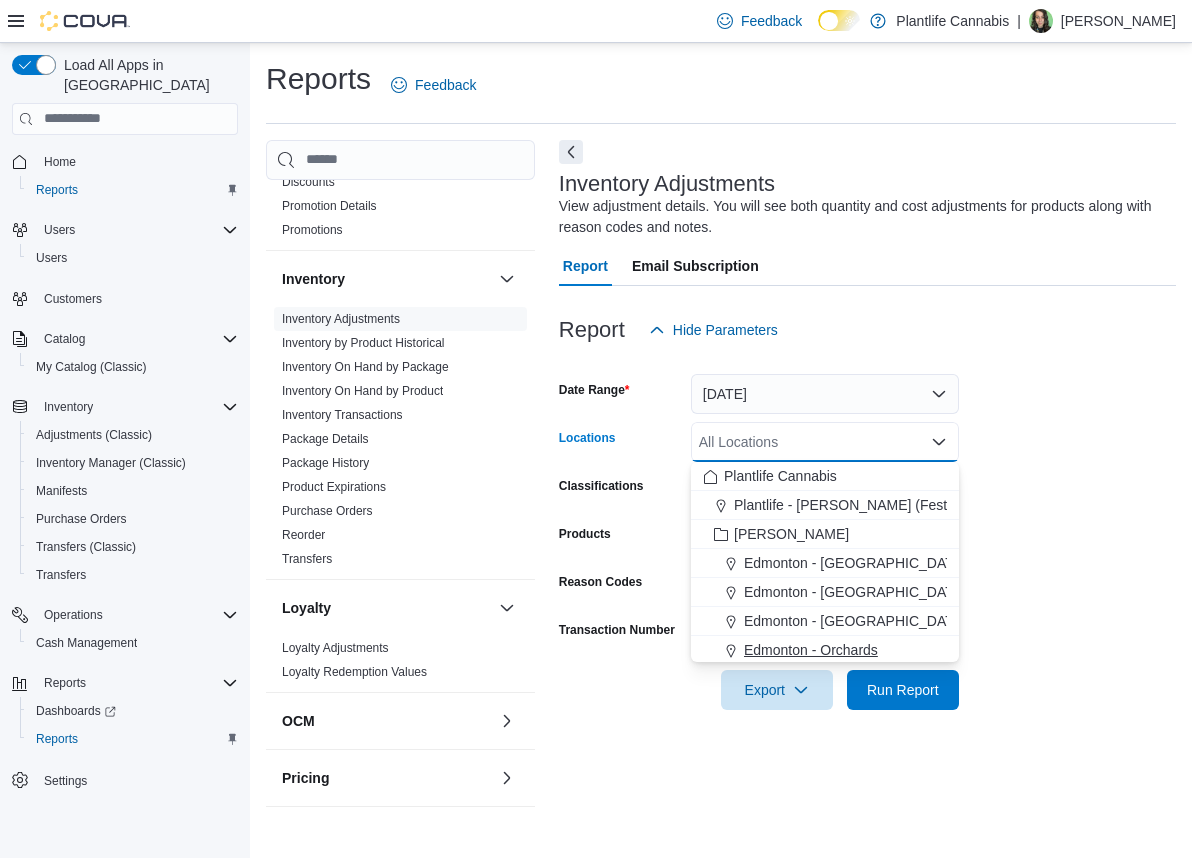 click on "Edmonton - Orchards" at bounding box center [825, 650] 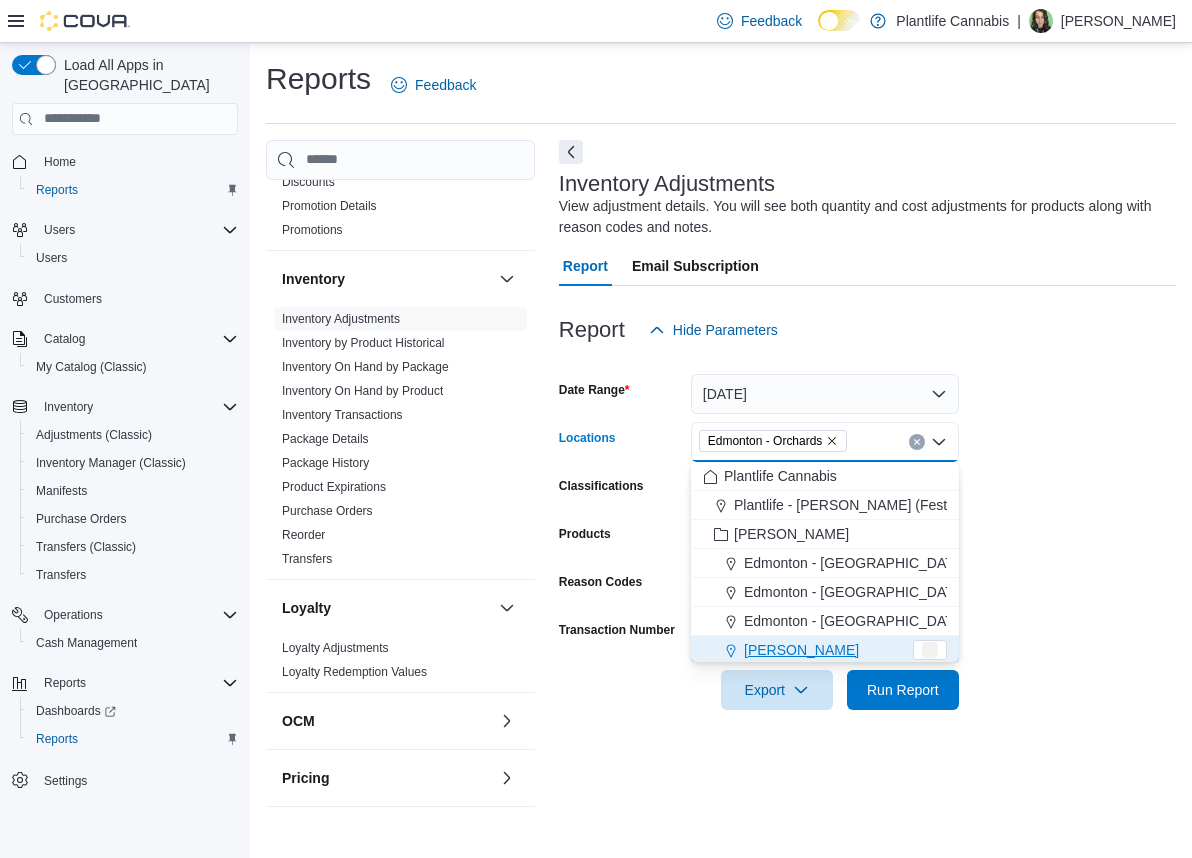 scroll, scrollTop: 3, scrollLeft: 0, axis: vertical 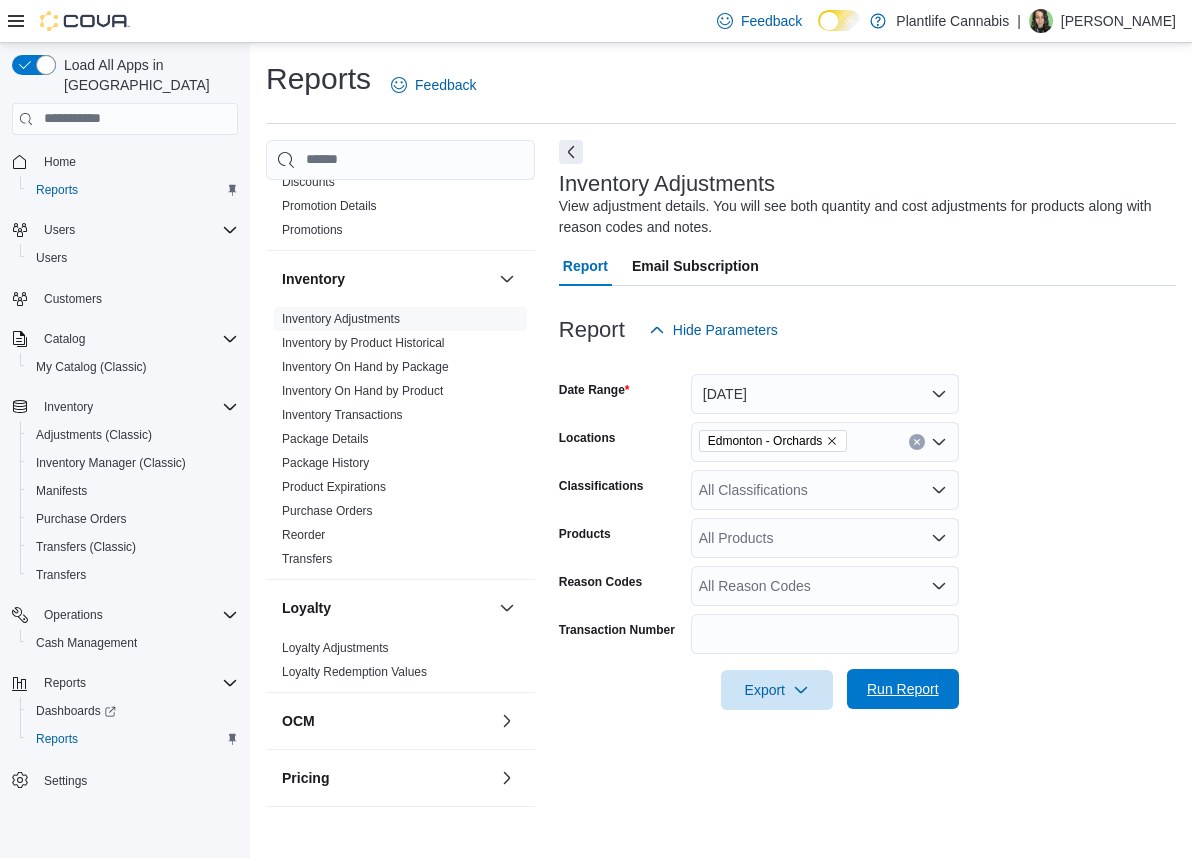 drag, startPoint x: 1025, startPoint y: 606, endPoint x: 924, endPoint y: 699, distance: 137.2953 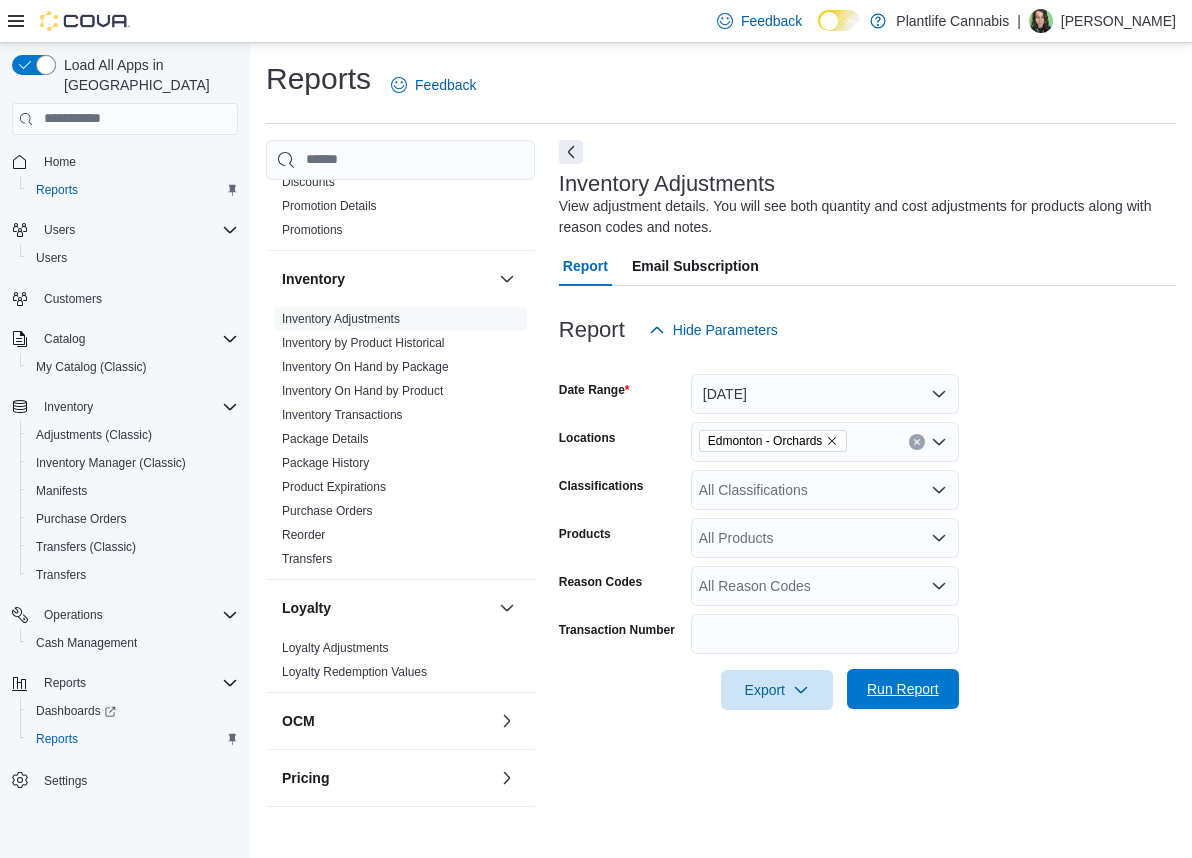 drag, startPoint x: 924, startPoint y: 699, endPoint x: 913, endPoint y: 706, distance: 13.038404 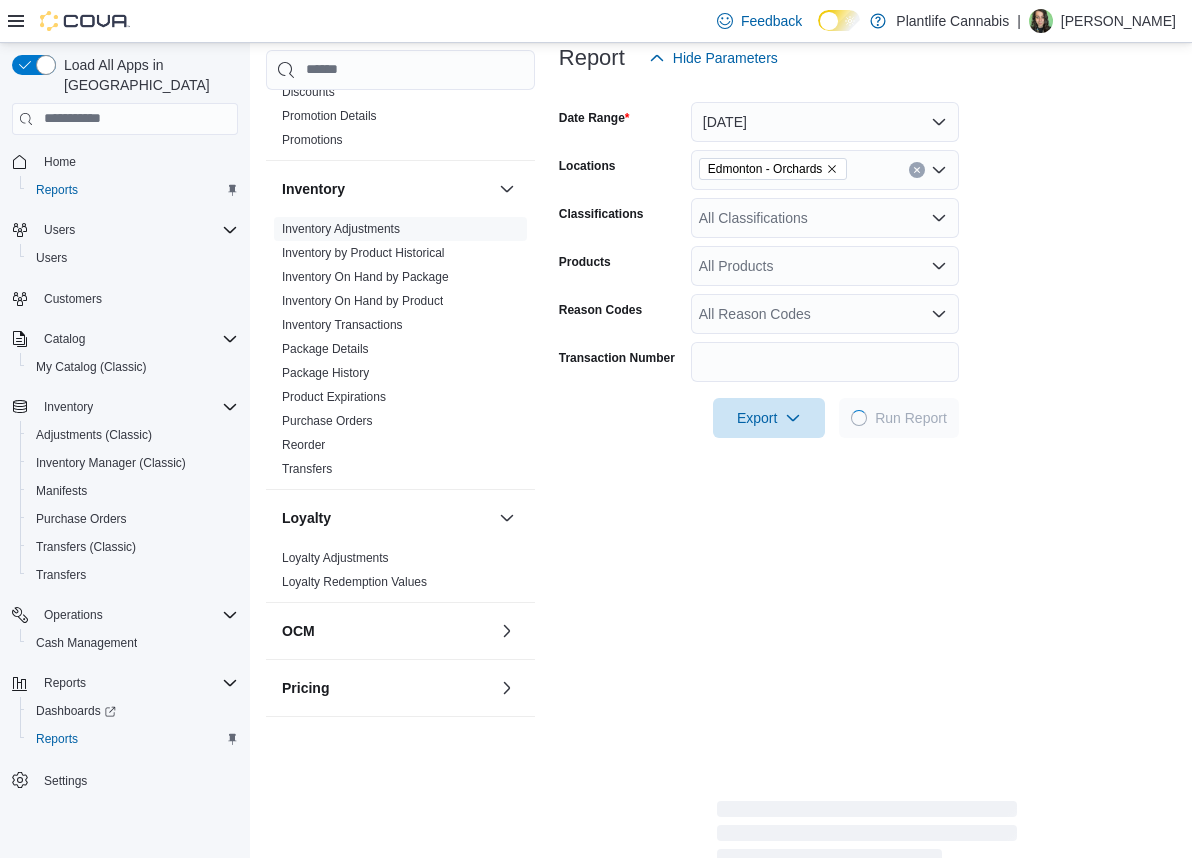 scroll, scrollTop: 279, scrollLeft: 0, axis: vertical 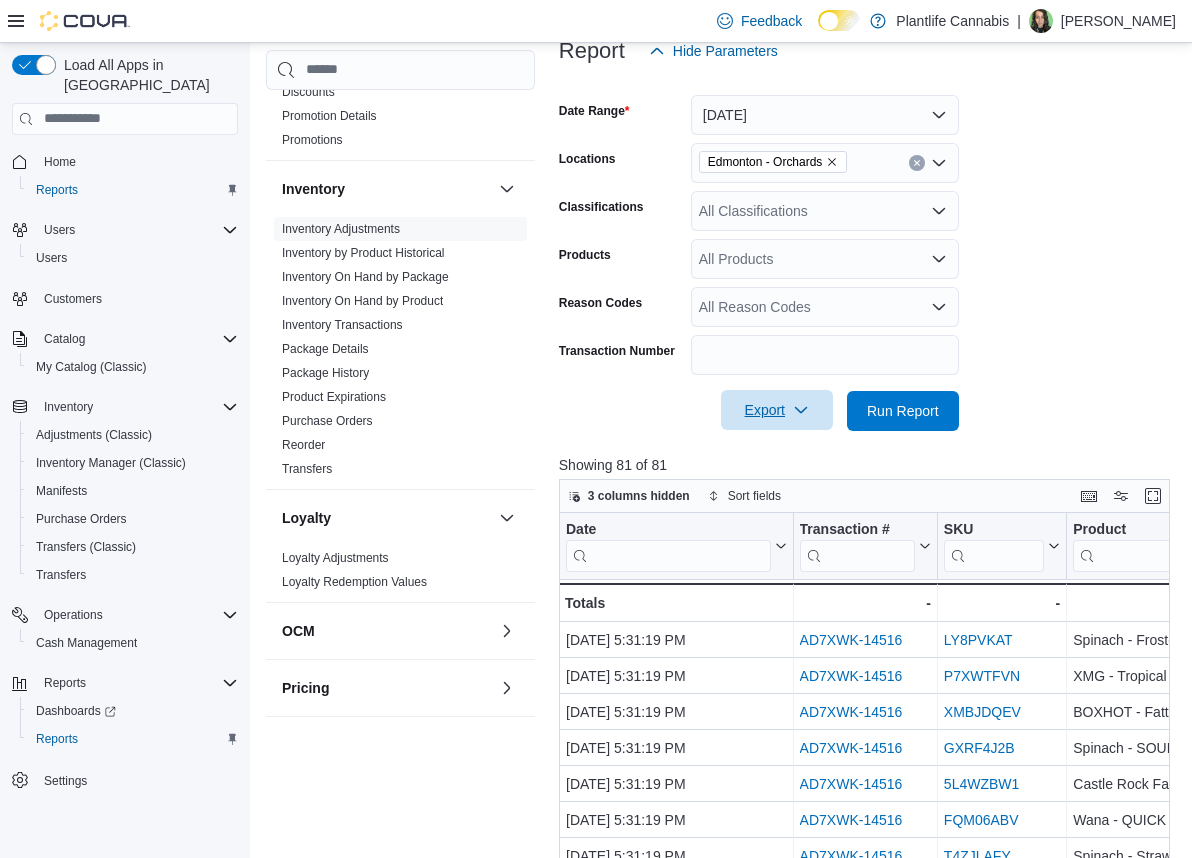 click on "Export" at bounding box center (777, 410) 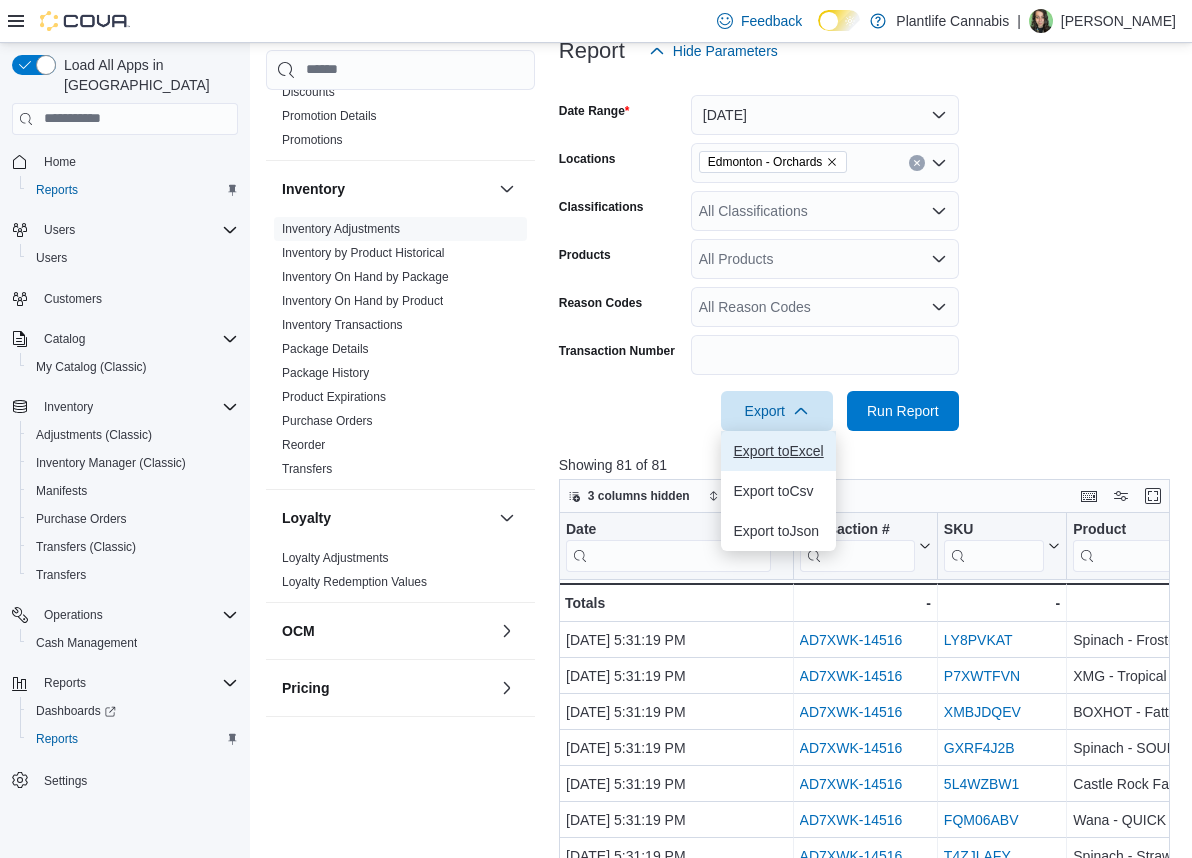 click on "Export to  Excel" at bounding box center (778, 451) 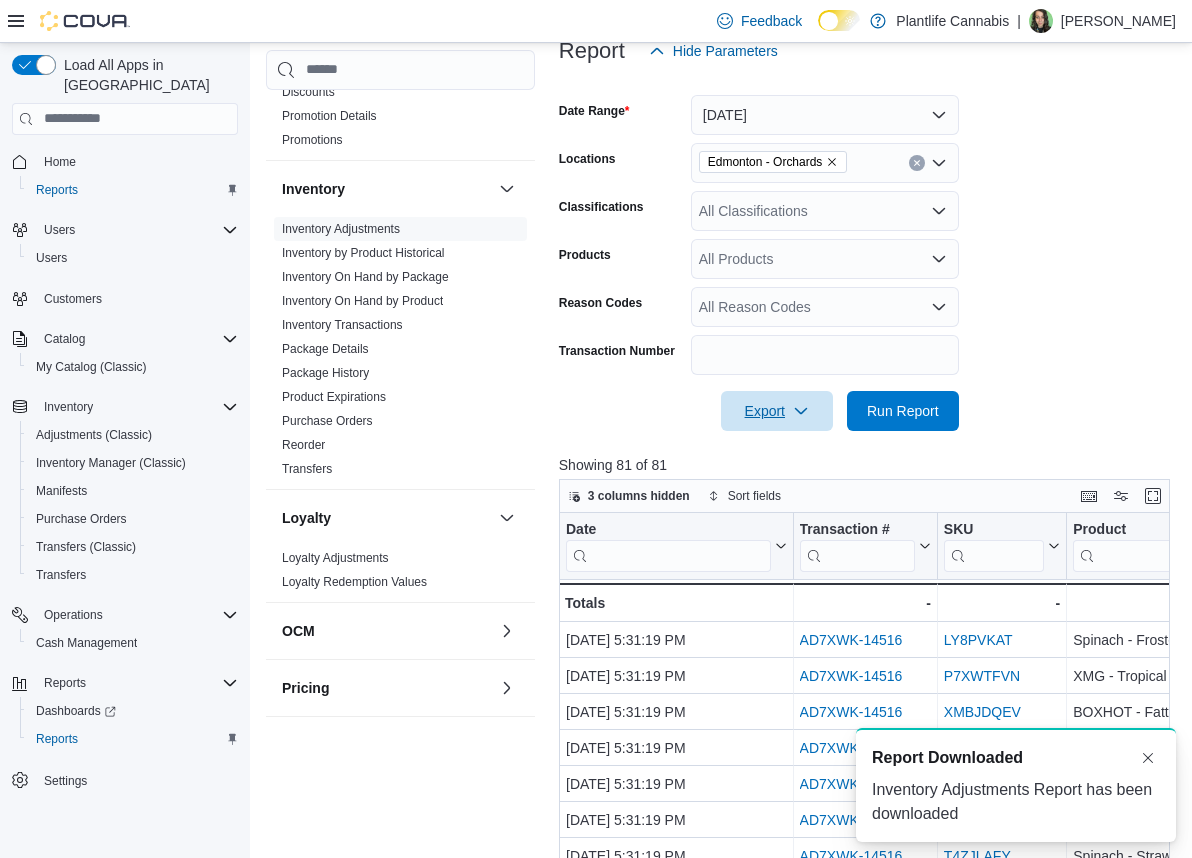scroll, scrollTop: 0, scrollLeft: 0, axis: both 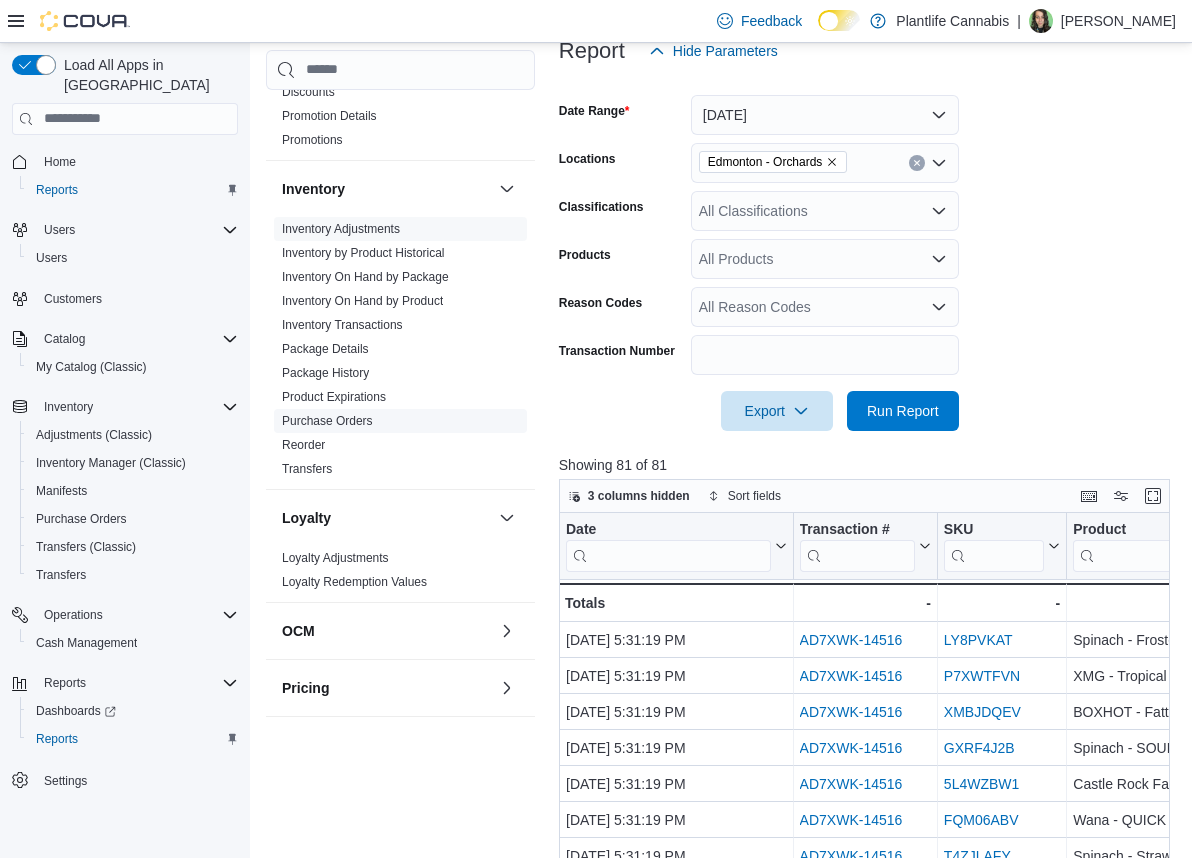 click on "Purchase Orders" at bounding box center [327, 421] 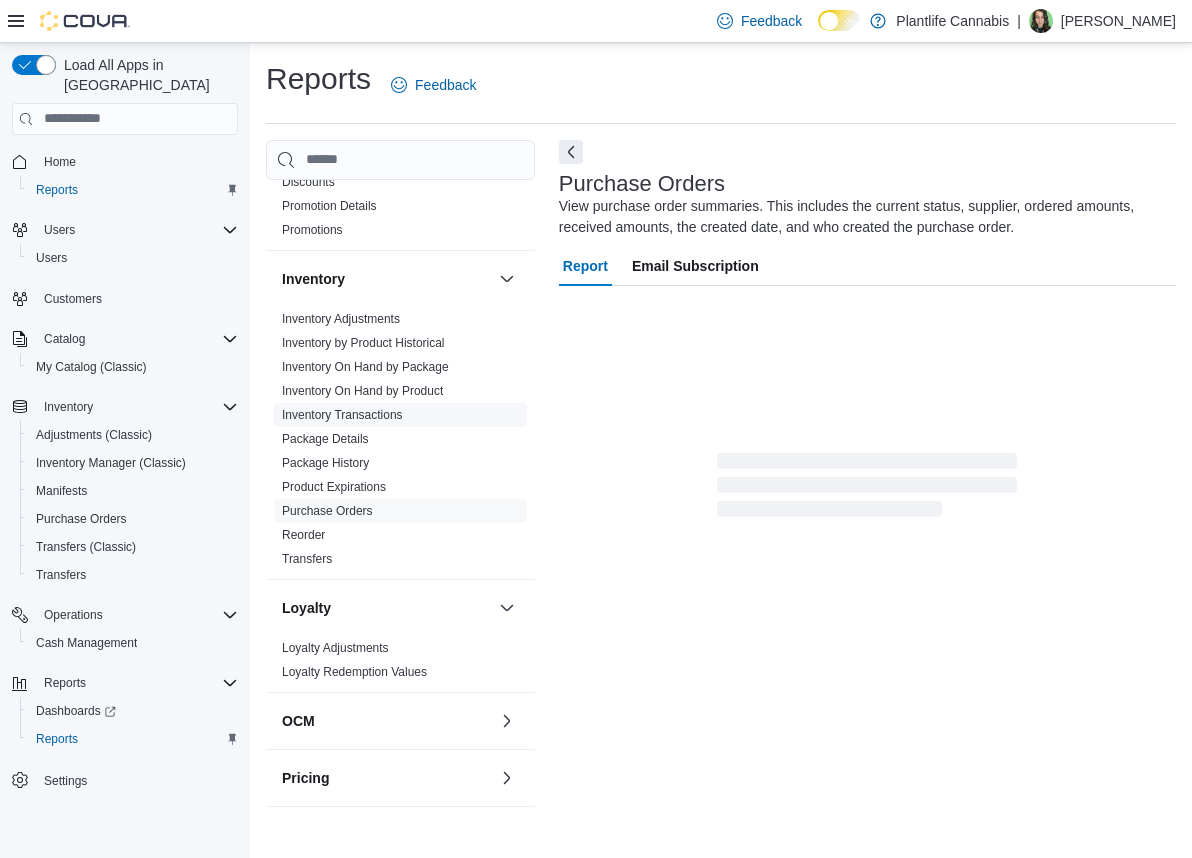 scroll, scrollTop: 0, scrollLeft: 0, axis: both 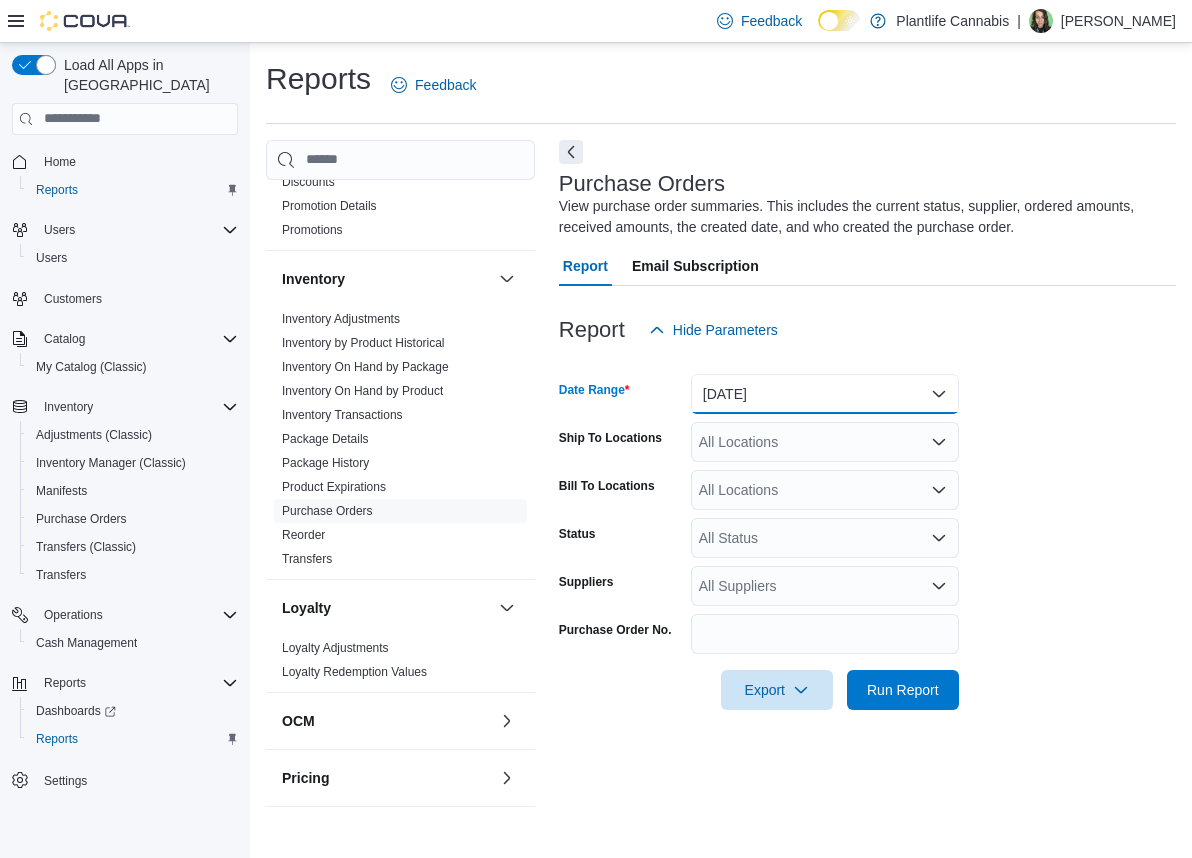 click on "Yesterday" at bounding box center [825, 394] 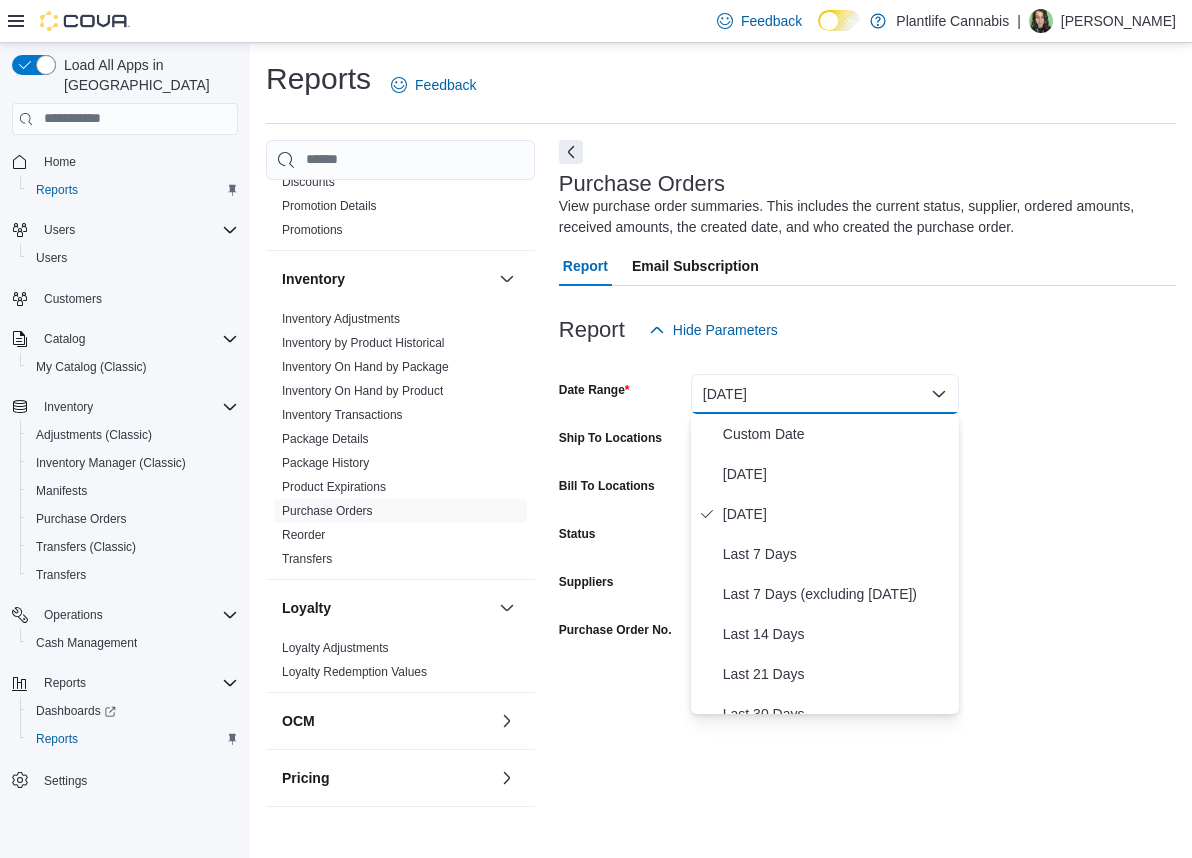 drag, startPoint x: 1024, startPoint y: 360, endPoint x: 885, endPoint y: 420, distance: 151.39684 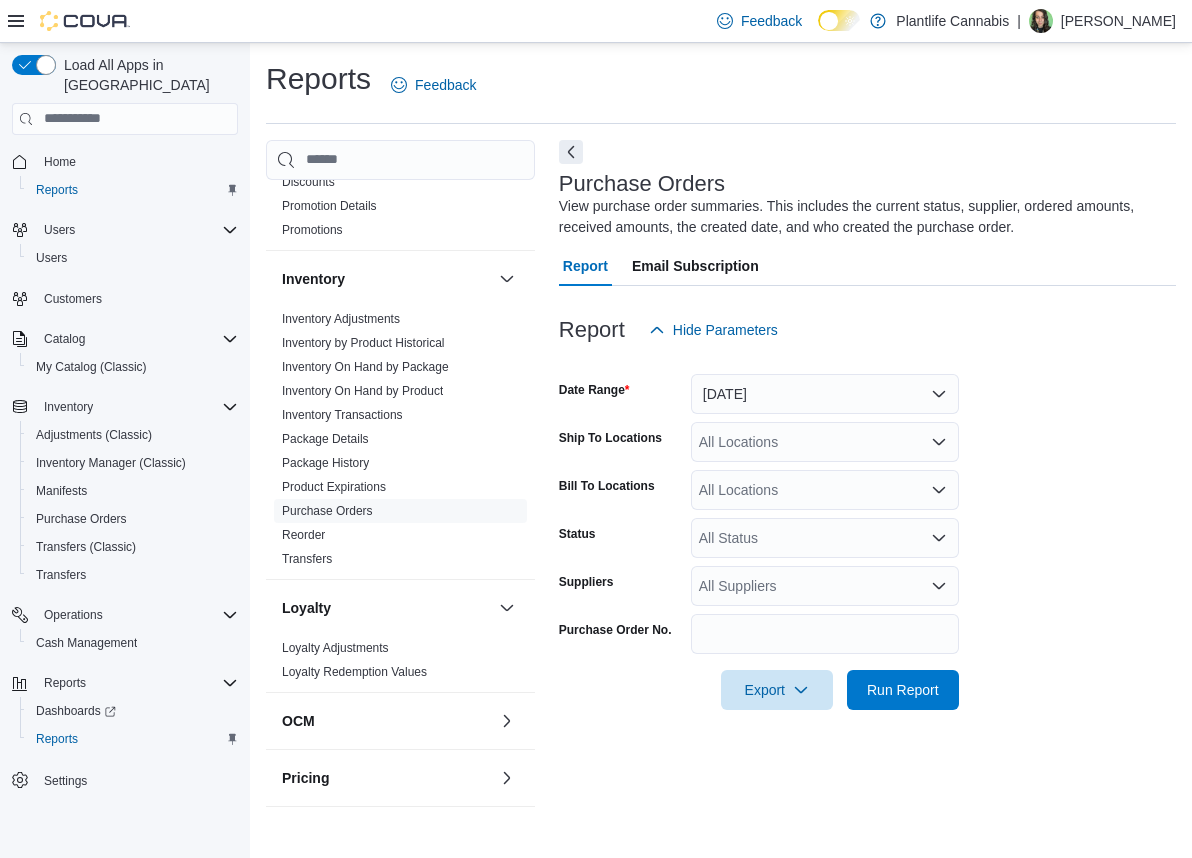 click on "All Locations" at bounding box center (825, 442) 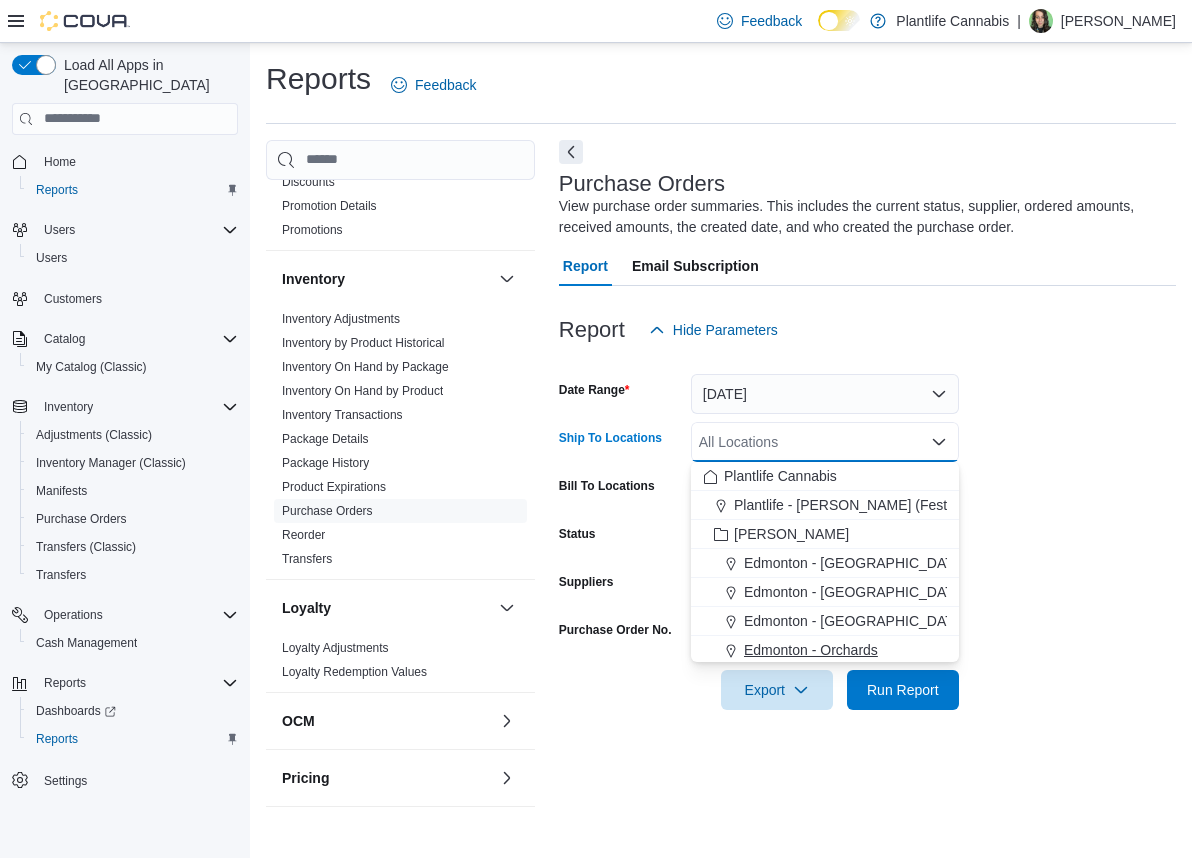 click on "Edmonton - Orchards" at bounding box center (811, 650) 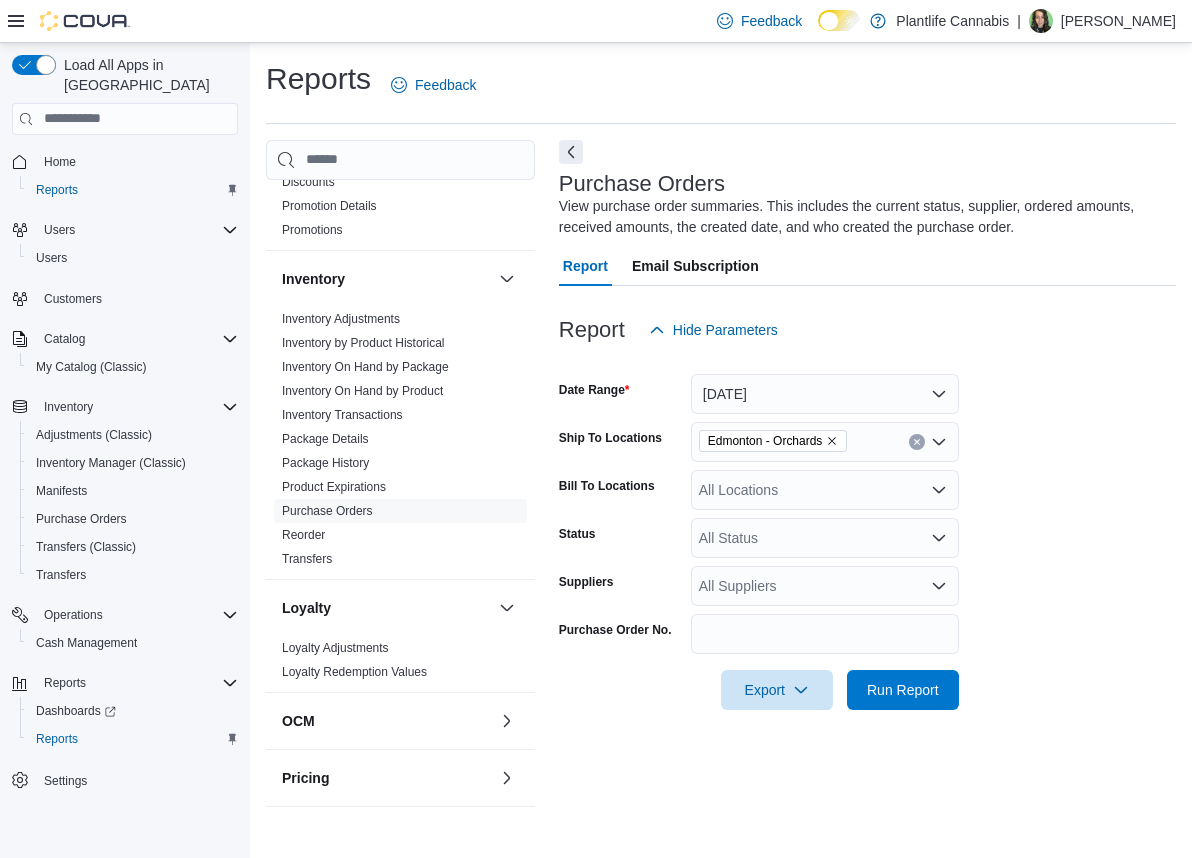 click on "Date Range Yesterday Ship To Locations Edmonton - Orchards Bill To Locations All Locations Status All Status Suppliers All Suppliers Purchase Order No. Export  Run Report" at bounding box center (867, 530) 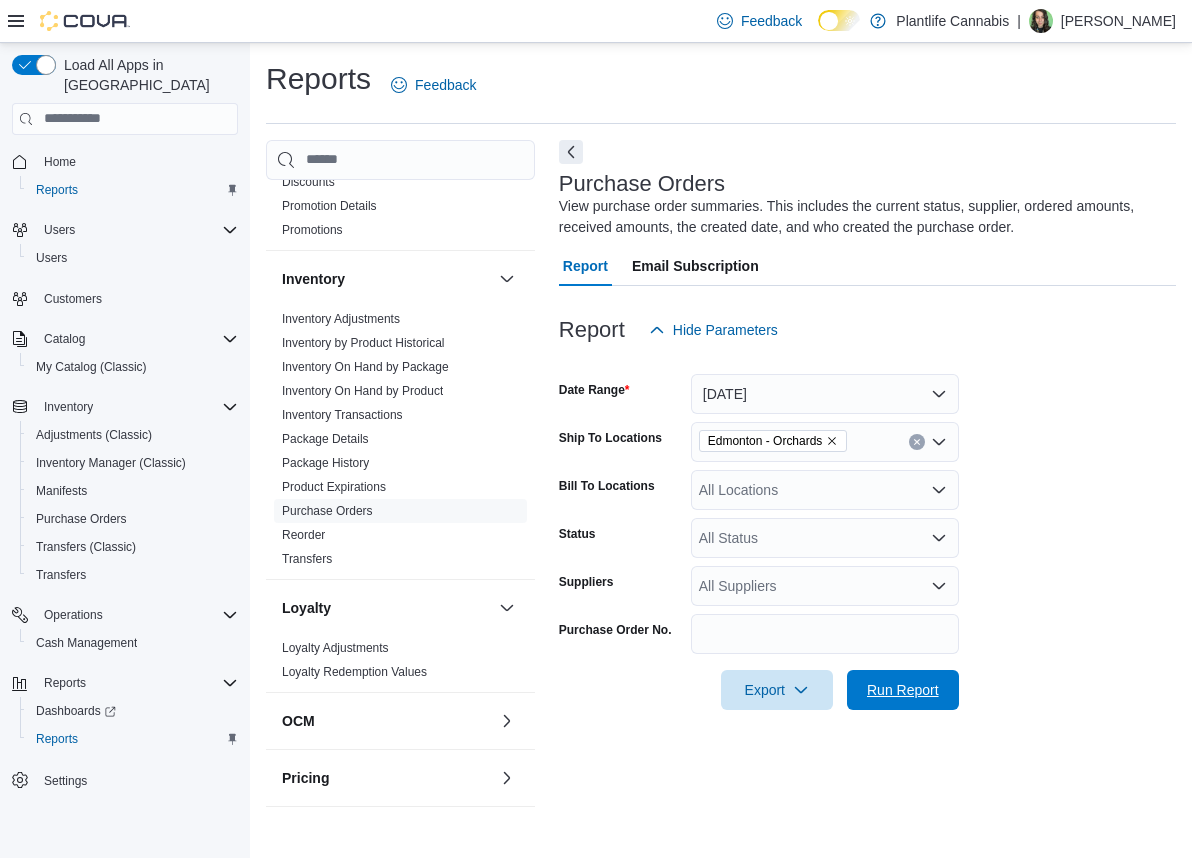 drag, startPoint x: 931, startPoint y: 678, endPoint x: 1039, endPoint y: 575, distance: 149.24141 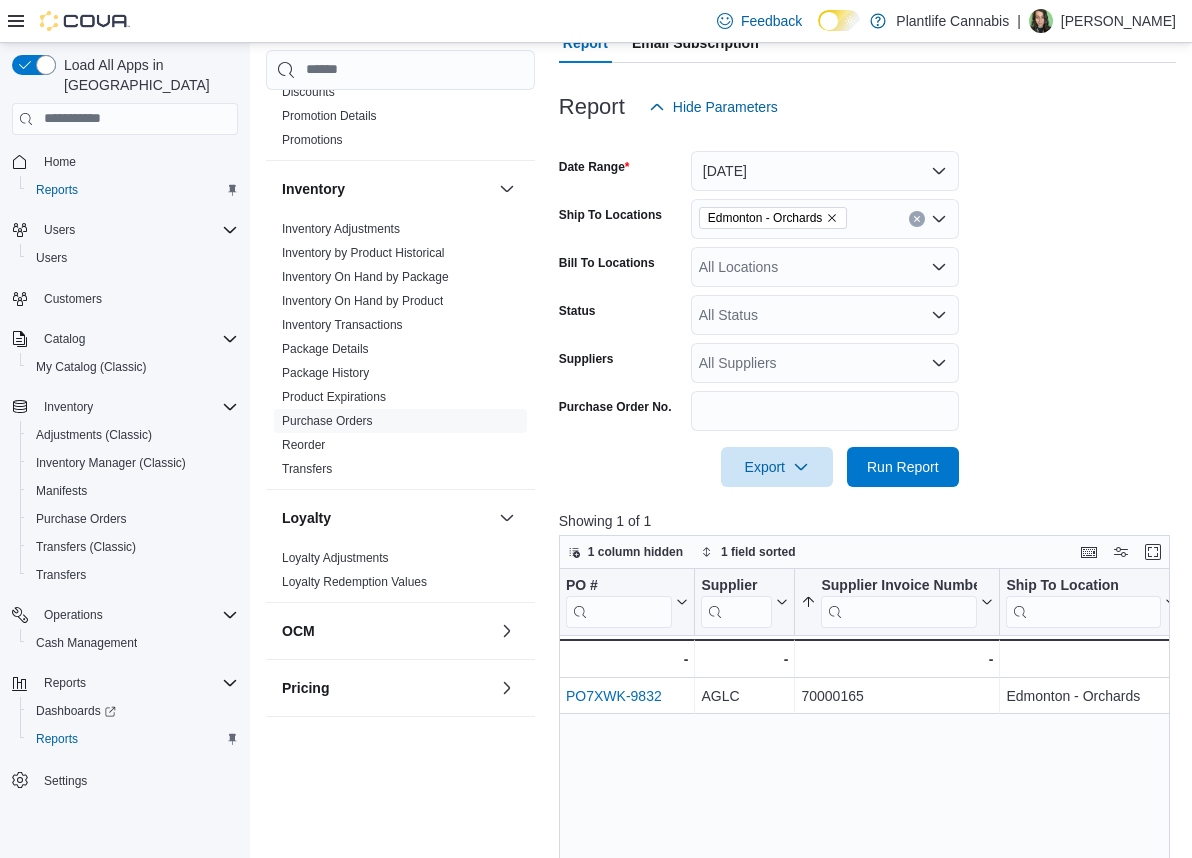 scroll, scrollTop: 305, scrollLeft: 0, axis: vertical 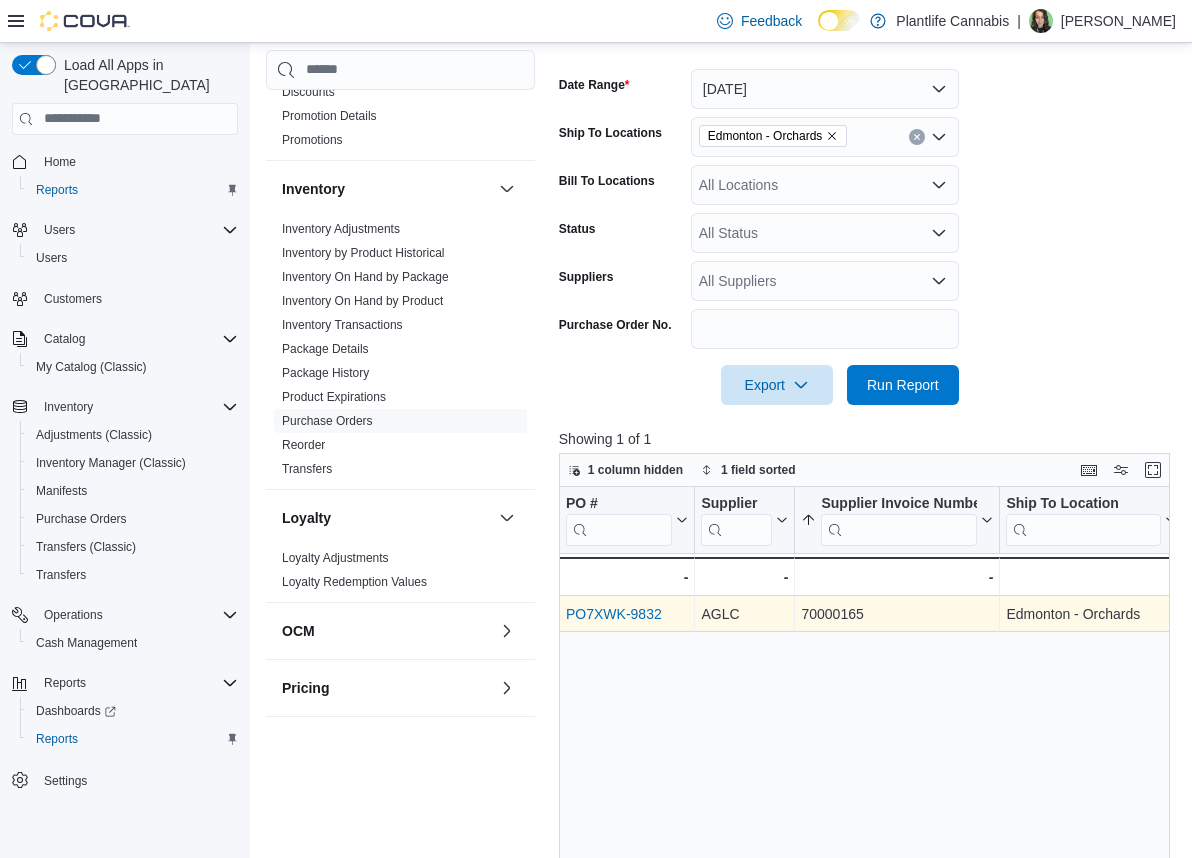 click on "PO7XWK-9832" at bounding box center (614, 614) 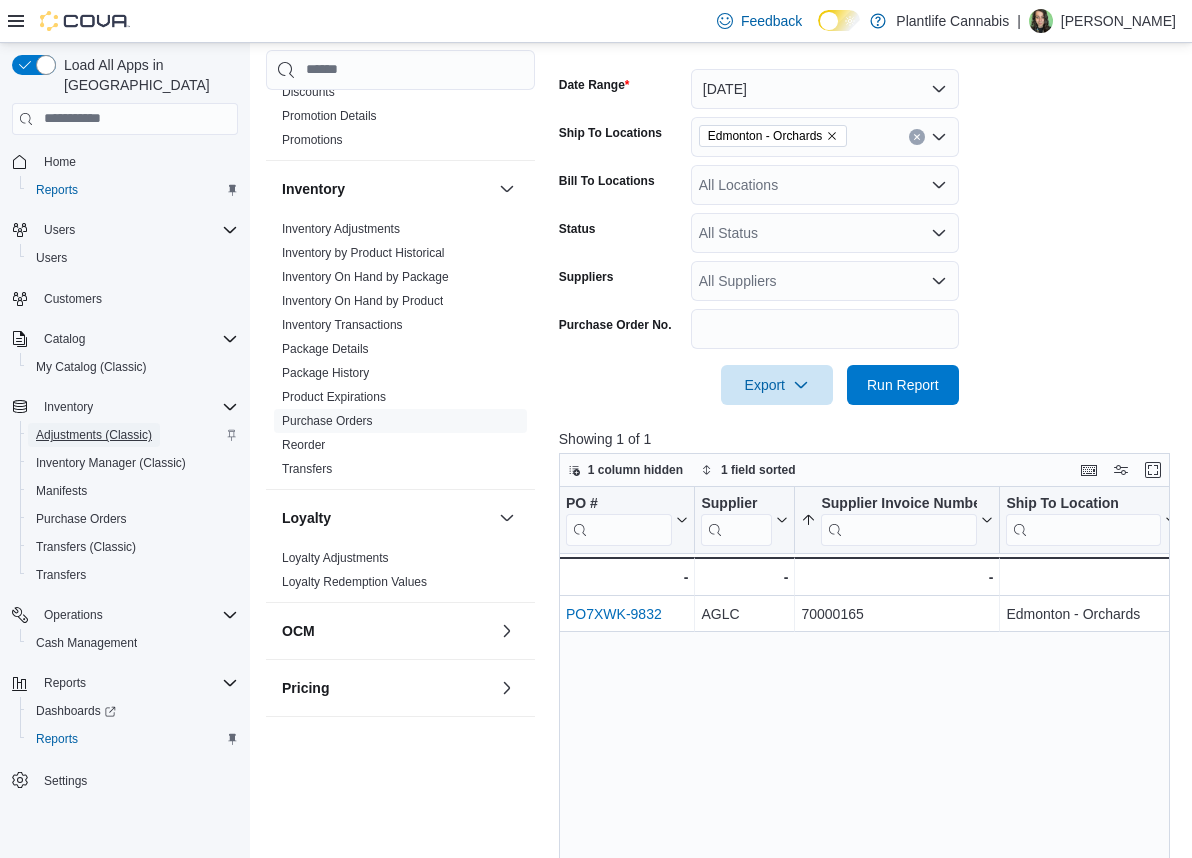 click on "Adjustments (Classic)" at bounding box center [94, 435] 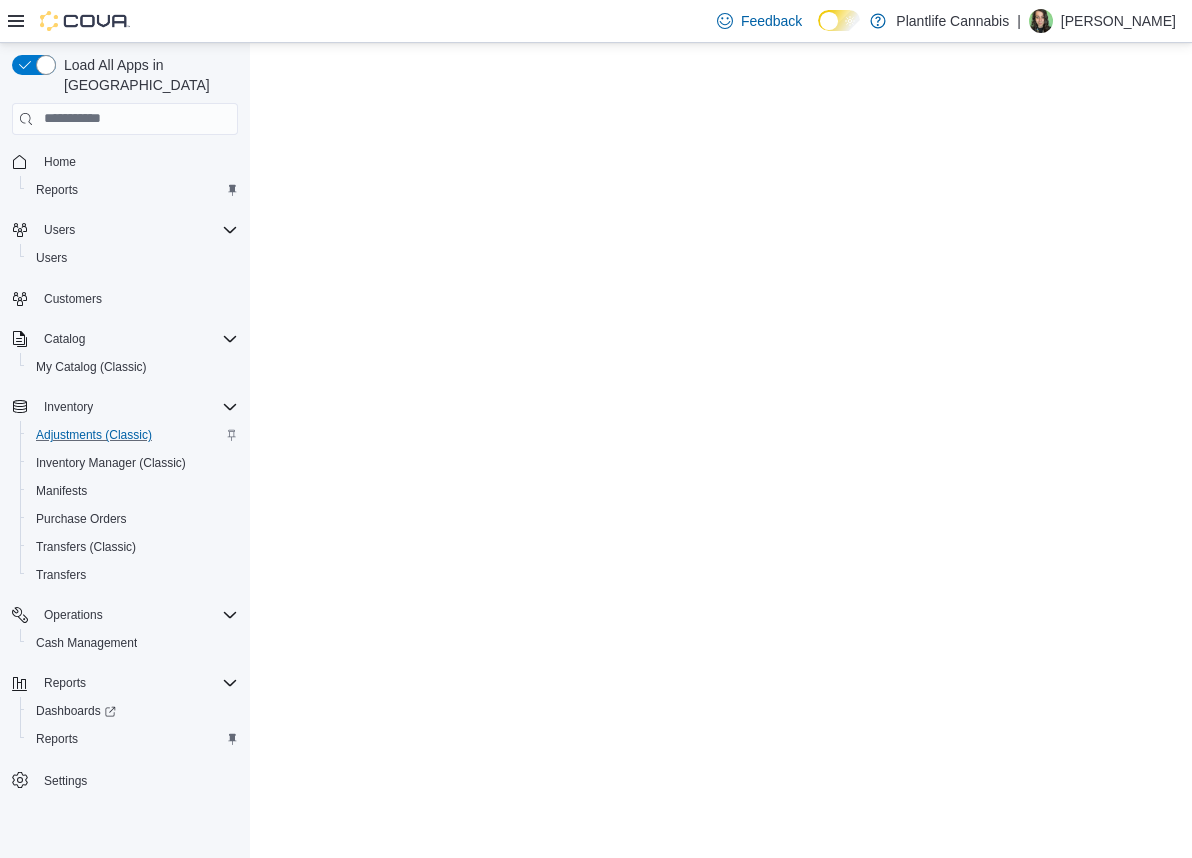 scroll, scrollTop: 0, scrollLeft: 0, axis: both 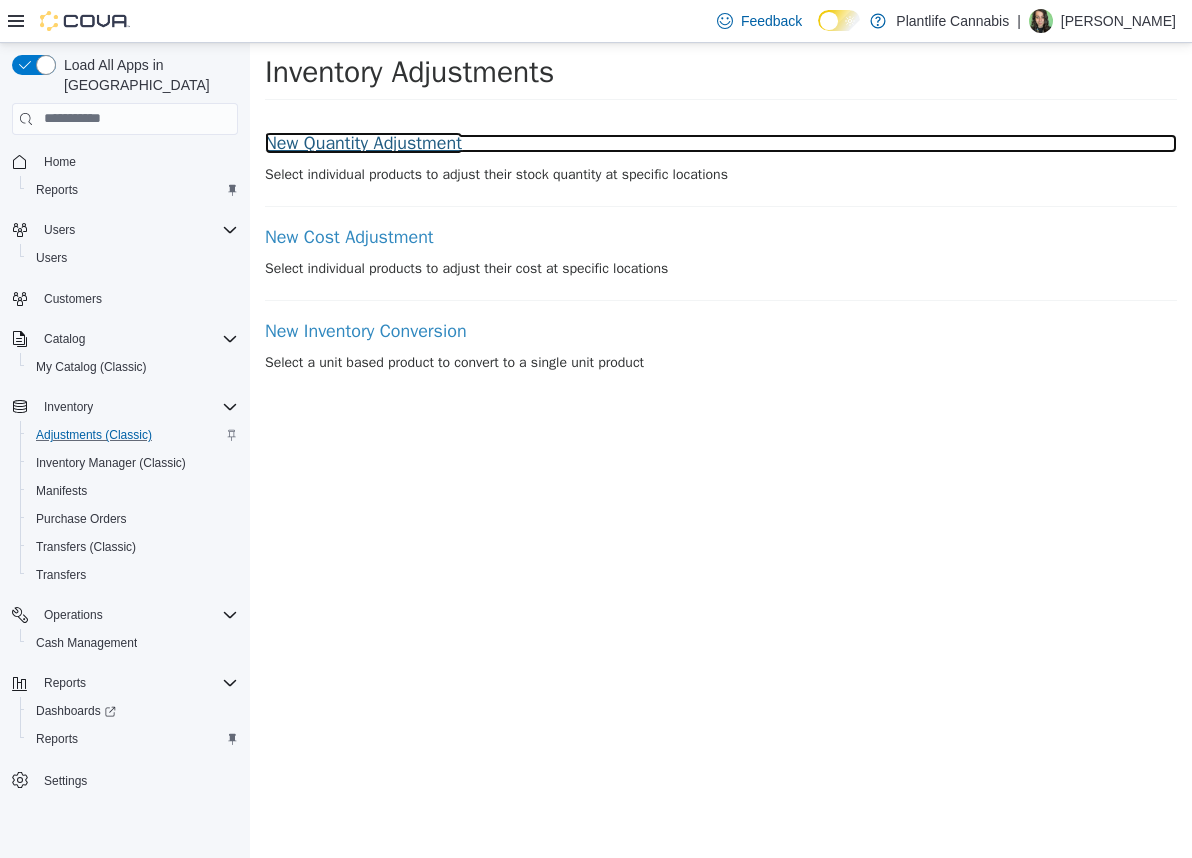 click on "New Quantity Adjustment" at bounding box center [721, 143] 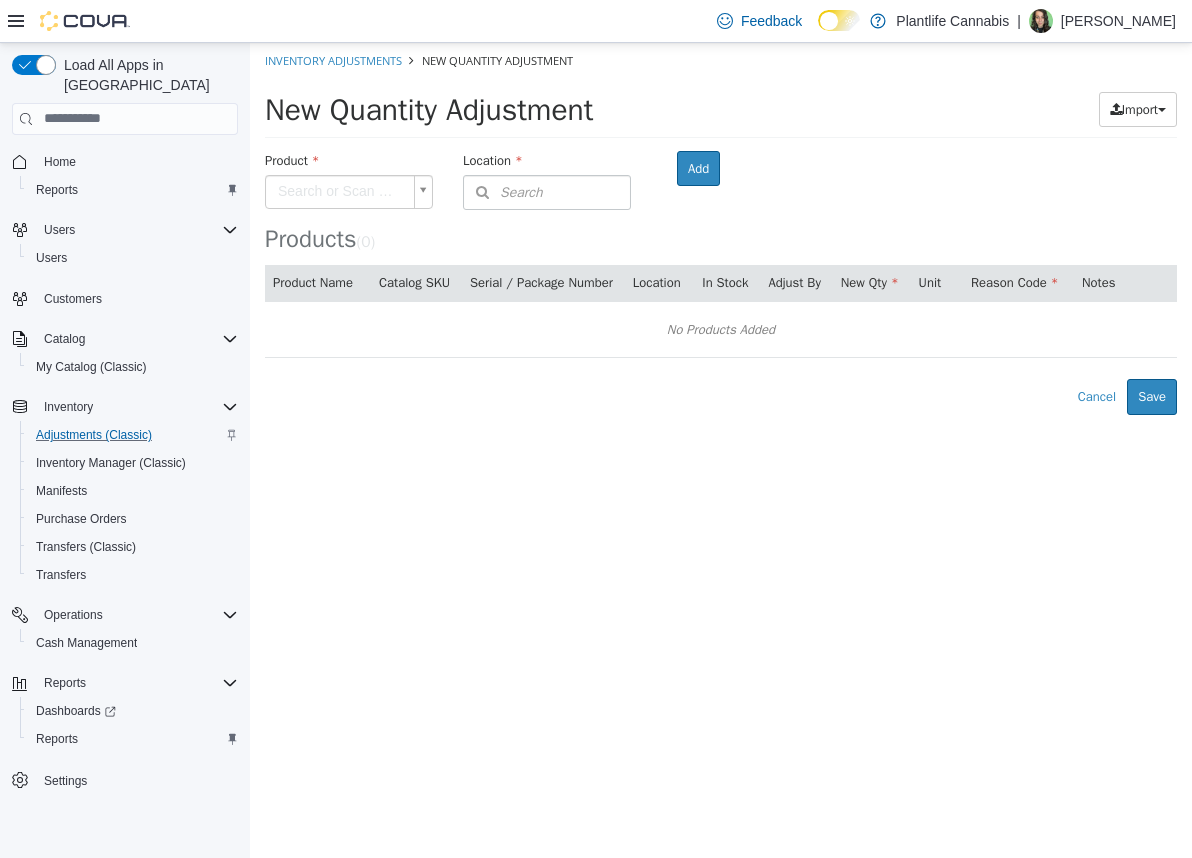 click on "×
Inventory Adjustments
New Quantity Adjustment
New Quantity Adjustment
Import  Inventory Export (.CSV) Package List (.TXT)
Product     Search or Scan to Add Product                             Location Search Type 3 or more characters or browse       Plantlife Cannabis     (42)         Plantlife - Terra Losa (Festival)             Ashton     (9)         Edmonton - Harvest Pointe             Edmonton - ICE District             Edmonton - Jagare Ridge             Edmonton - Orchards             Leduc             St. Albert - Erin Ridge             St. Albert - Jensen Lakes             Zone 2     (2)         Fort McMurray - Eagle Ridge             Fort McMurray - Stoney Creek             Gaige     (11)         Edmonton - Albany             Edmonton - Hollick Kenyon             Edmonton - South Common             Edmonton - Sunwapta             Edmonton - Terra Losa             Edmonton - Windermere Crossing" at bounding box center (721, 228) 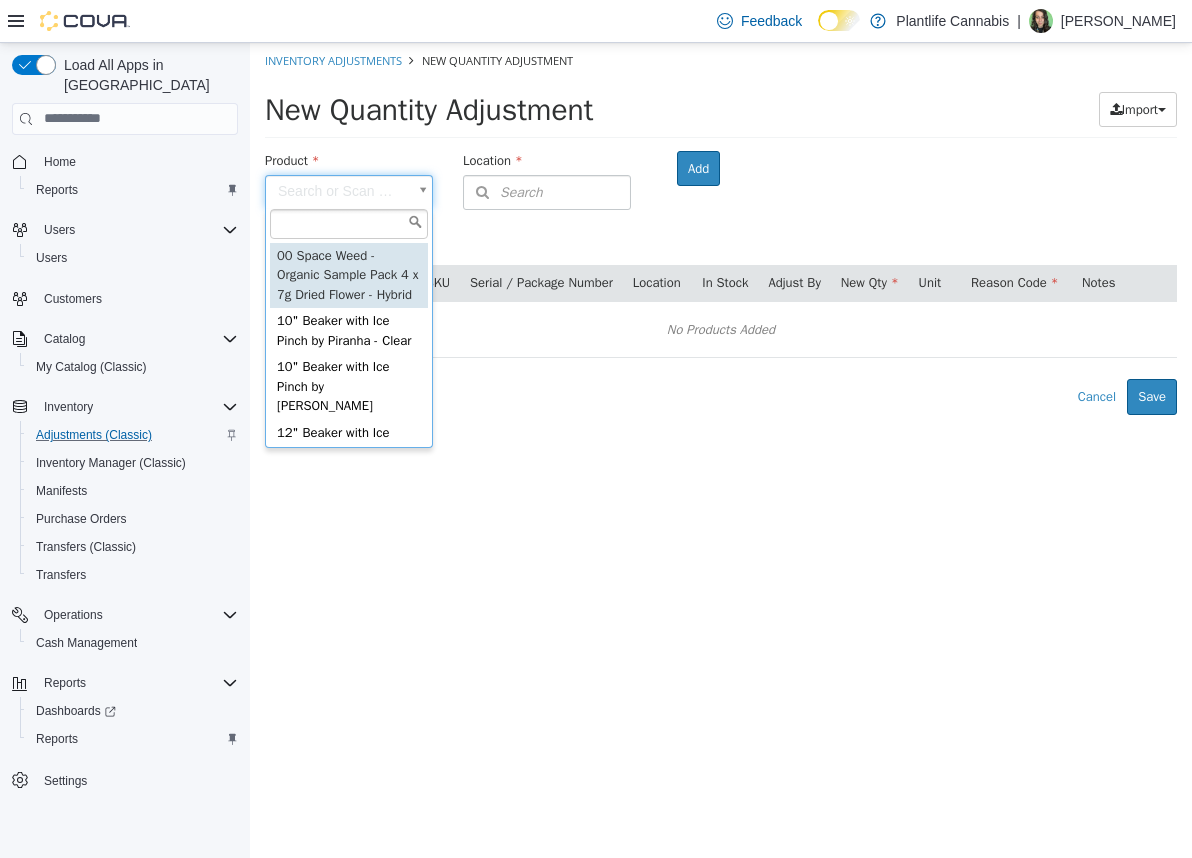 click at bounding box center [349, 223] 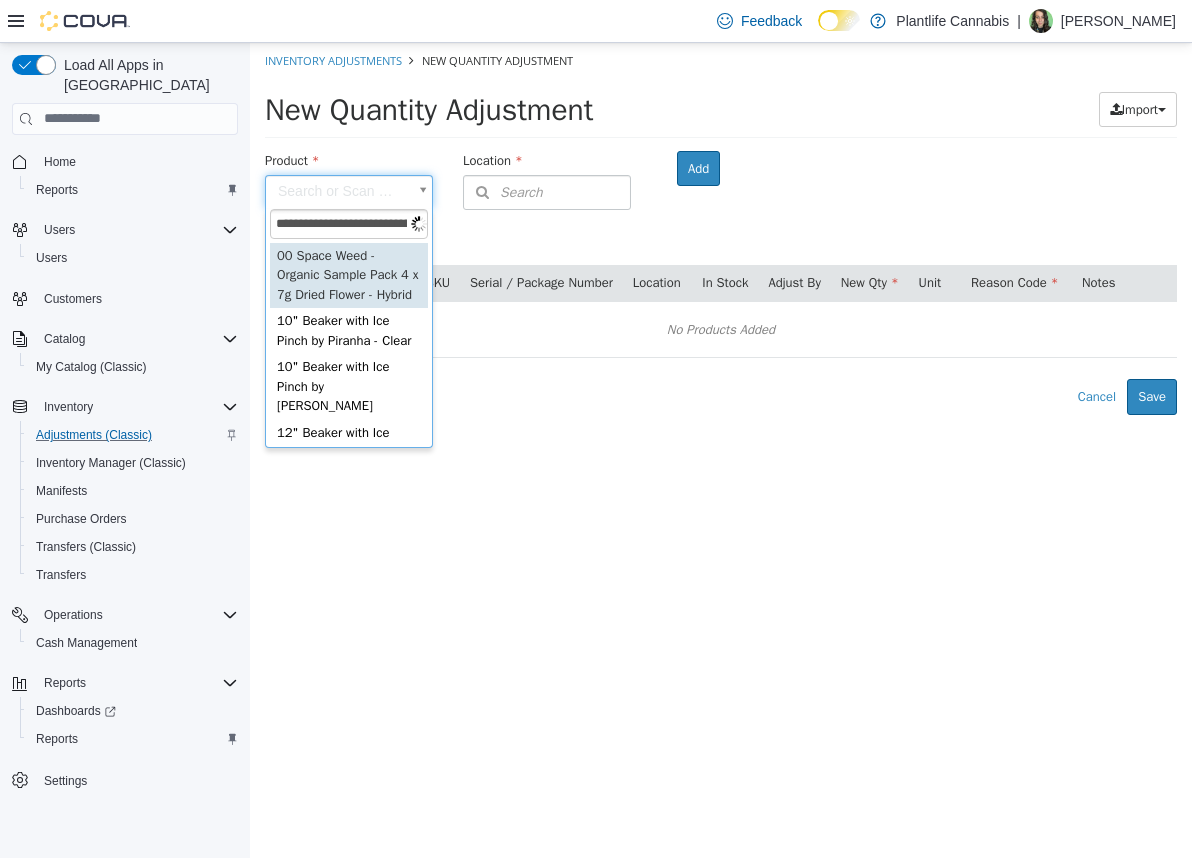 scroll, scrollTop: 0, scrollLeft: 141, axis: horizontal 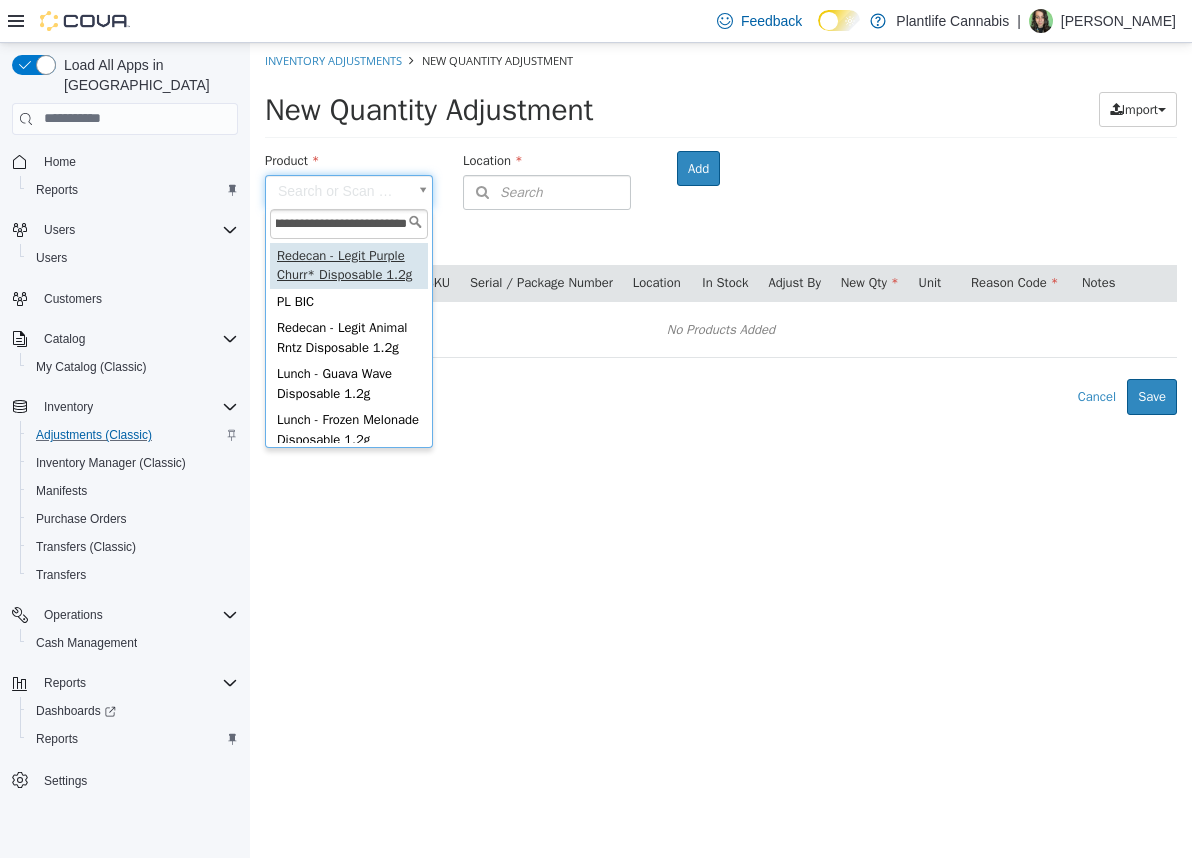 type on "**********" 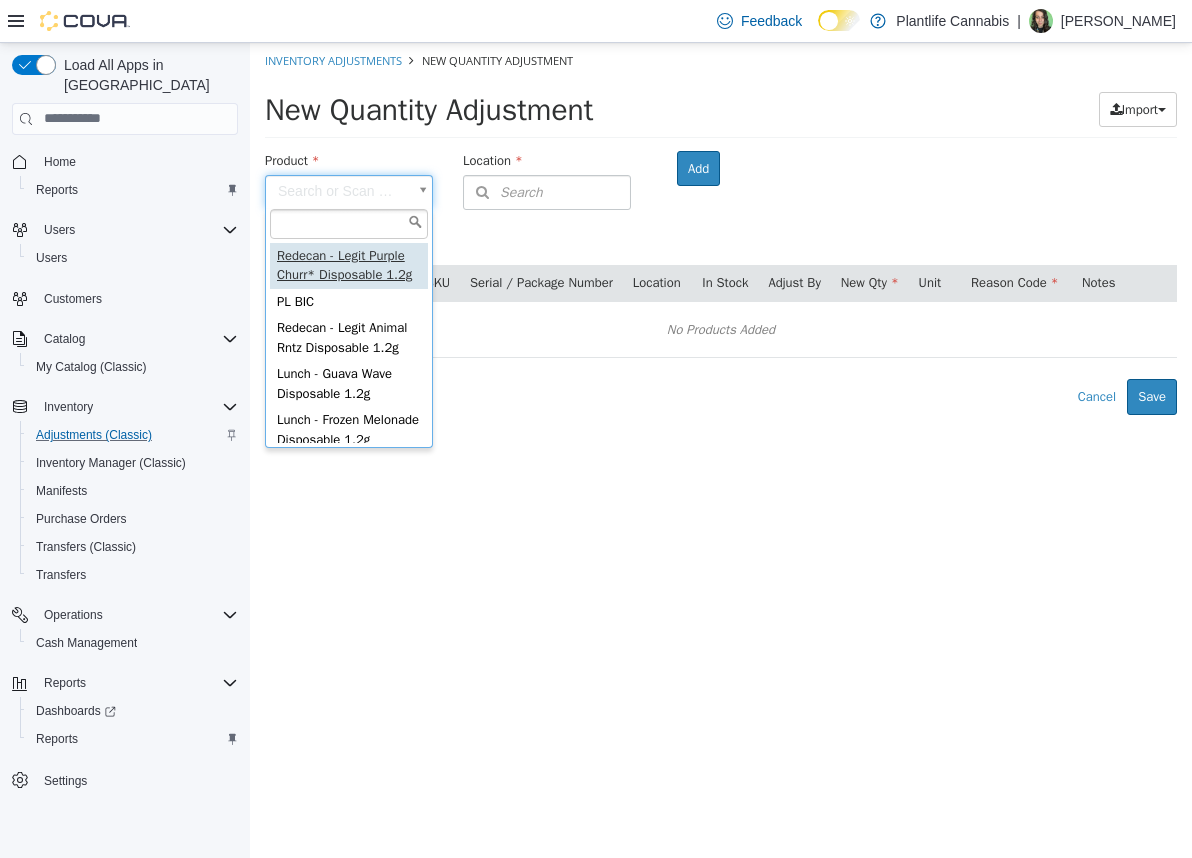scroll, scrollTop: 0, scrollLeft: 0, axis: both 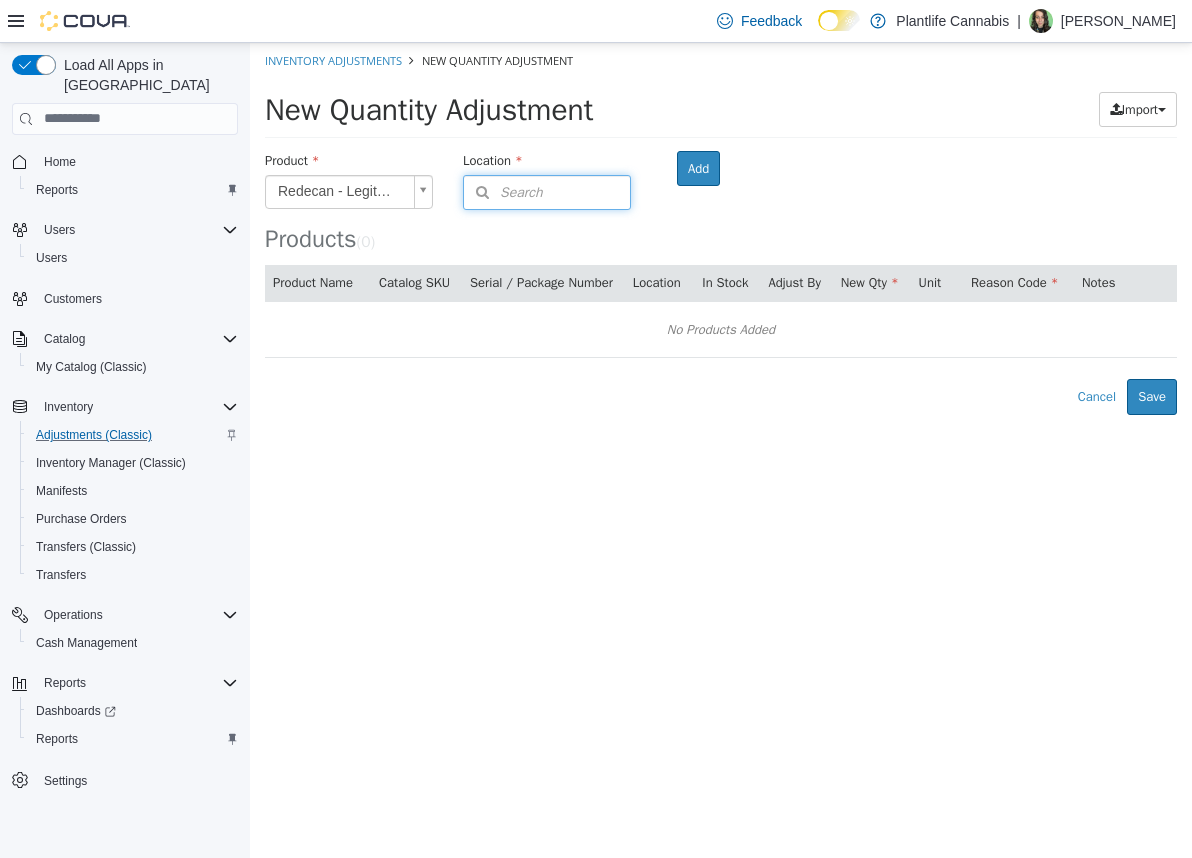 click on "Search" at bounding box center (547, 191) 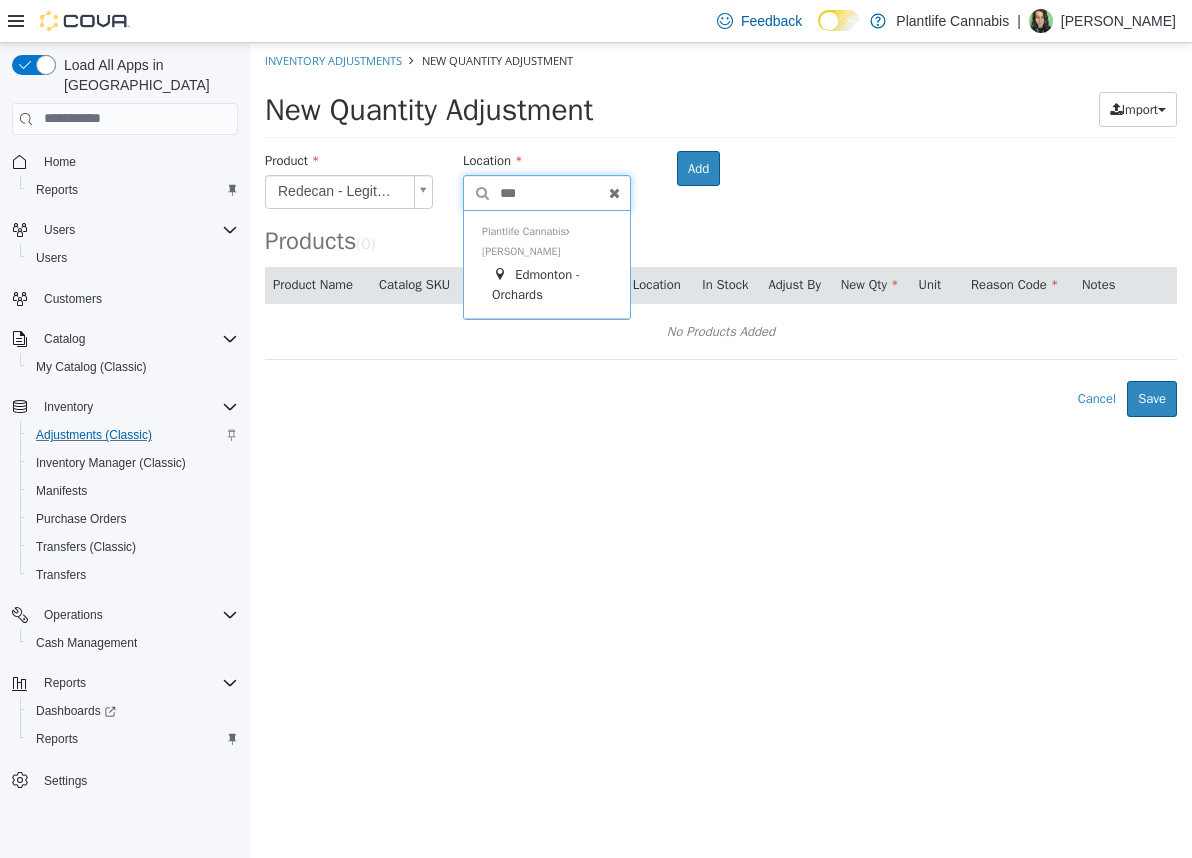 type on "***" 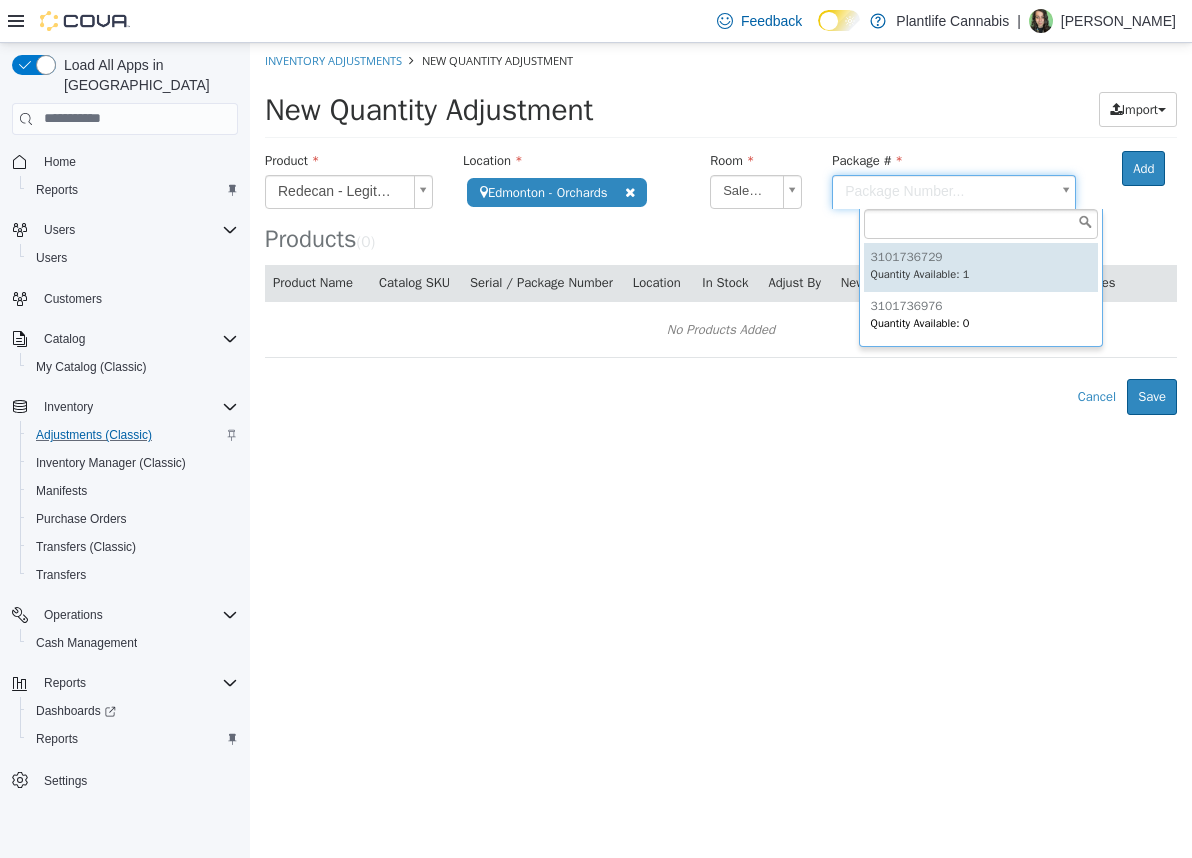 click on "**********" at bounding box center (721, 228) 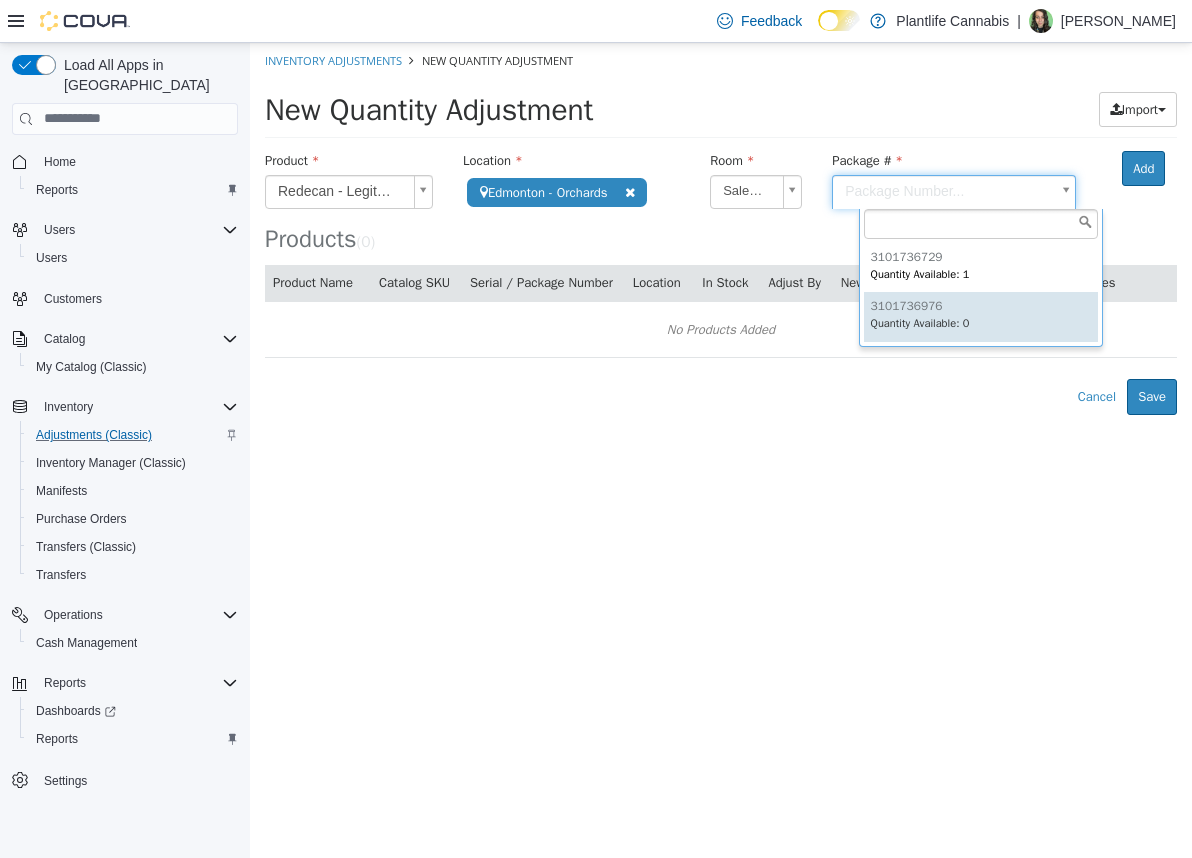 type on "**********" 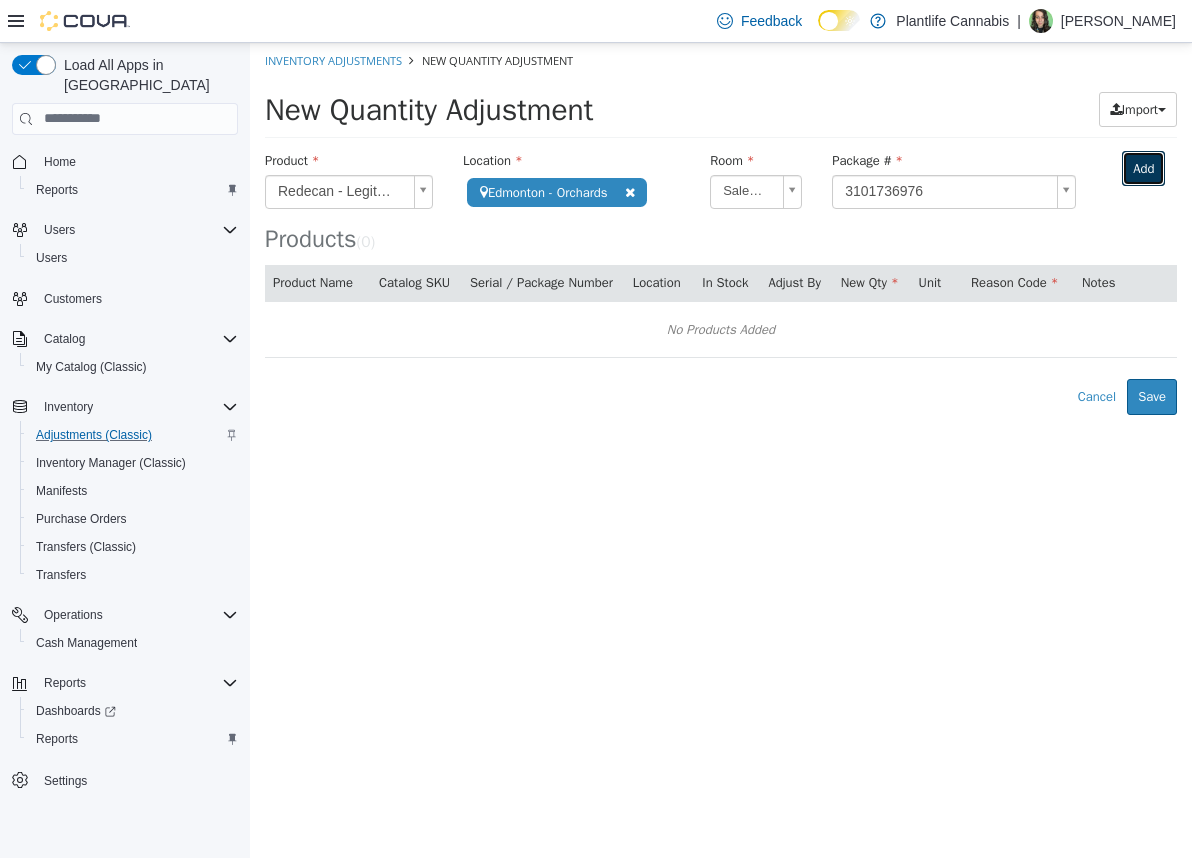 click on "Add" at bounding box center (1143, 168) 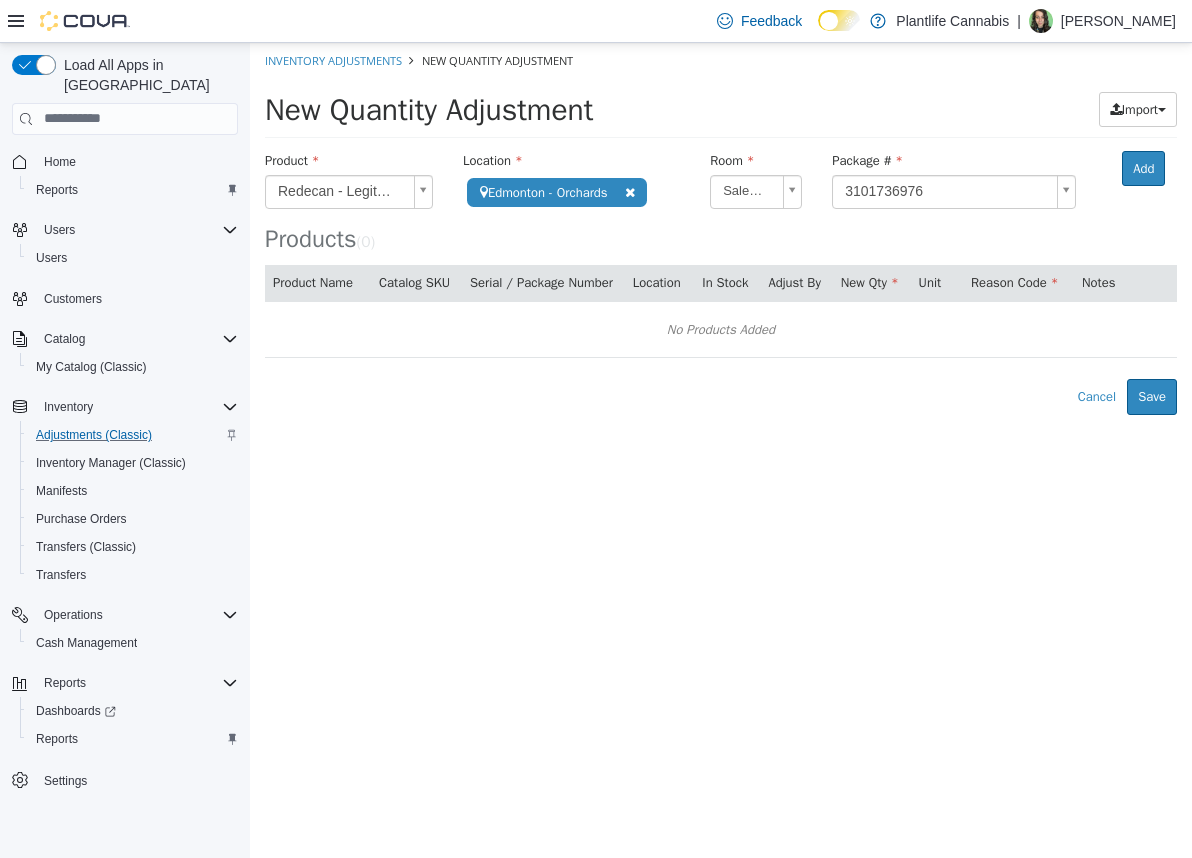 type 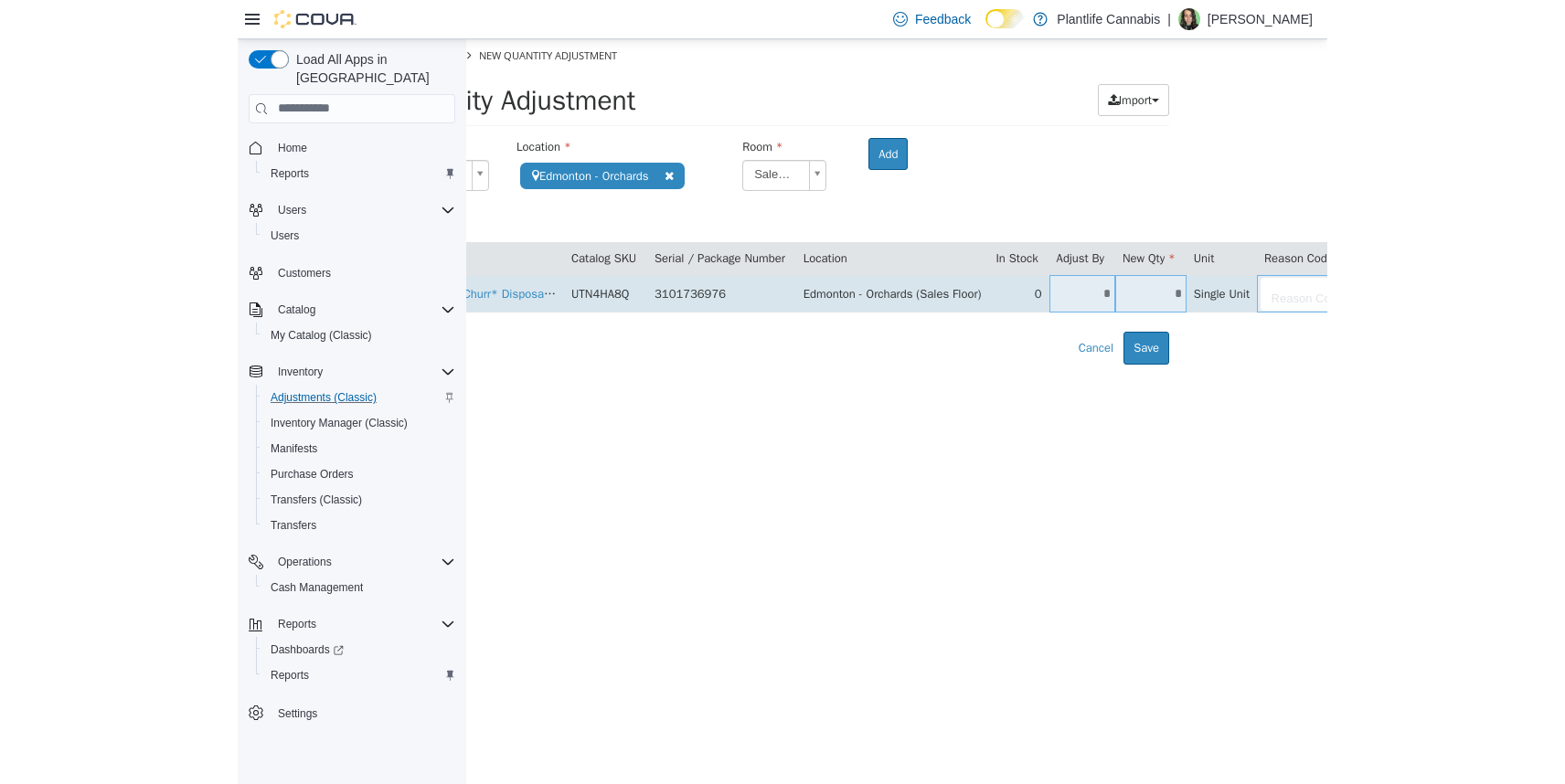 scroll, scrollTop: 0, scrollLeft: 176, axis: horizontal 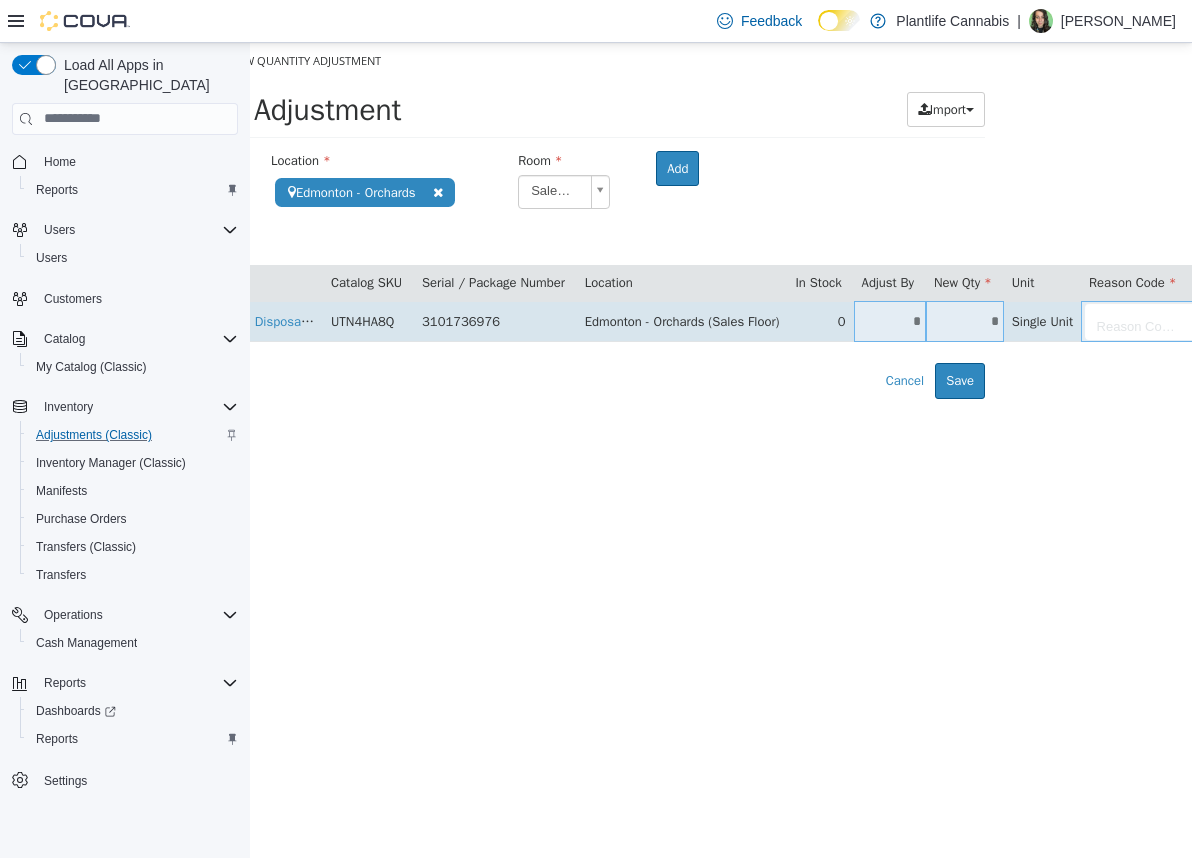drag, startPoint x: 946, startPoint y: 326, endPoint x: 974, endPoint y: 321, distance: 28.442924 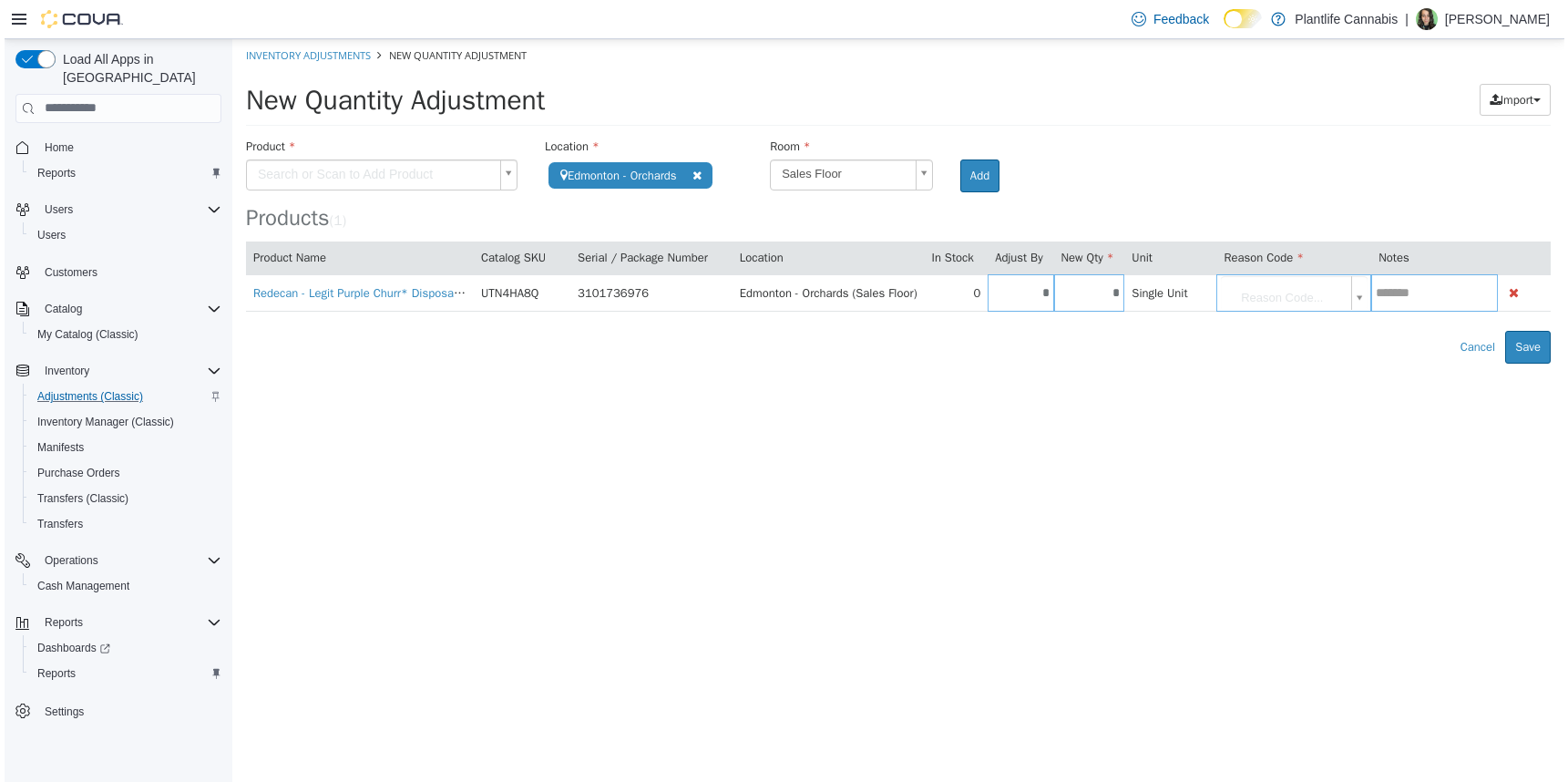 scroll, scrollTop: 0, scrollLeft: 0, axis: both 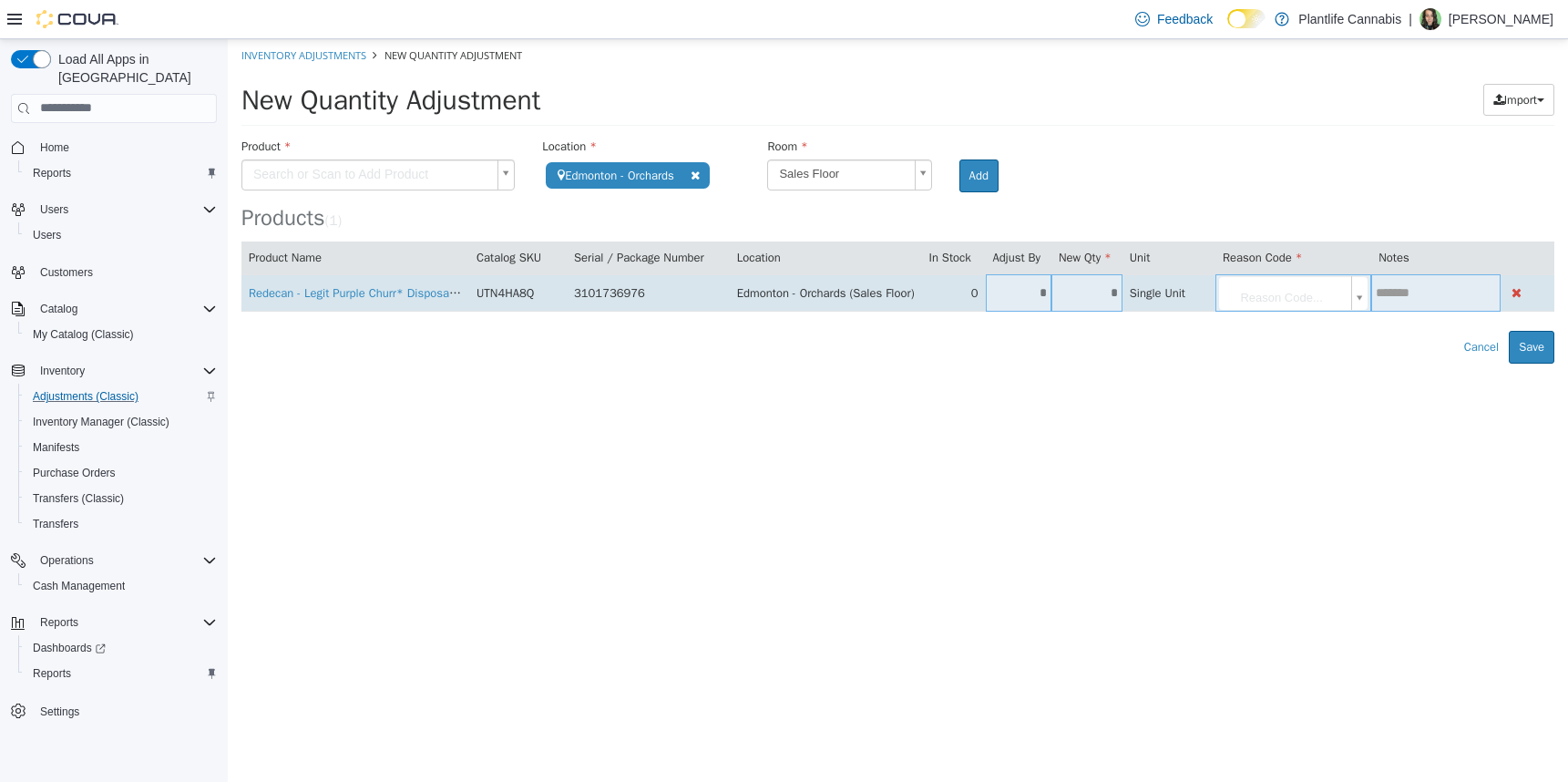 type on "*" 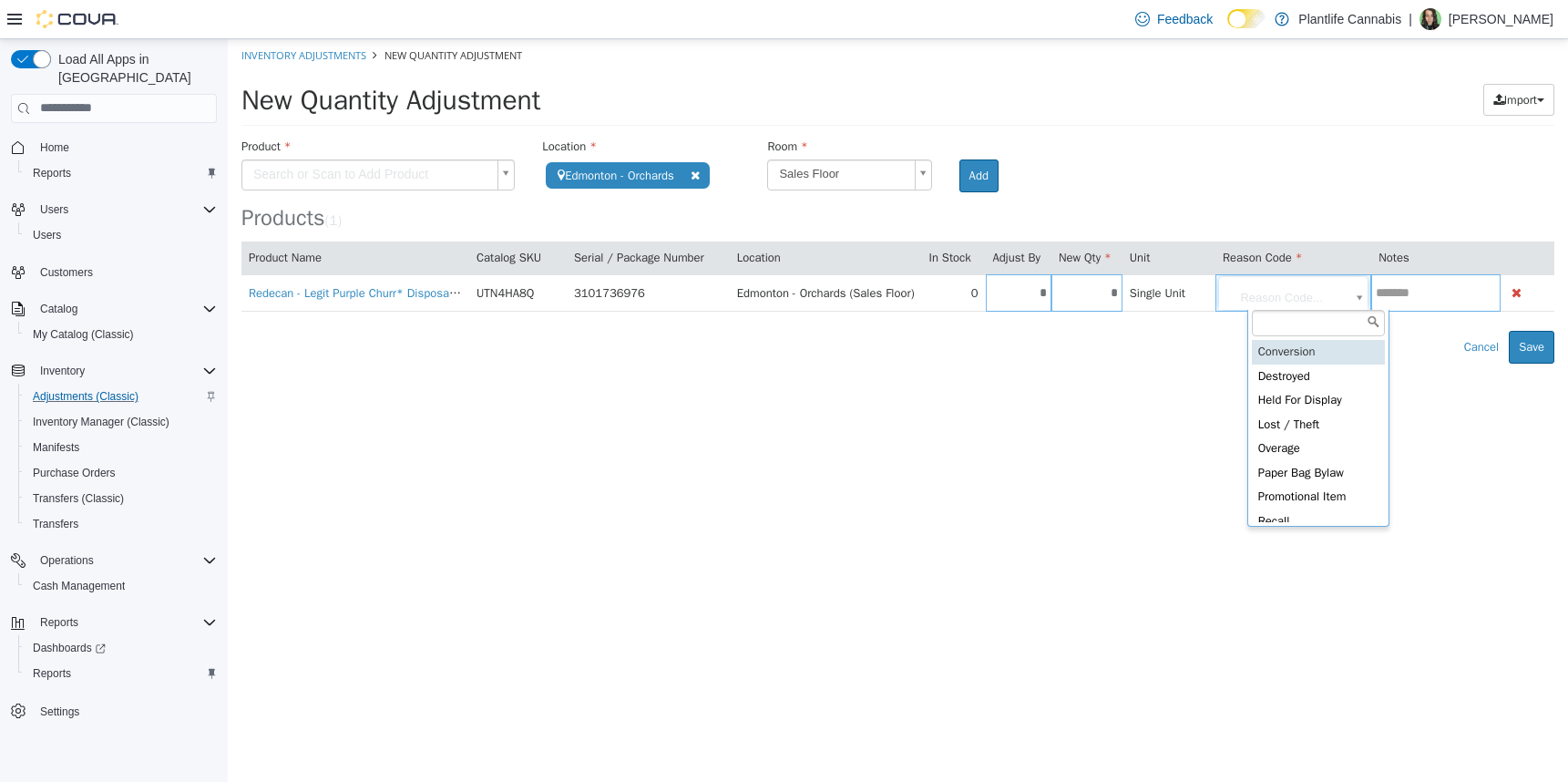click on "**********" at bounding box center [897, 201] 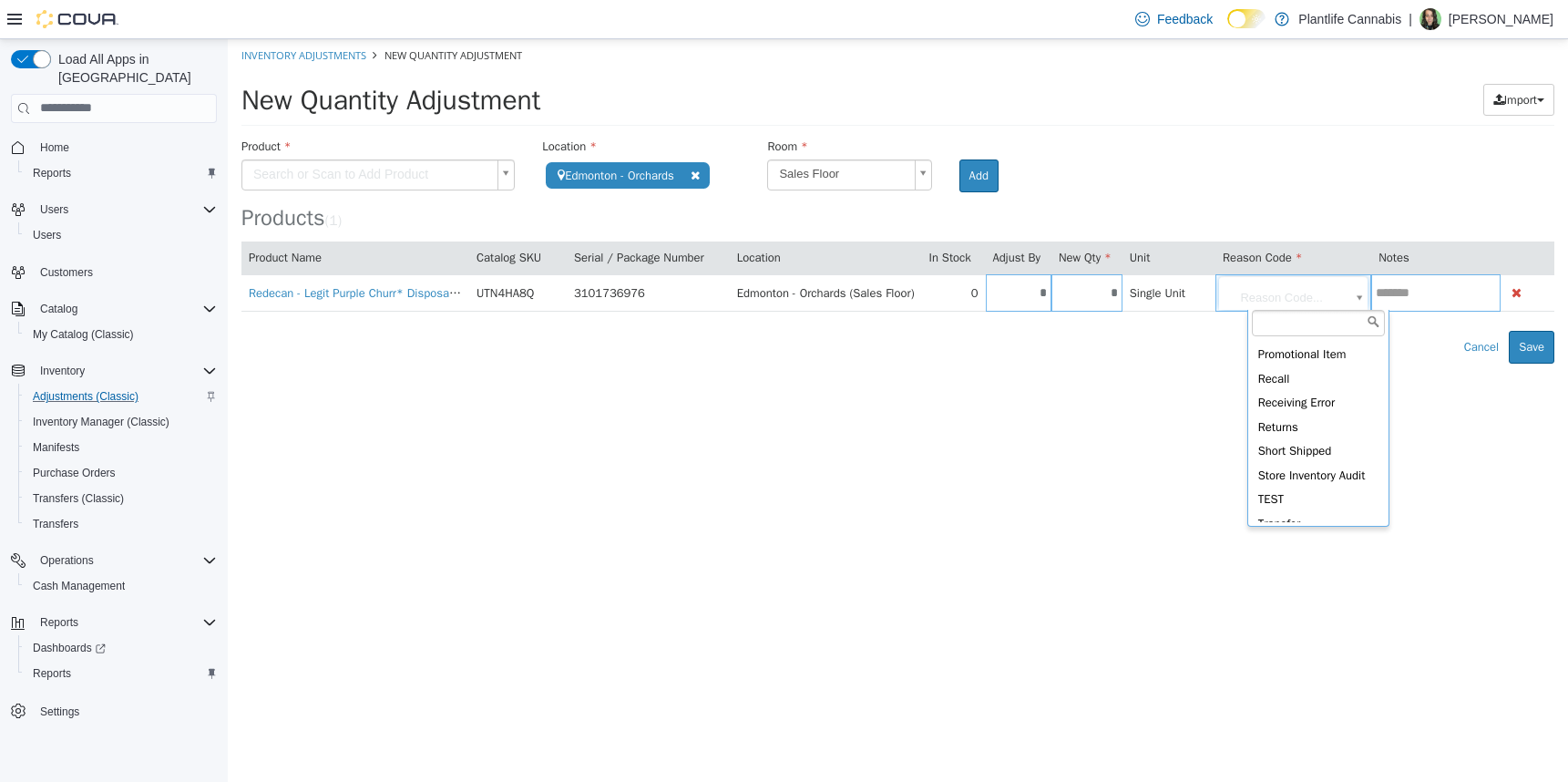 scroll, scrollTop: 151, scrollLeft: 0, axis: vertical 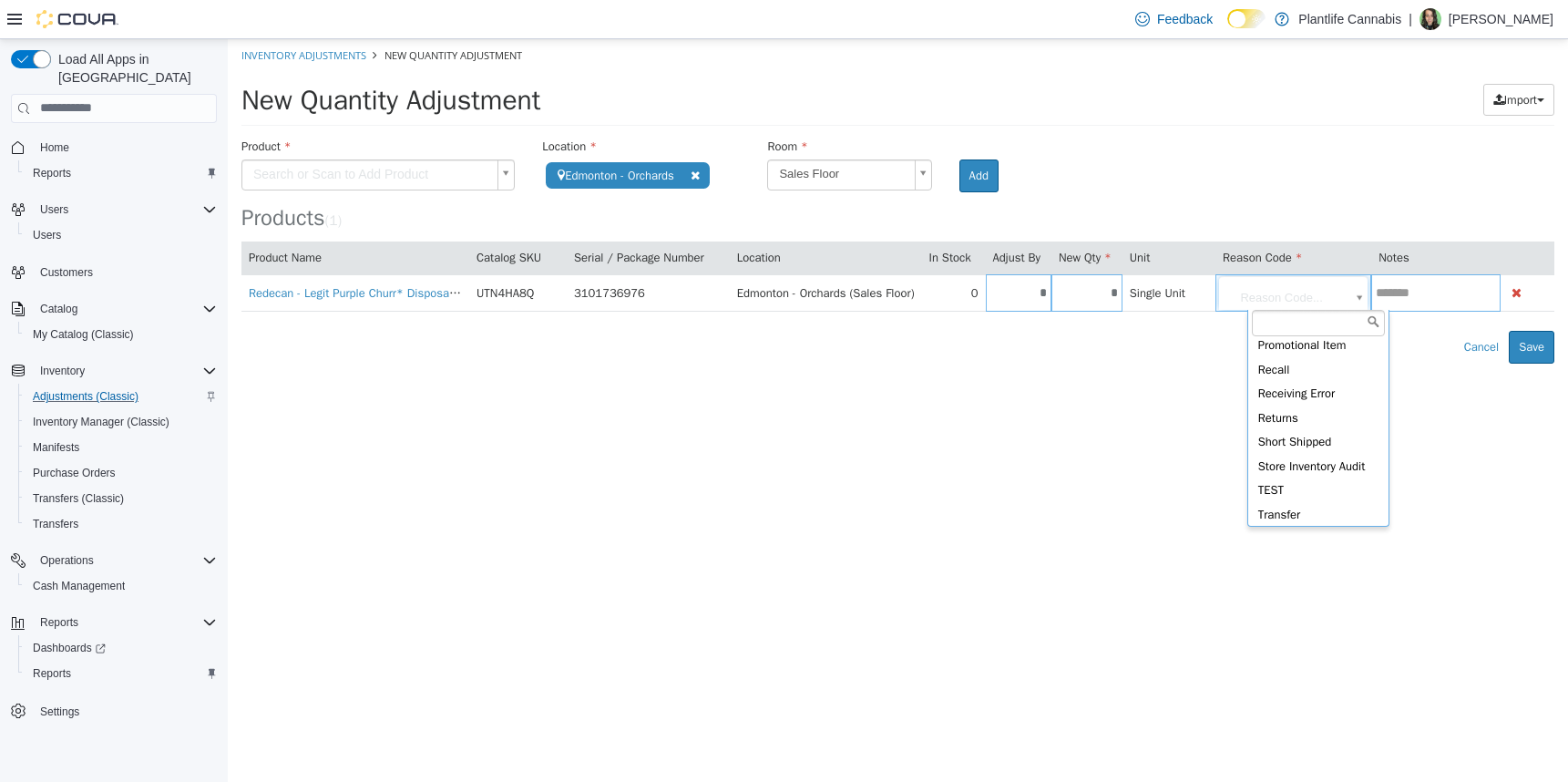 type on "**********" 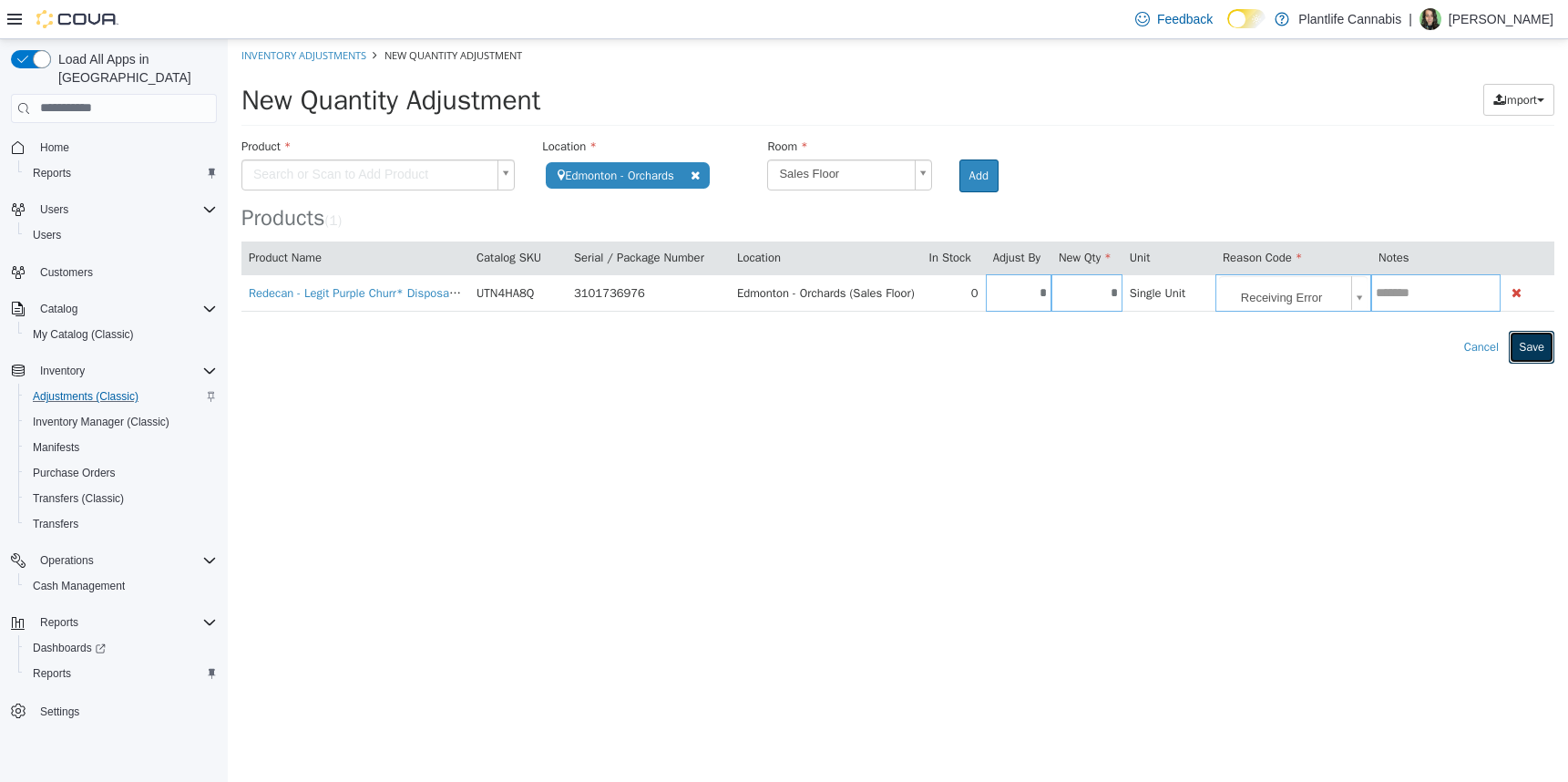 click on "Save" at bounding box center [1532, 346] 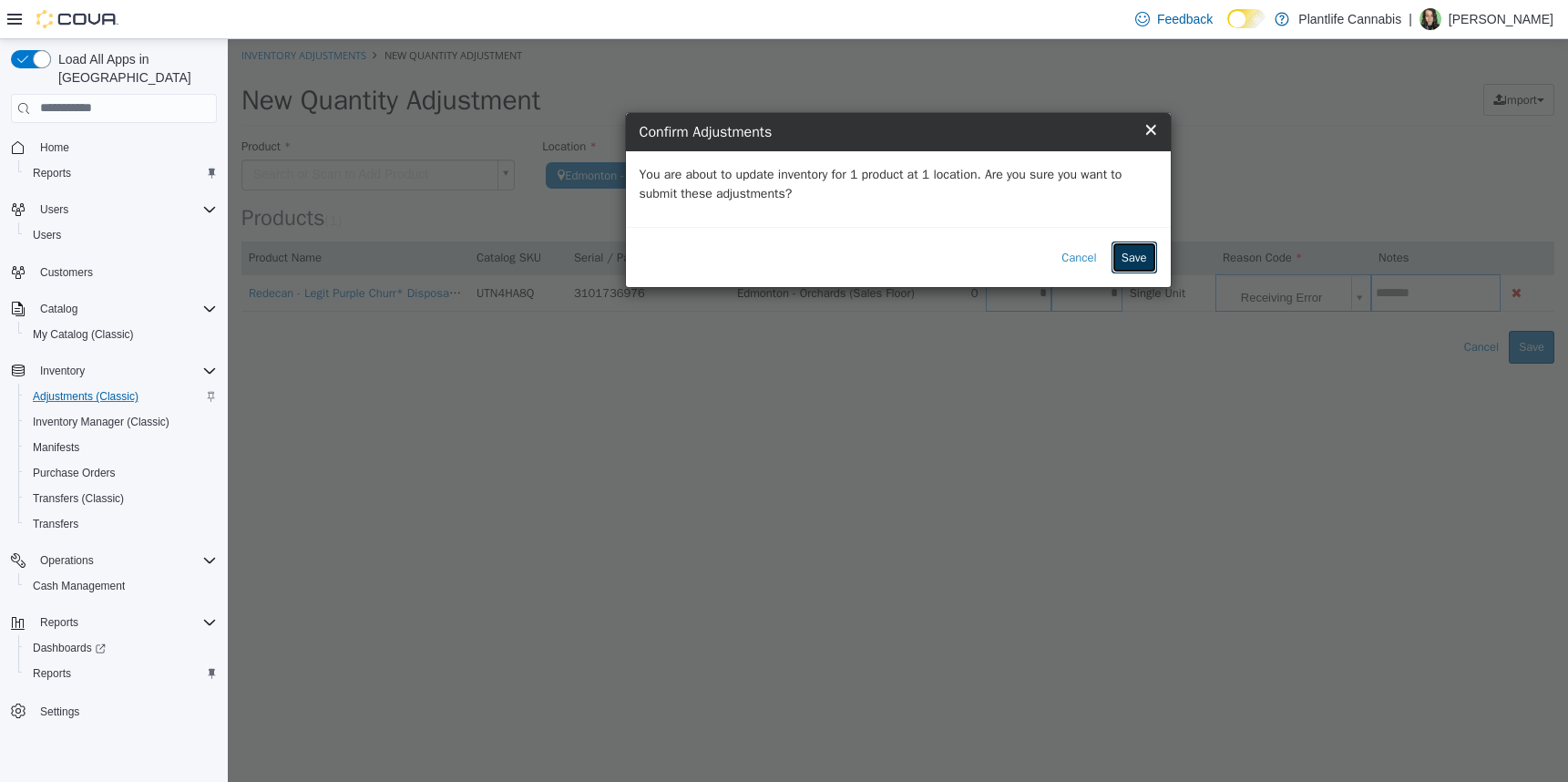 click on "Save" at bounding box center [1134, 257] 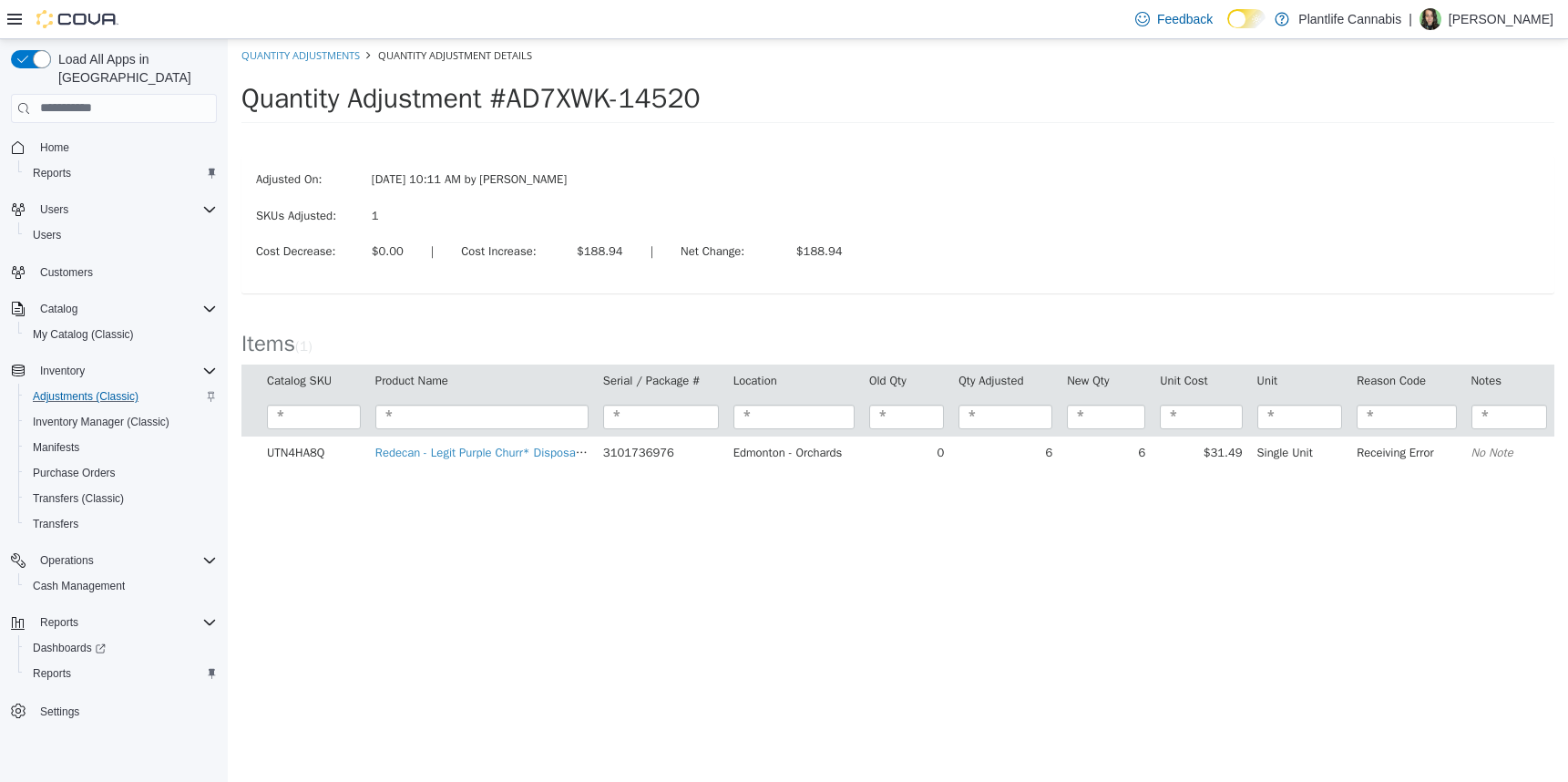 drag, startPoint x: 733, startPoint y: 105, endPoint x: 231, endPoint y: 108, distance: 502.009 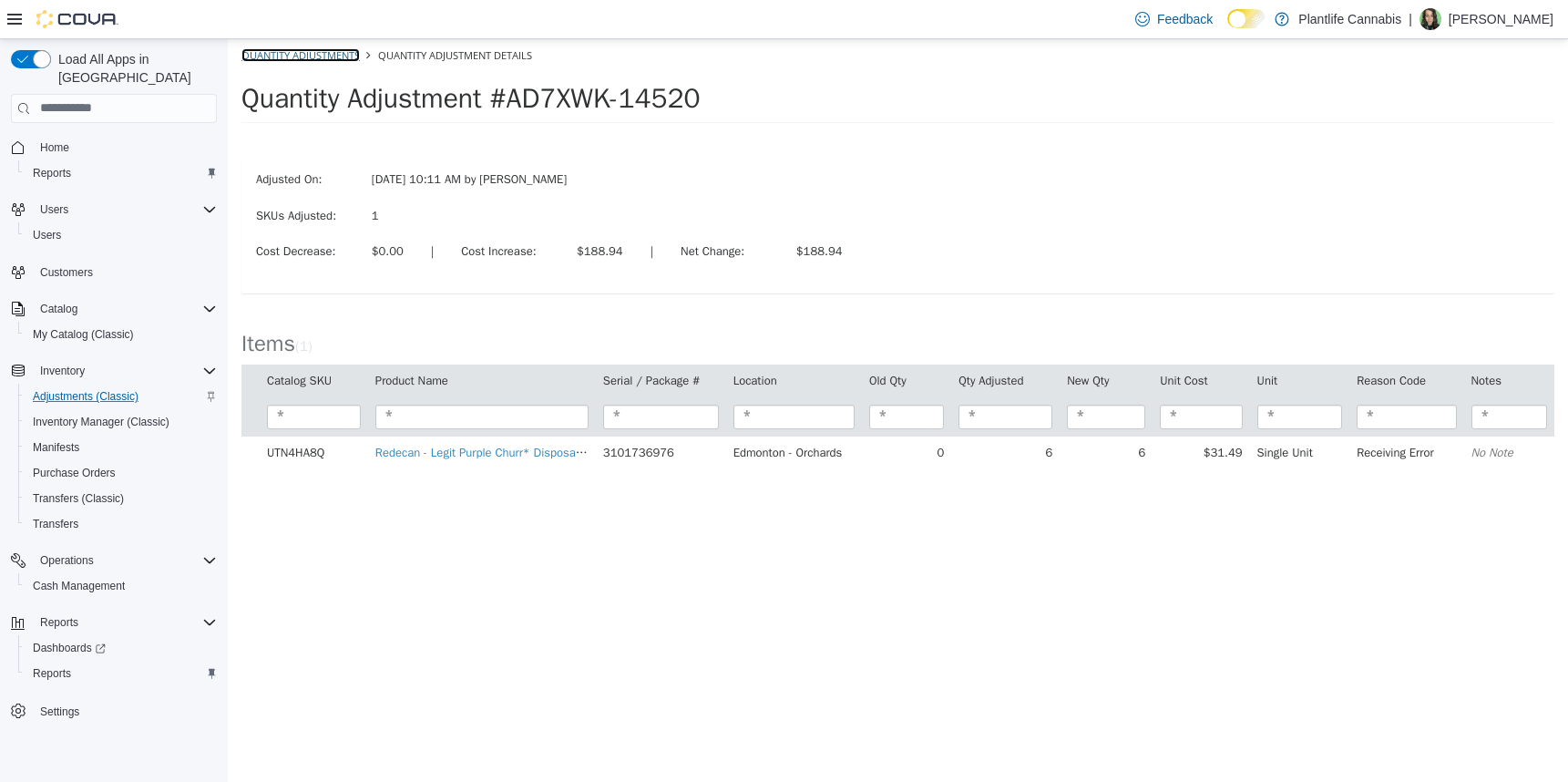 click on "Quantity Adjustments" at bounding box center (301, 54) 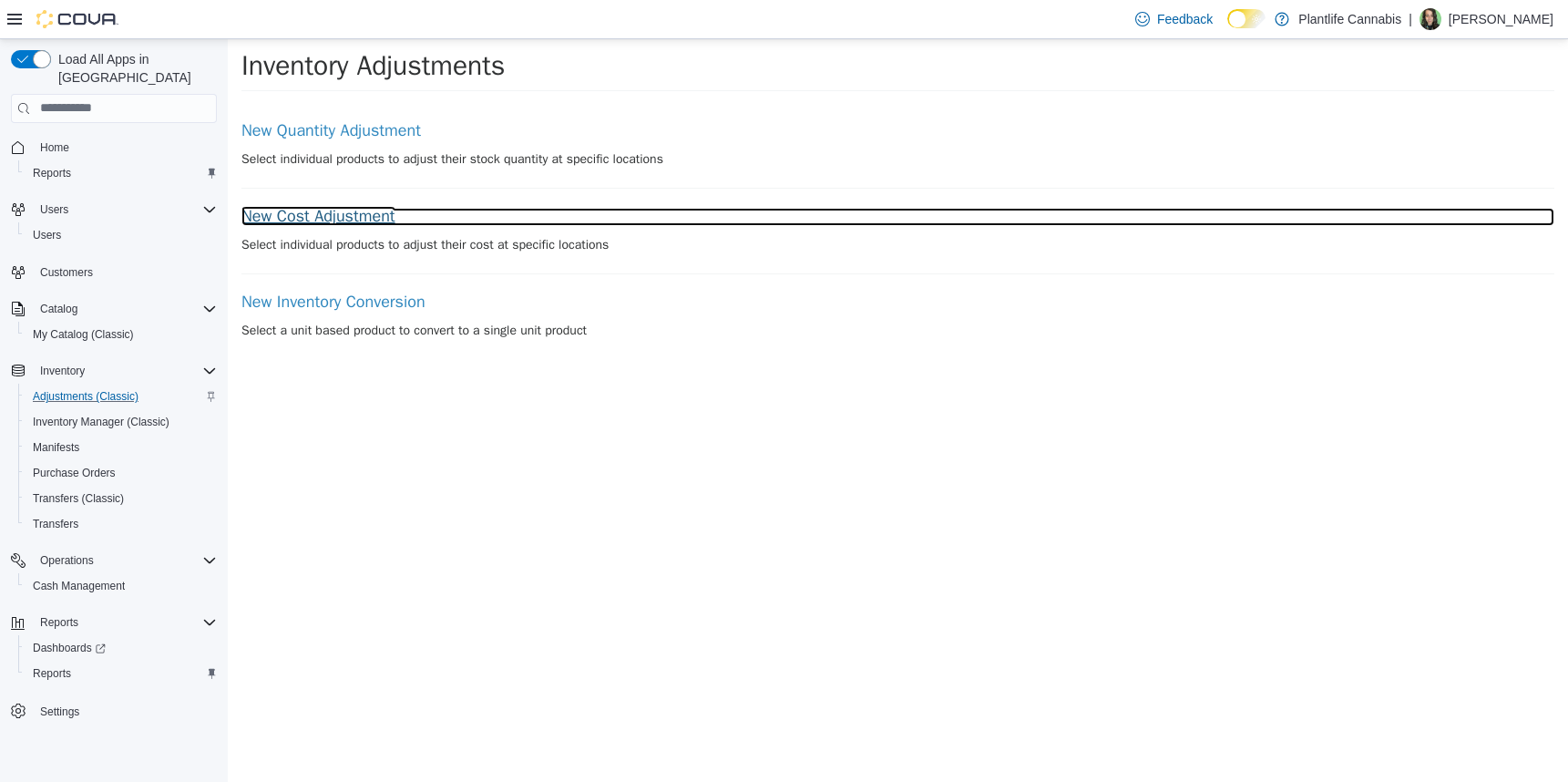 click on "New Cost Adjustment" at bounding box center (897, 216) 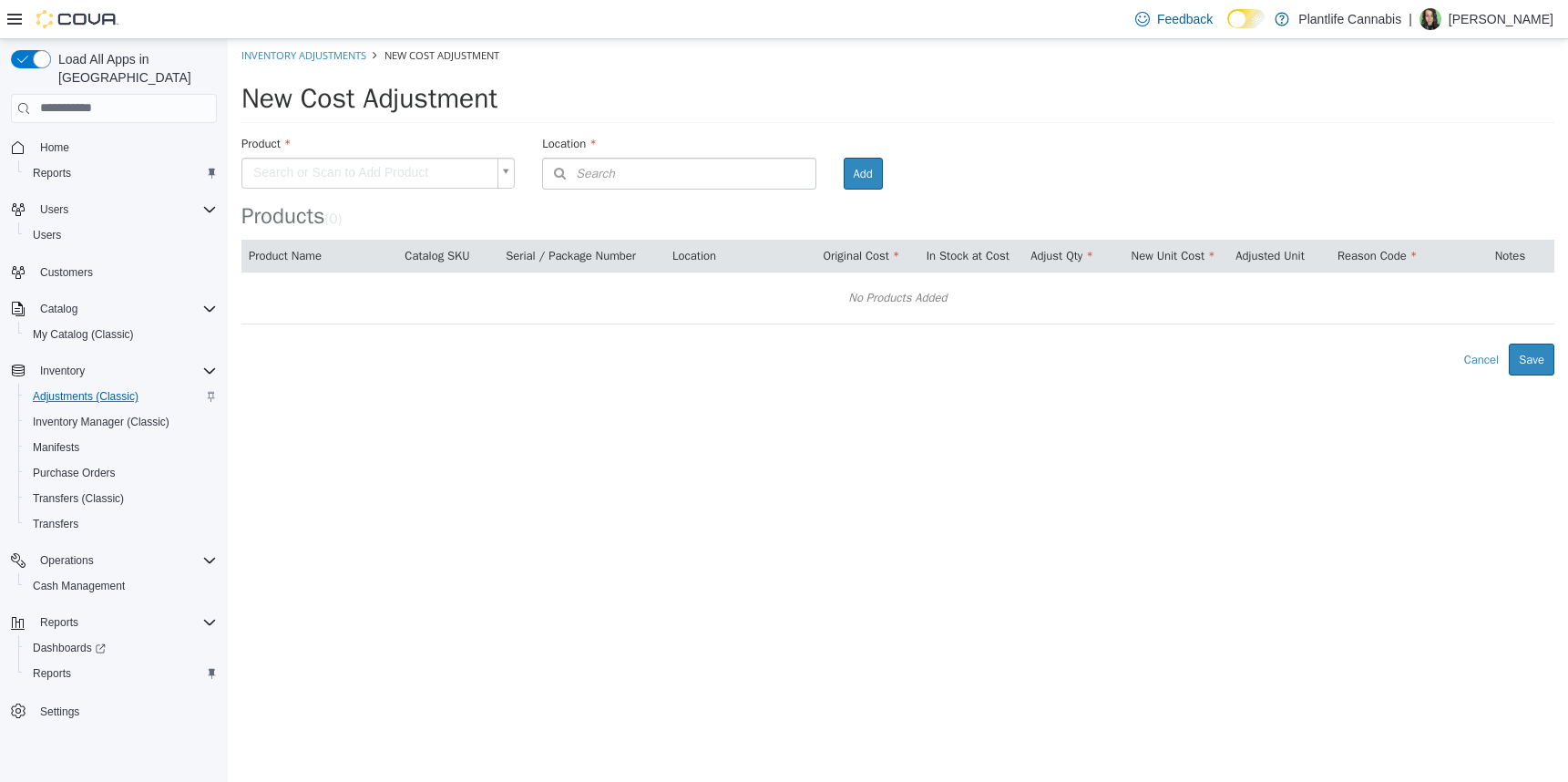 click on "×
The adjustment request was successfully processed.
Inventory Adjustments
New Cost Adjustment
New Cost Adjustment
Product     Search or Scan to Add Product                             Location Search Type 3 or more characters or browse       Plantlife Cannabis     (42)         Plantlife - Terra Losa (Festival)             Ashton     (9)         Edmonton - Harvest Pointe             Edmonton - ICE District             Edmonton - Jagare Ridge             Edmonton - Orchards             Leduc             St. Albert - Erin Ridge             St. Albert - Jensen Lakes             Zone 2     (2)         Fort McMurray - Eagle Ridge             Fort McMurray - Stoney Creek             Gaige     (11)         Edmonton - Albany             Edmonton - Hollick Kenyon             Edmonton - South Common             Edmonton - Sunwapta             Edmonton - Terra Losa             Edmonton - Windermere Crossing" at bounding box center (897, 206) 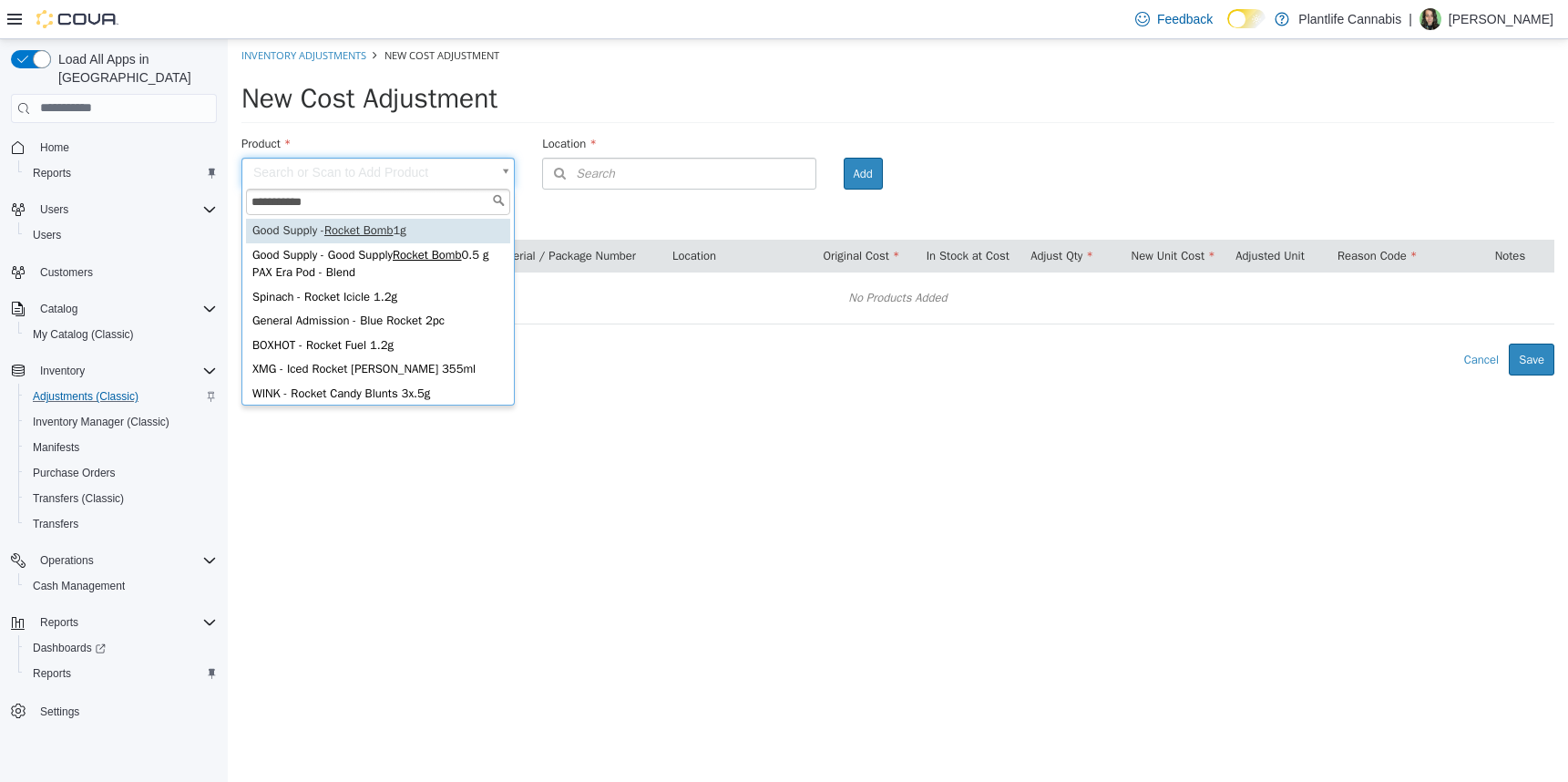 type on "**********" 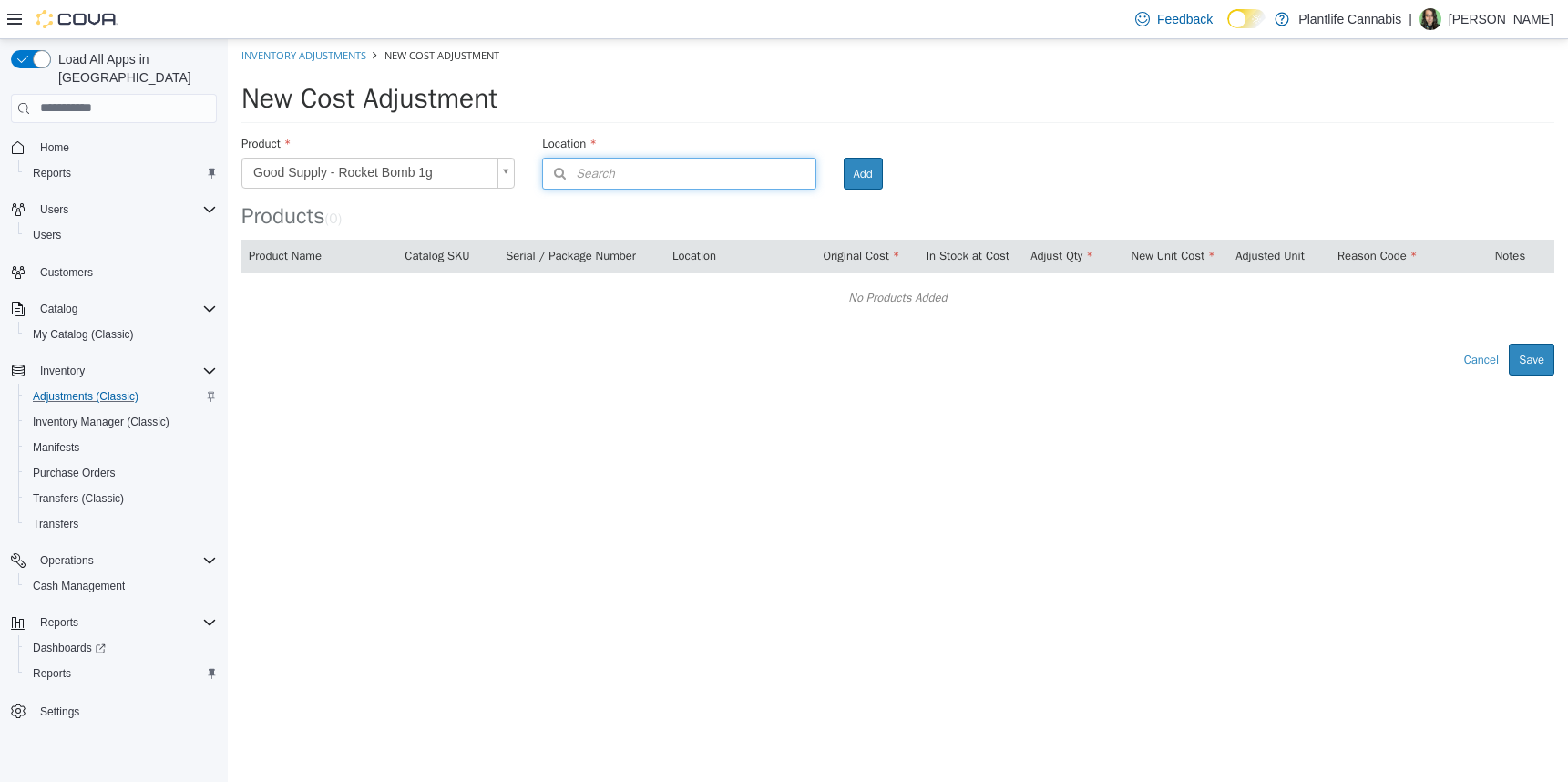 click on "Search" at bounding box center (679, 172) 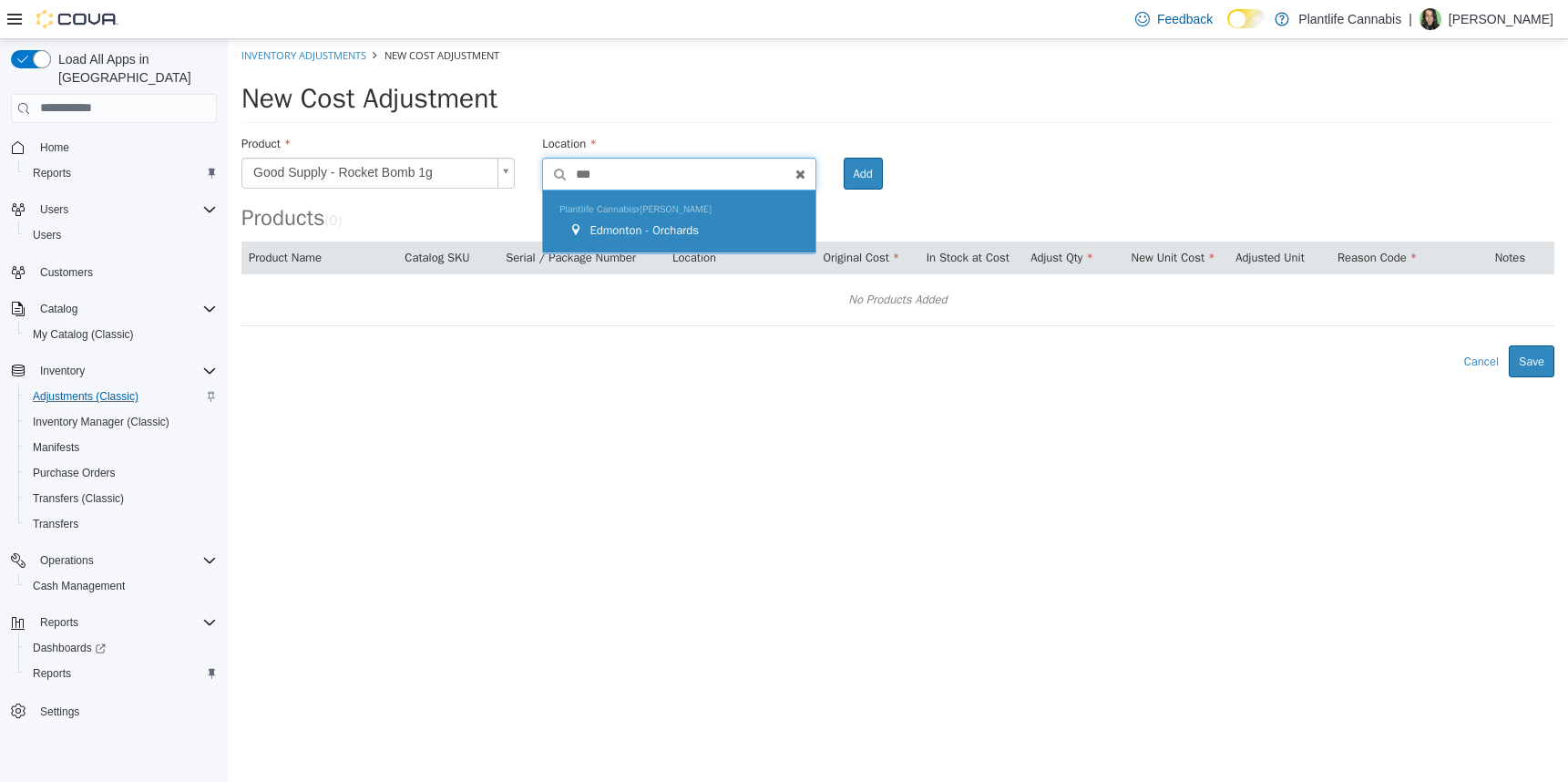type on "***" 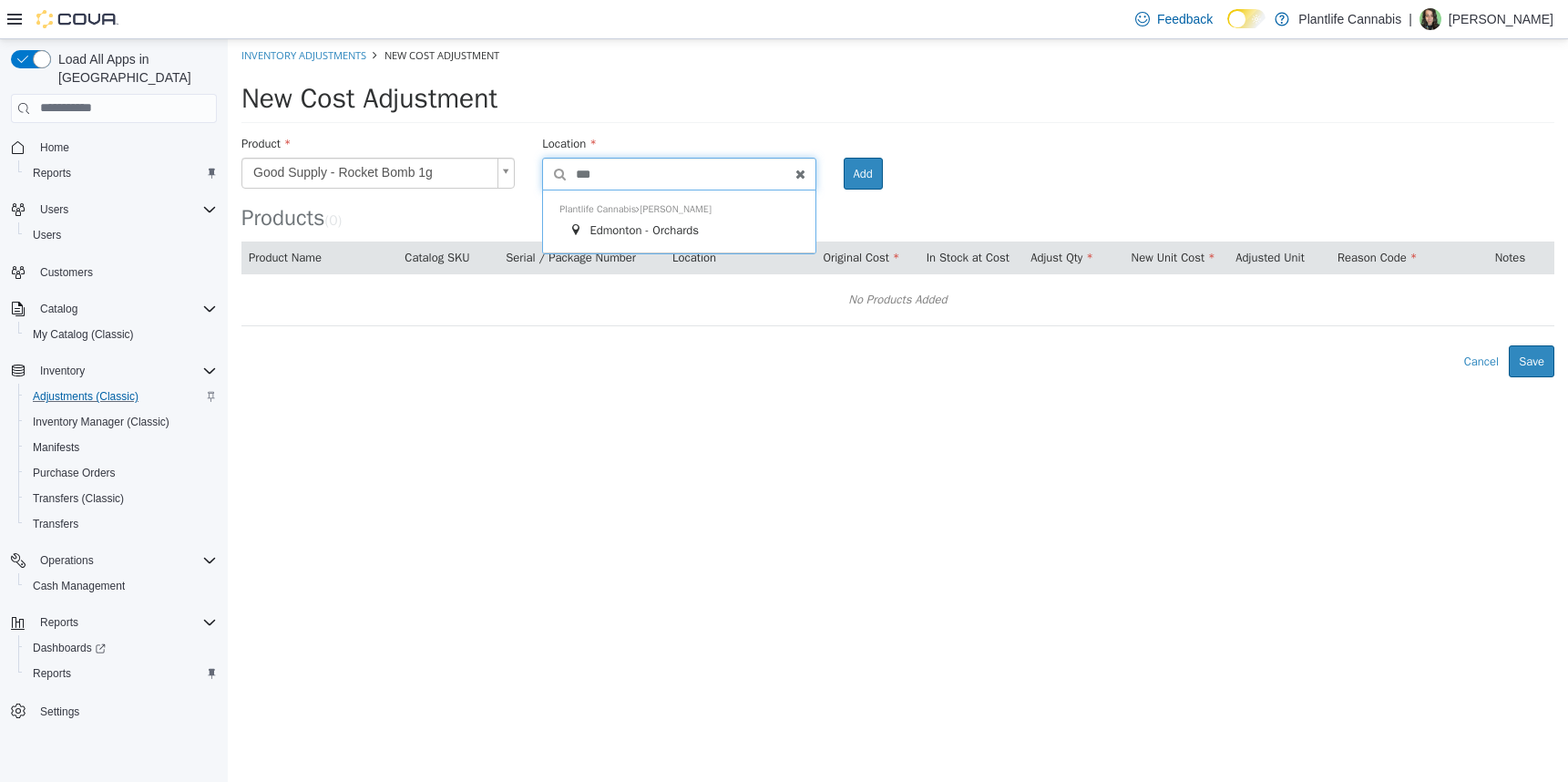 click on "Plantlife Cannabis   Ashton   Edmonton - Orchards" at bounding box center [679, 221] 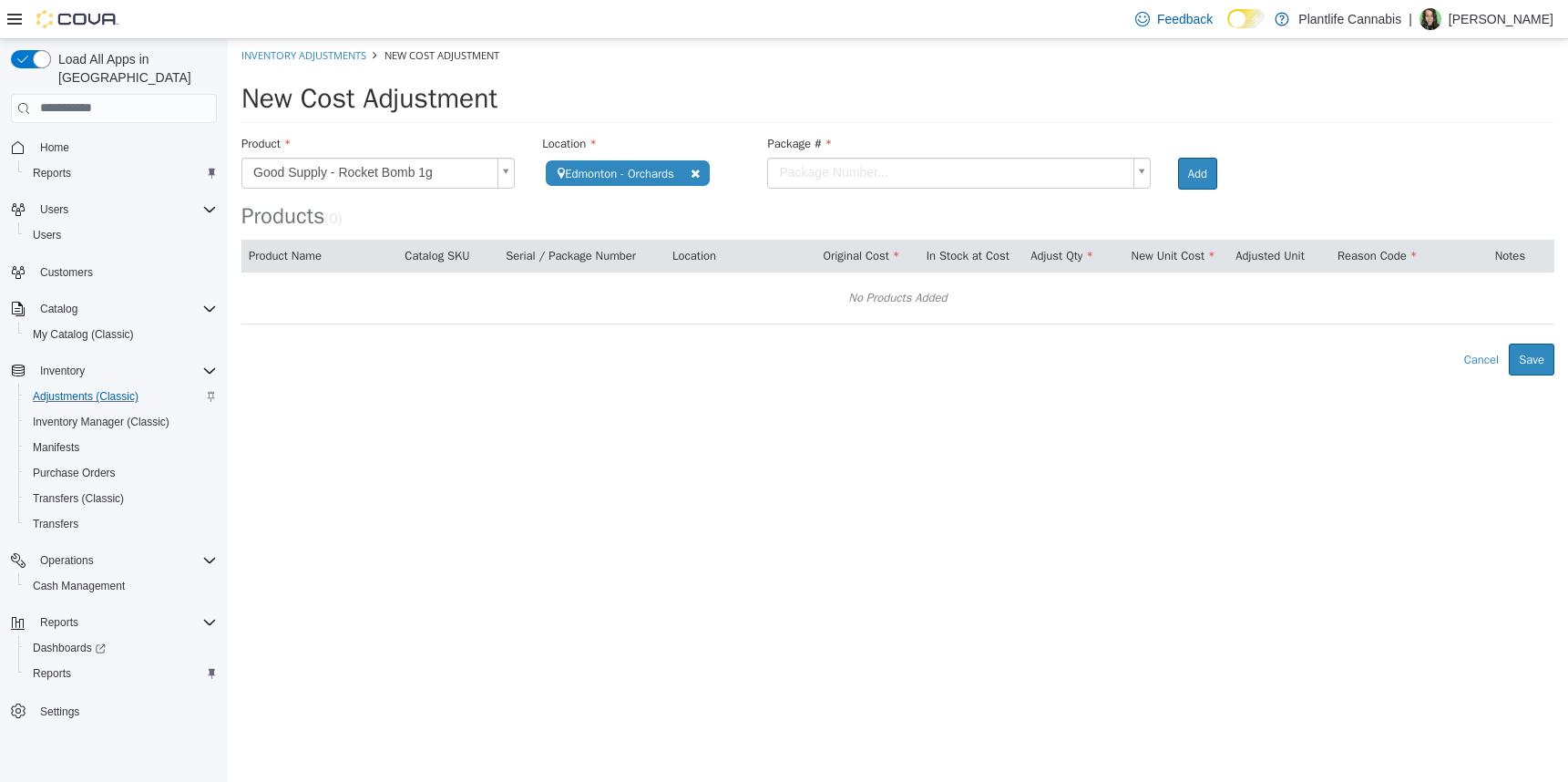 click on "**********" at bounding box center (897, 206) 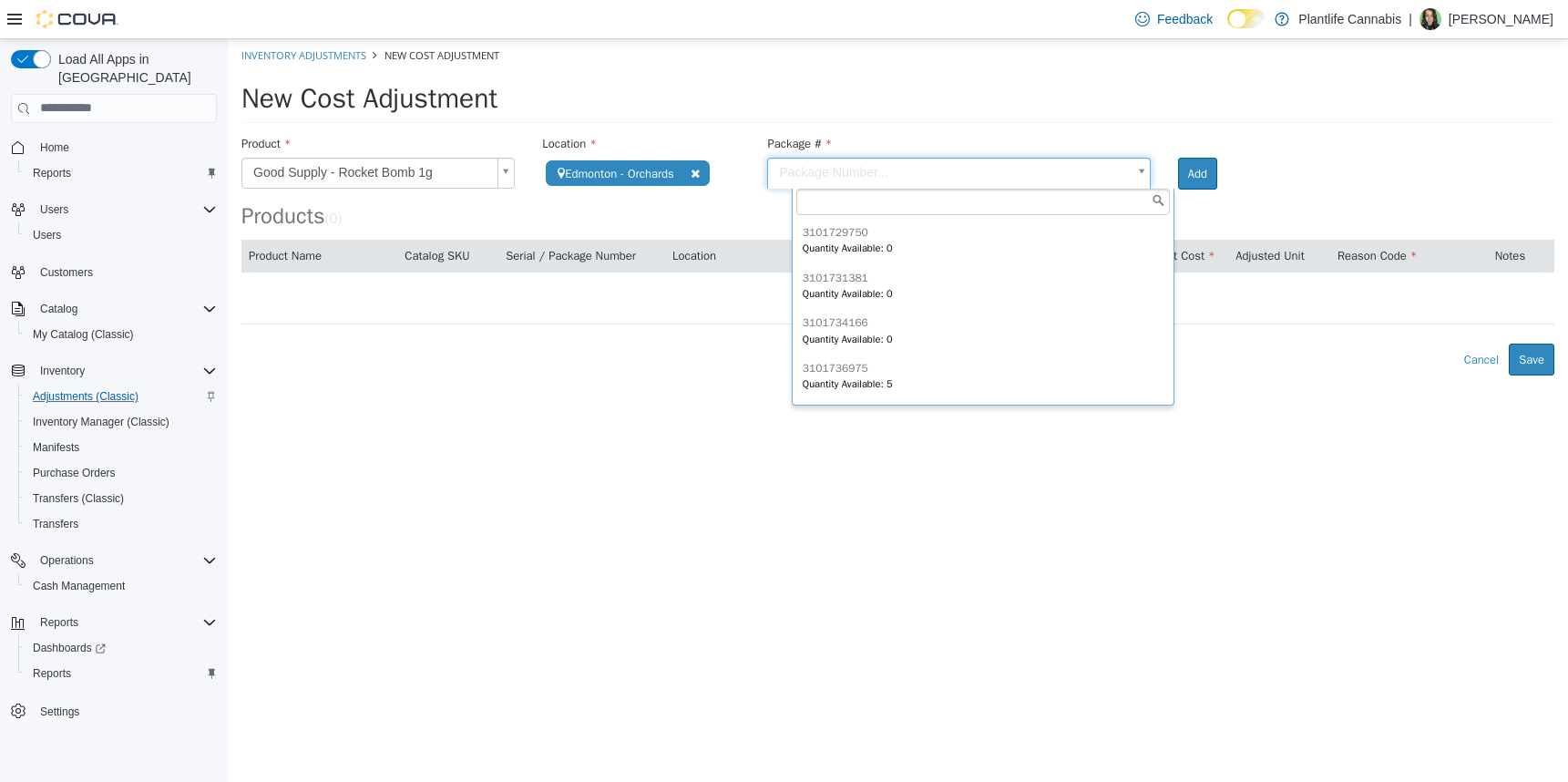 scroll, scrollTop: 0, scrollLeft: 0, axis: both 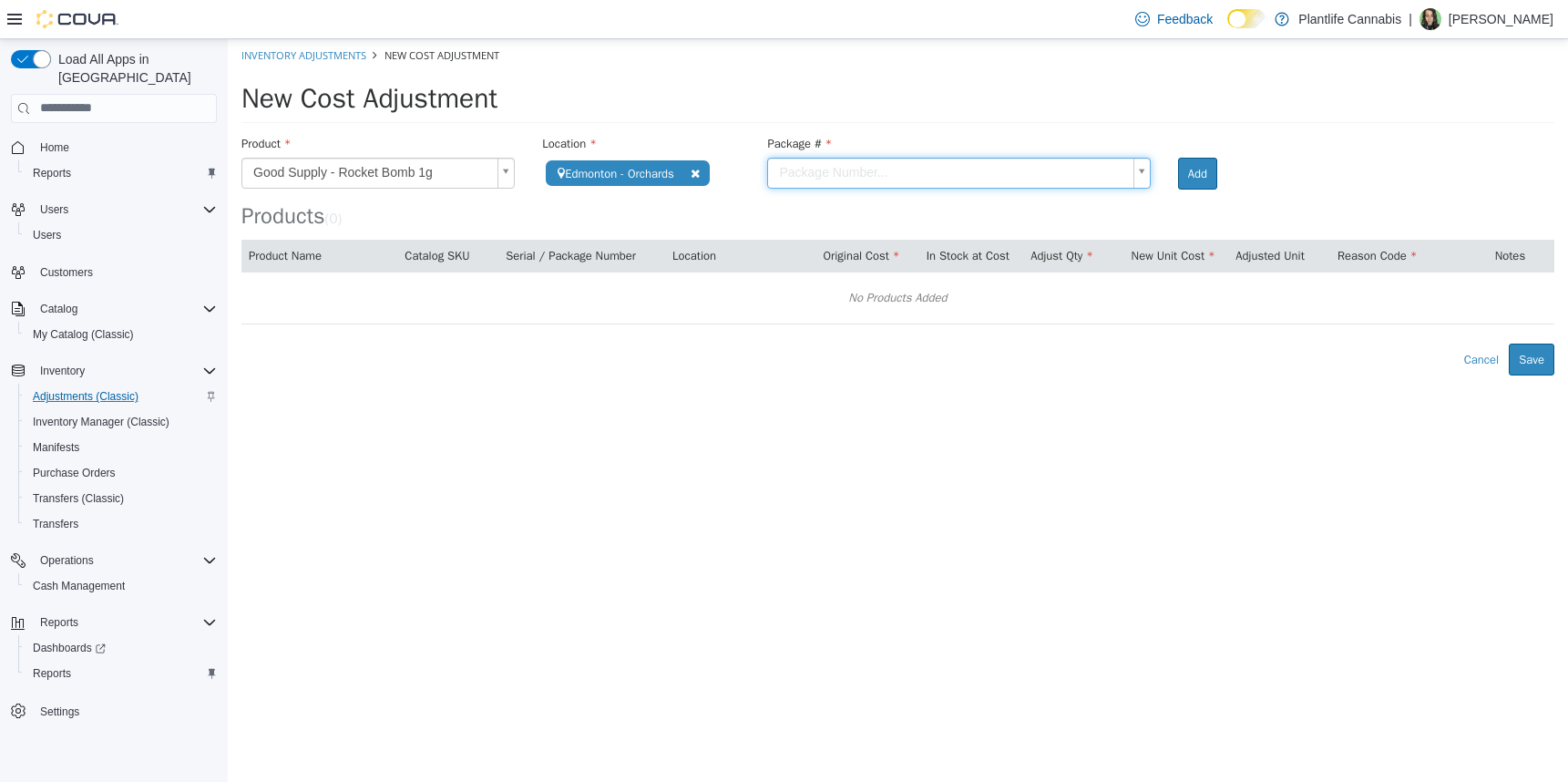 click on "**********" at bounding box center [897, 206] 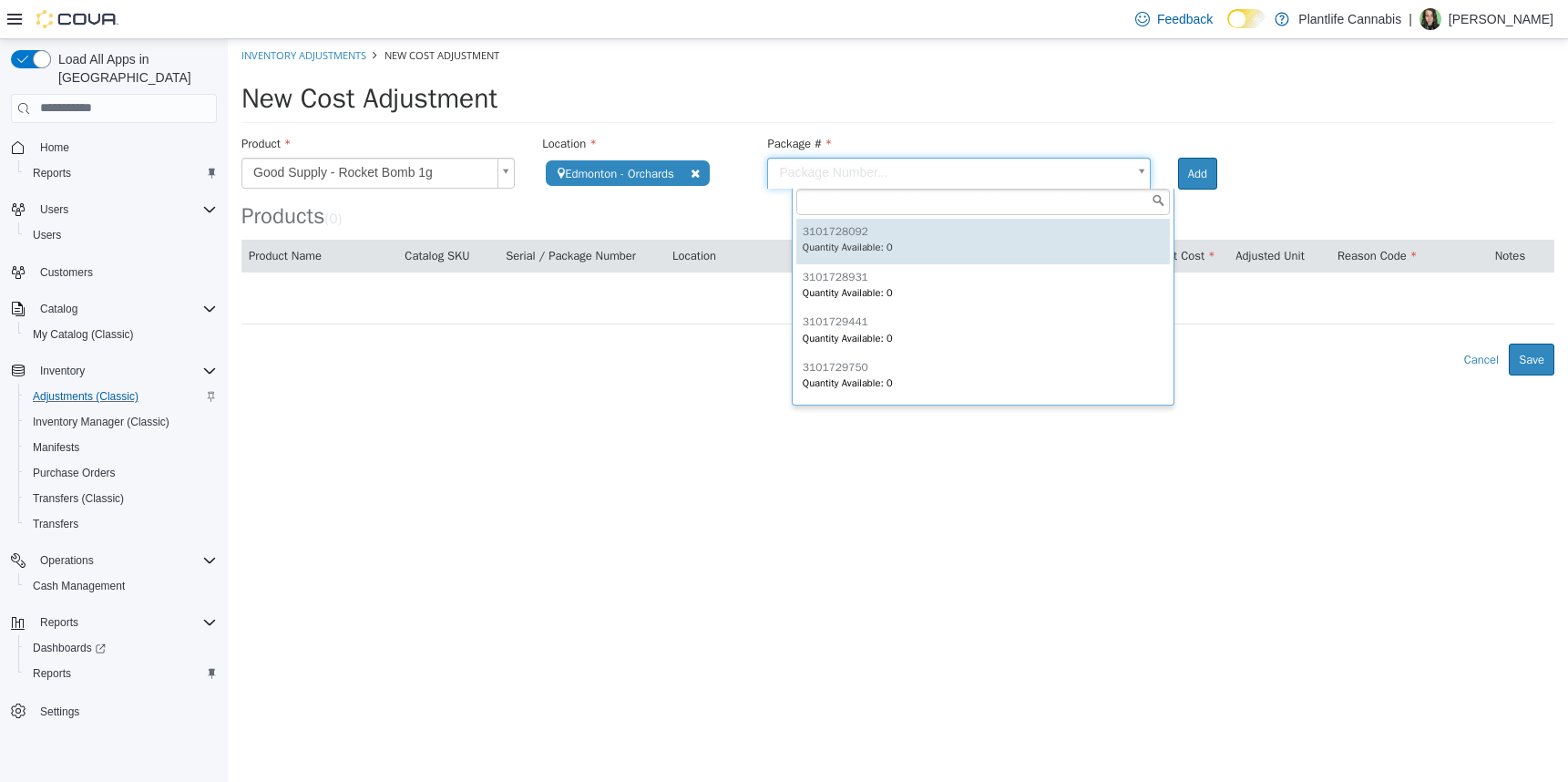 click on "**********" at bounding box center (897, 206) 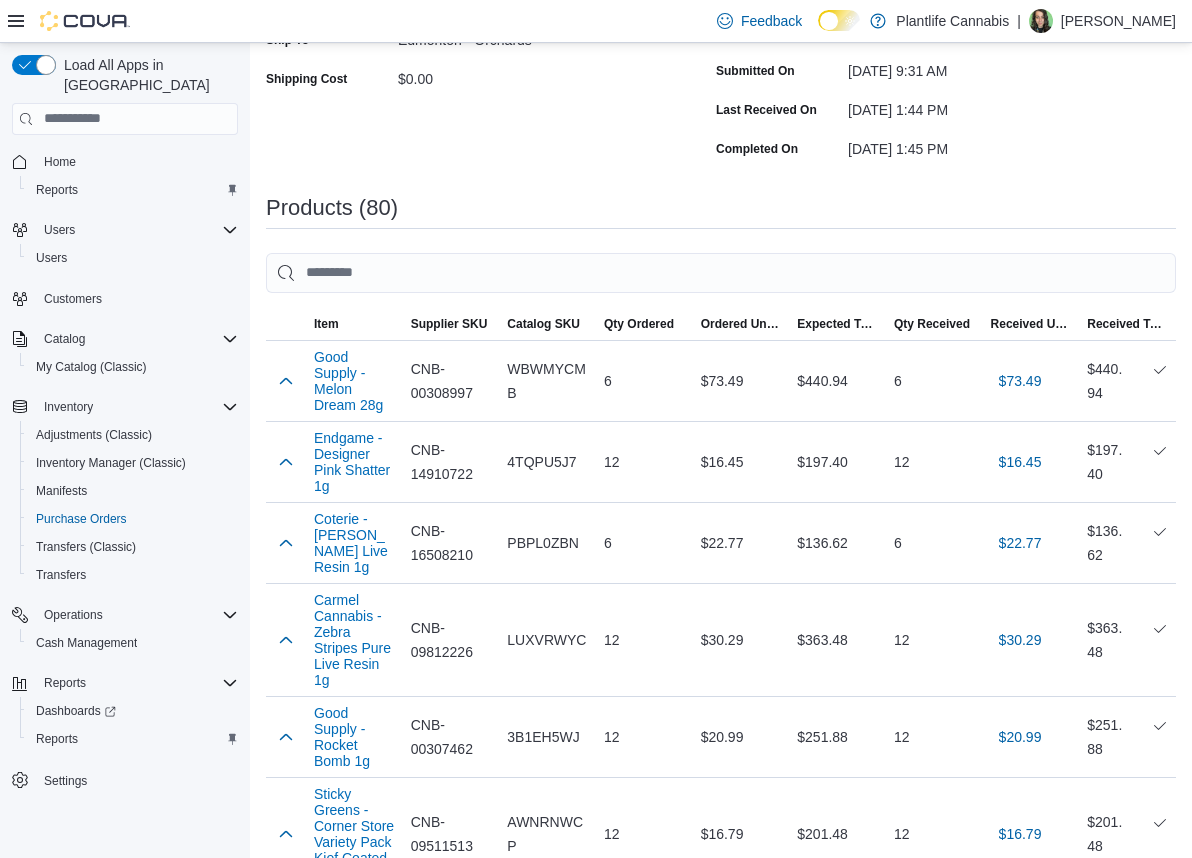 scroll, scrollTop: 374, scrollLeft: 0, axis: vertical 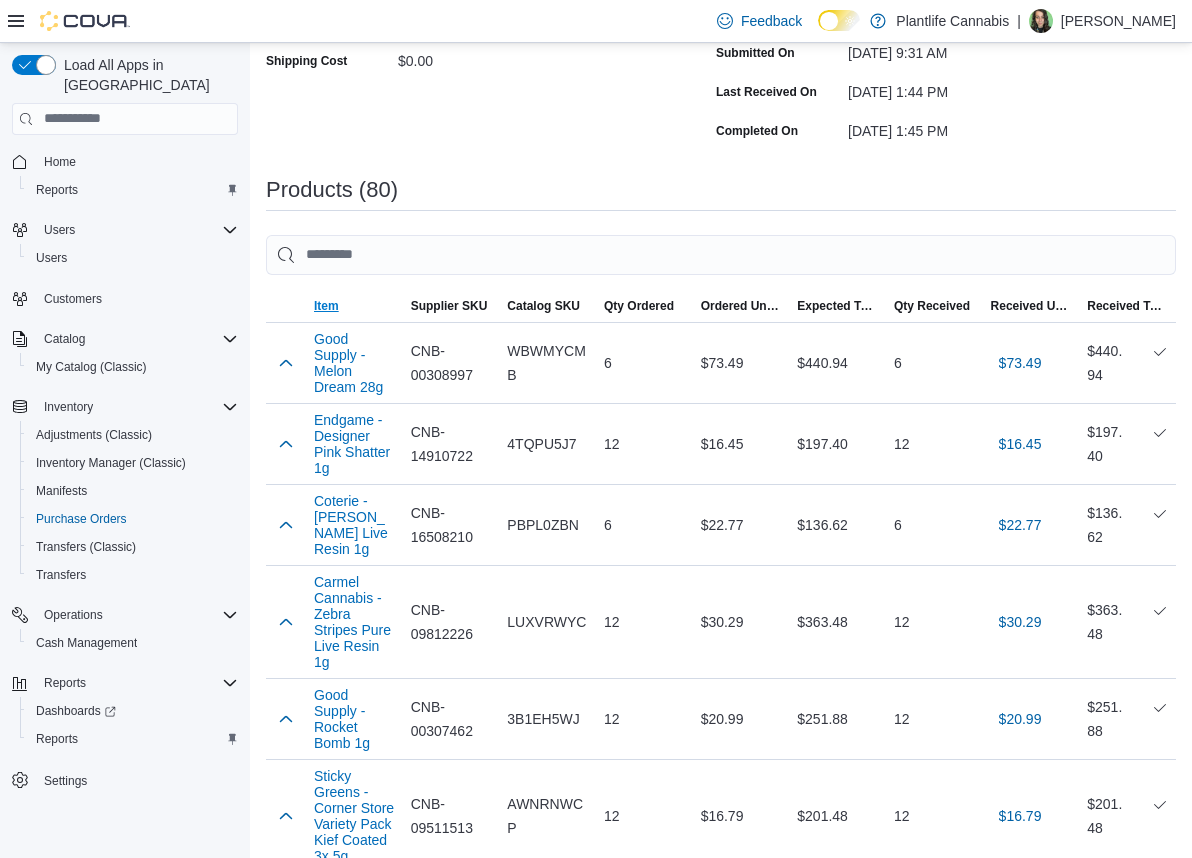 click on "Item" at bounding box center [326, 306] 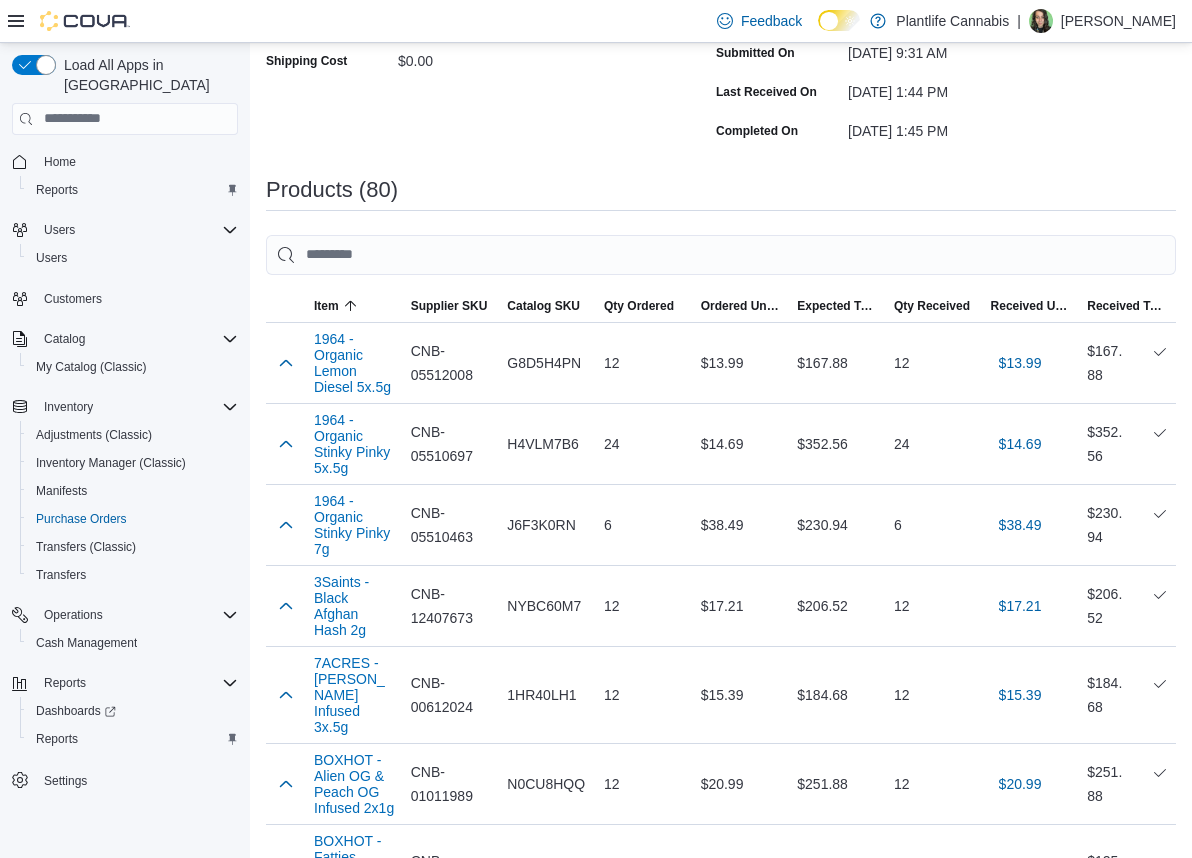 drag, startPoint x: 9, startPoint y: 14, endPoint x: 687, endPoint y: 165, distance: 694.6114 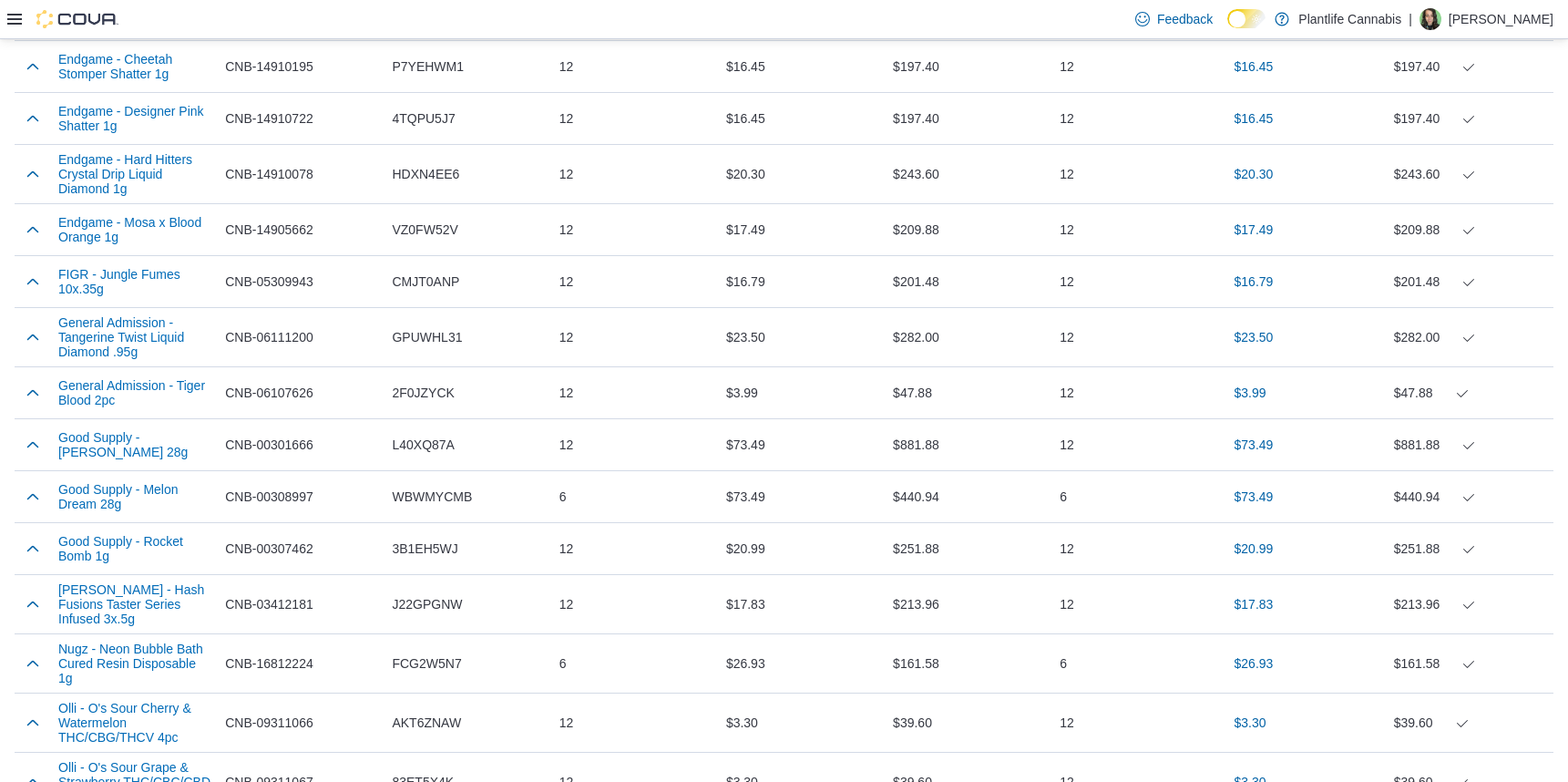 scroll, scrollTop: 1920, scrollLeft: 0, axis: vertical 